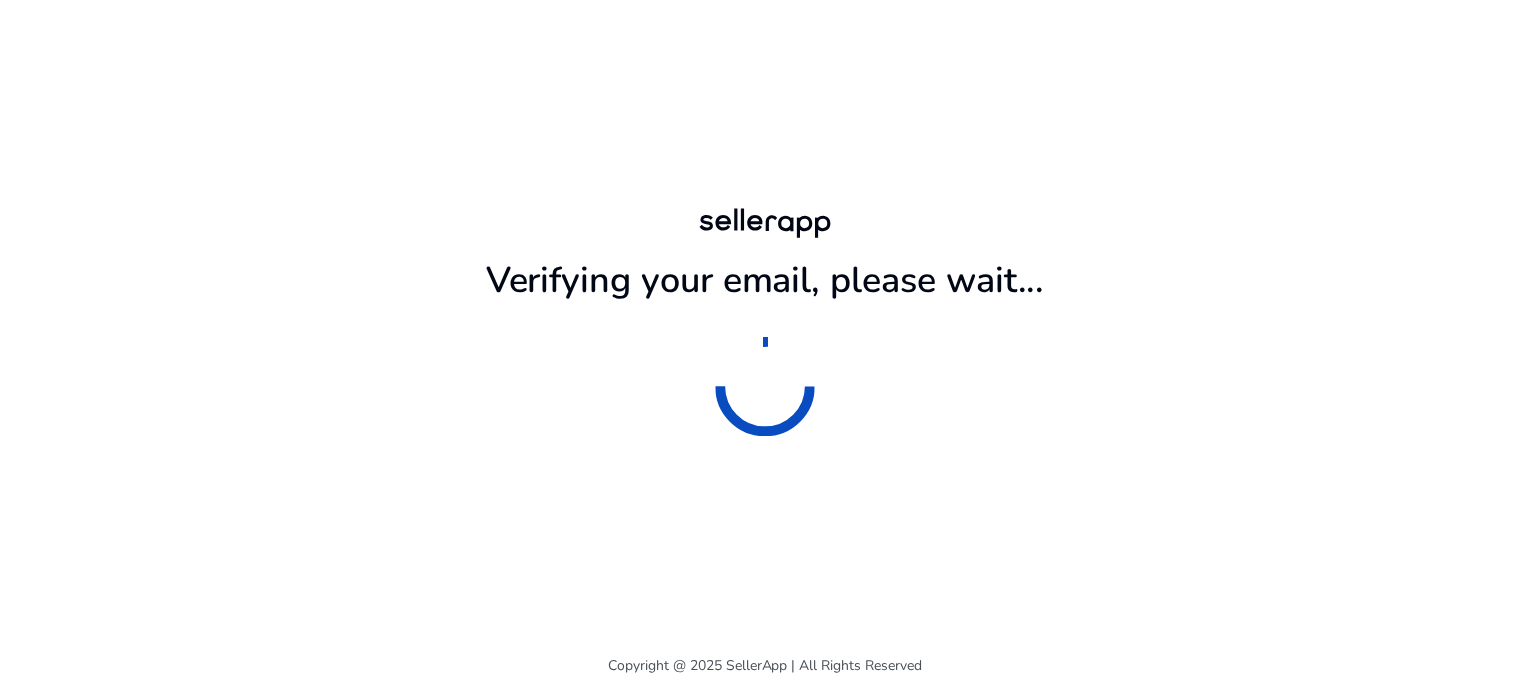 scroll, scrollTop: 0, scrollLeft: 0, axis: both 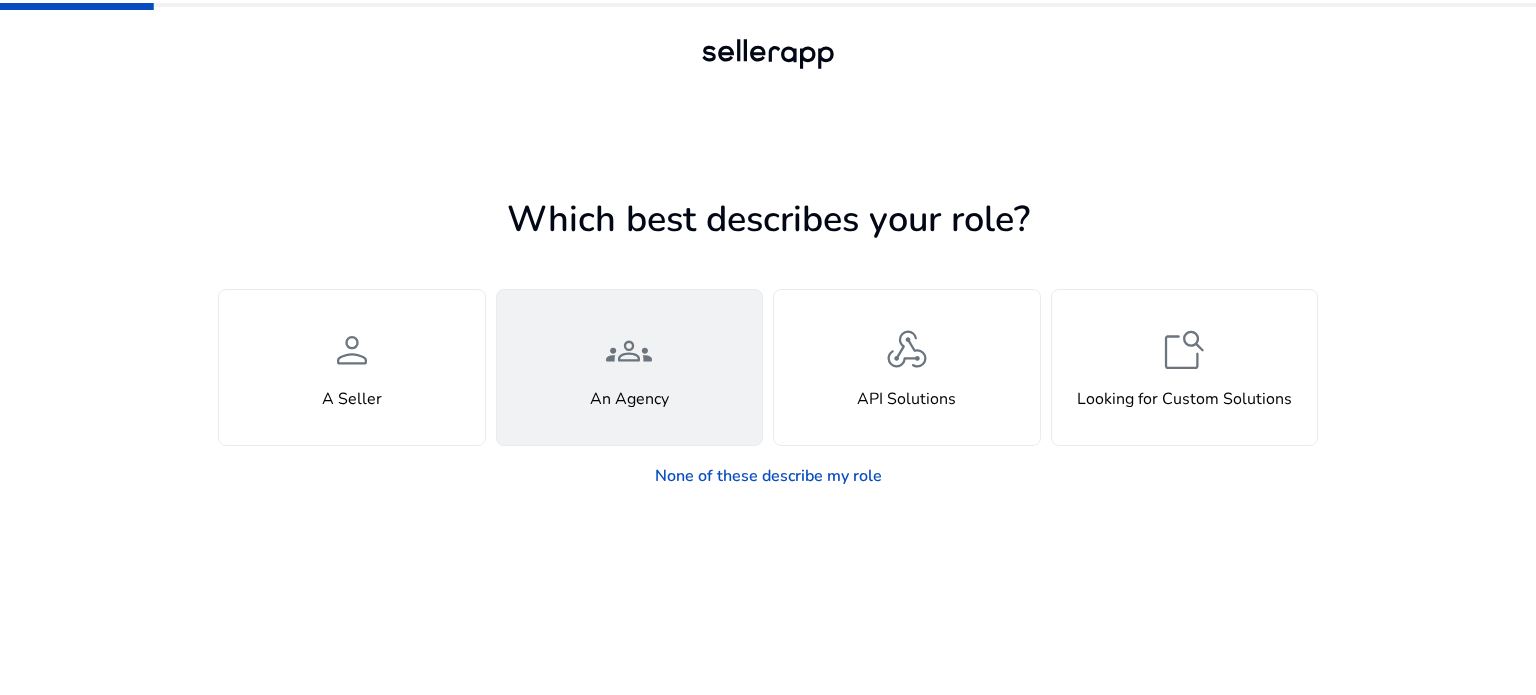 click on "groups  An Agency" 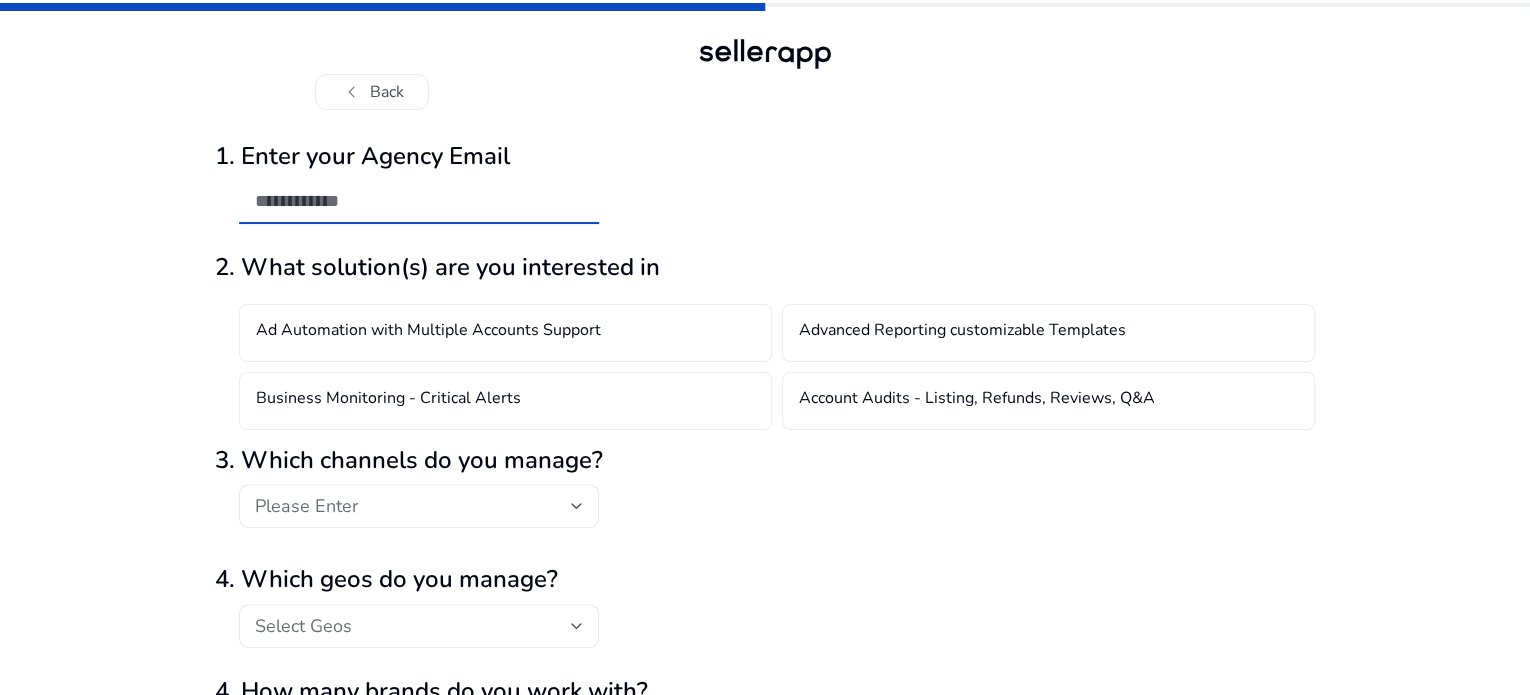 click at bounding box center (419, 201) 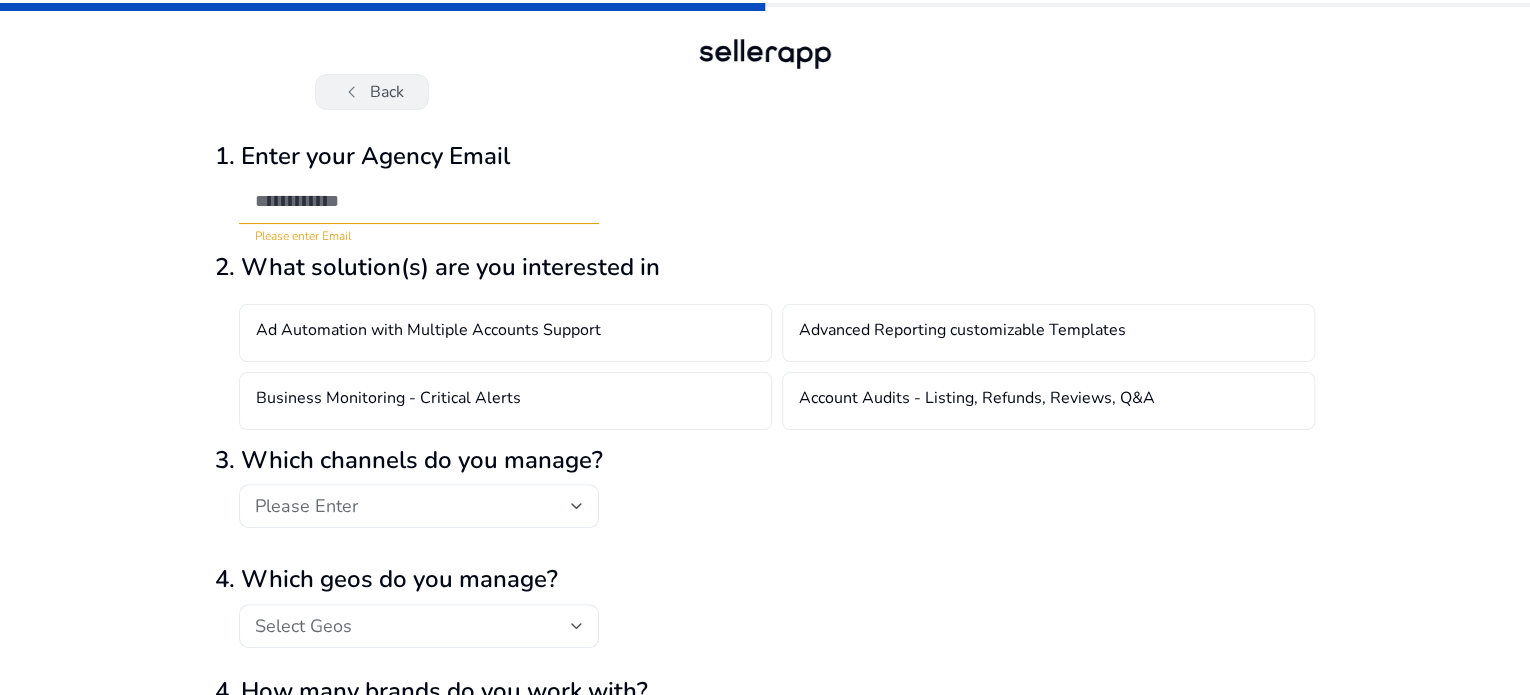 click on "chevron_left   Back" 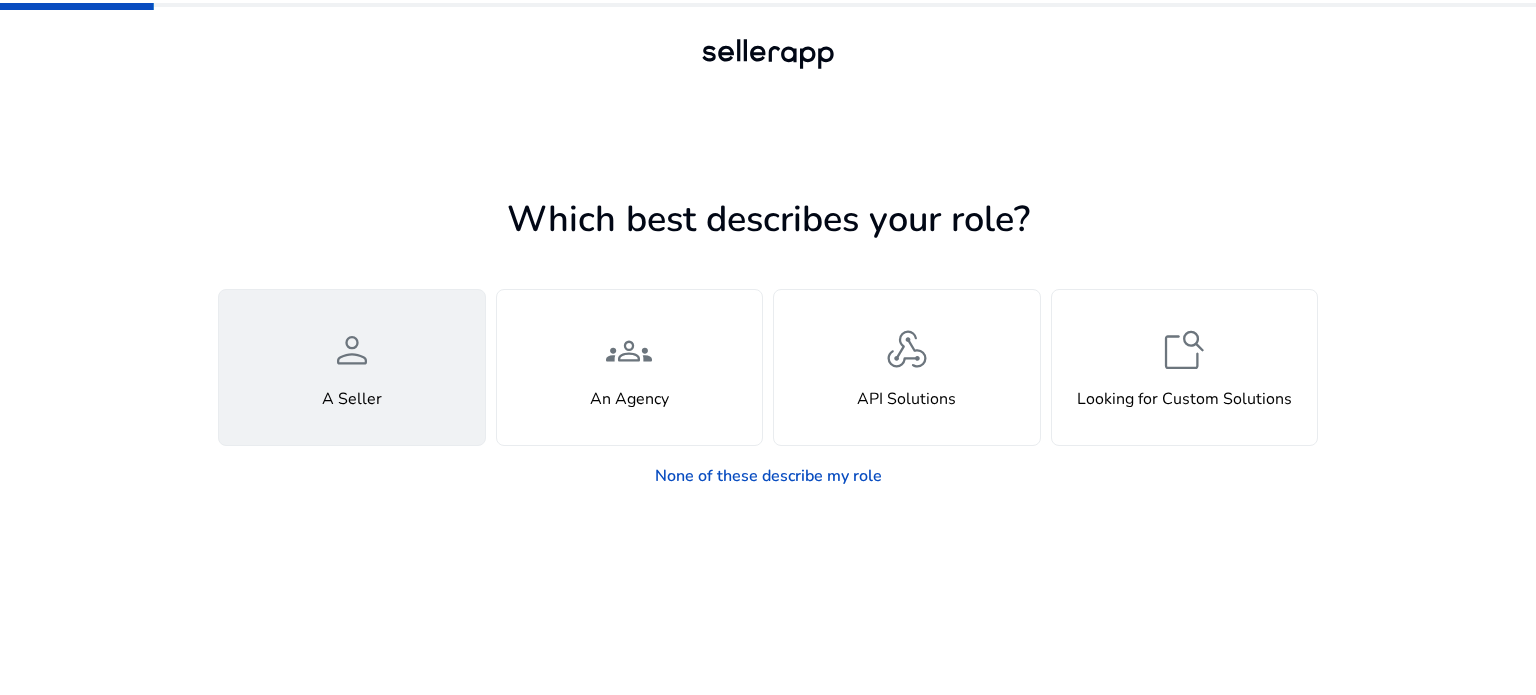 click on "person  A Seller" 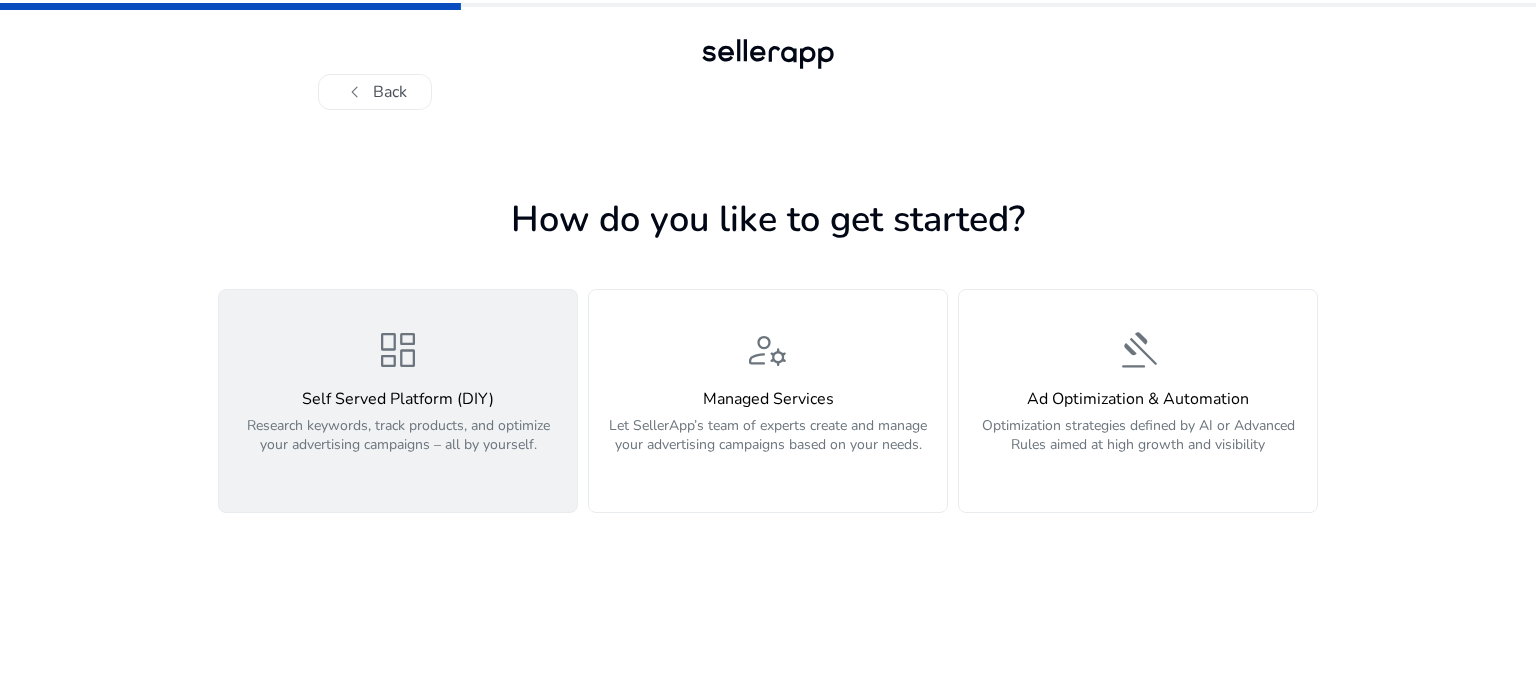 click on "Research keywords, track products, and optimize your advertising campaigns – all by yourself." 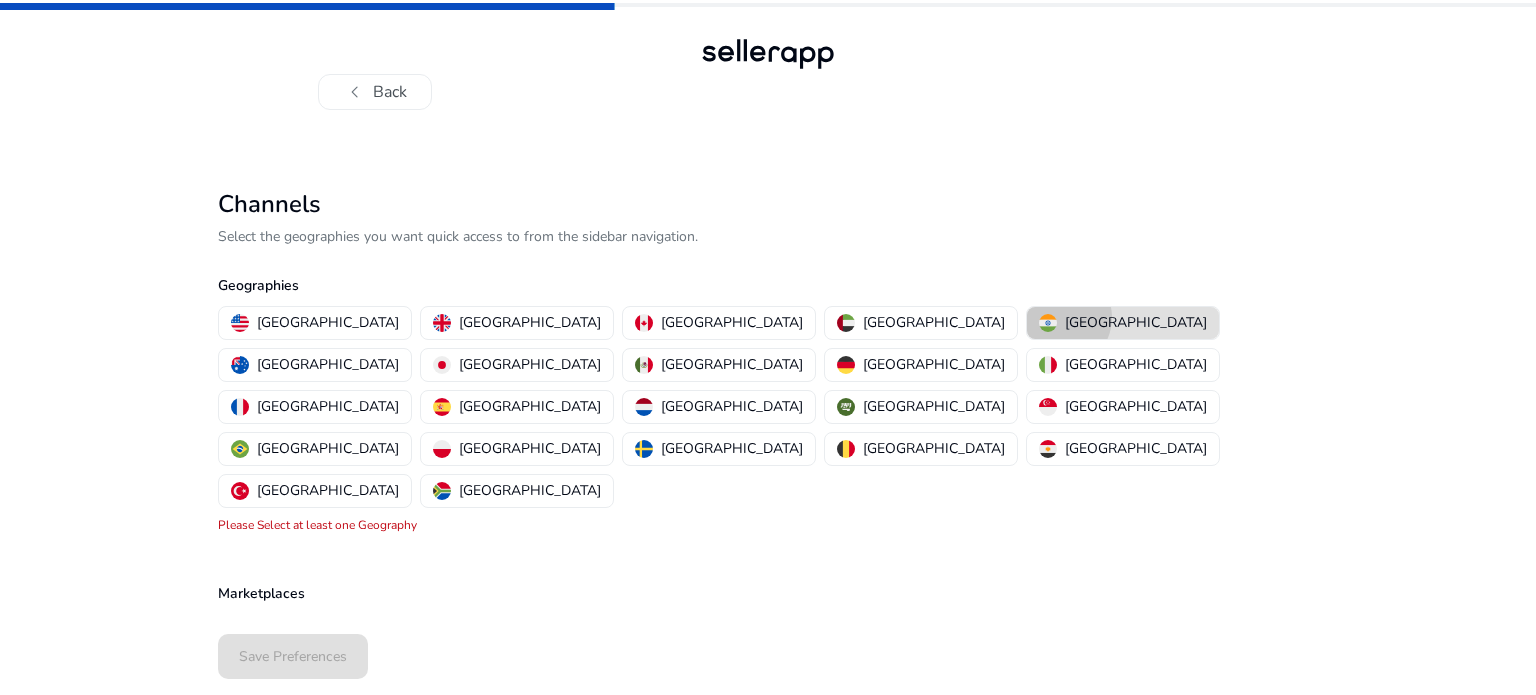 click on "[GEOGRAPHIC_DATA]" at bounding box center [1123, 322] 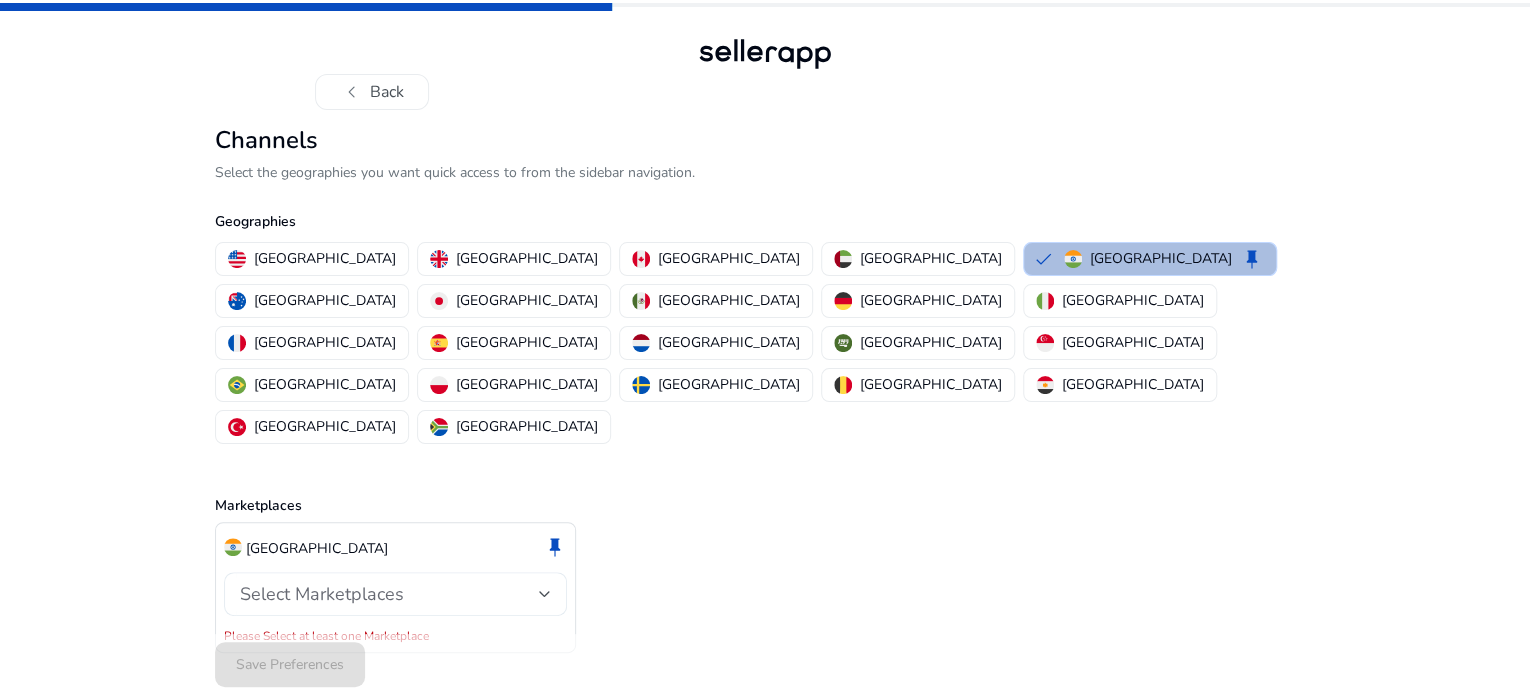 click on "Select Marketplaces" at bounding box center [322, 594] 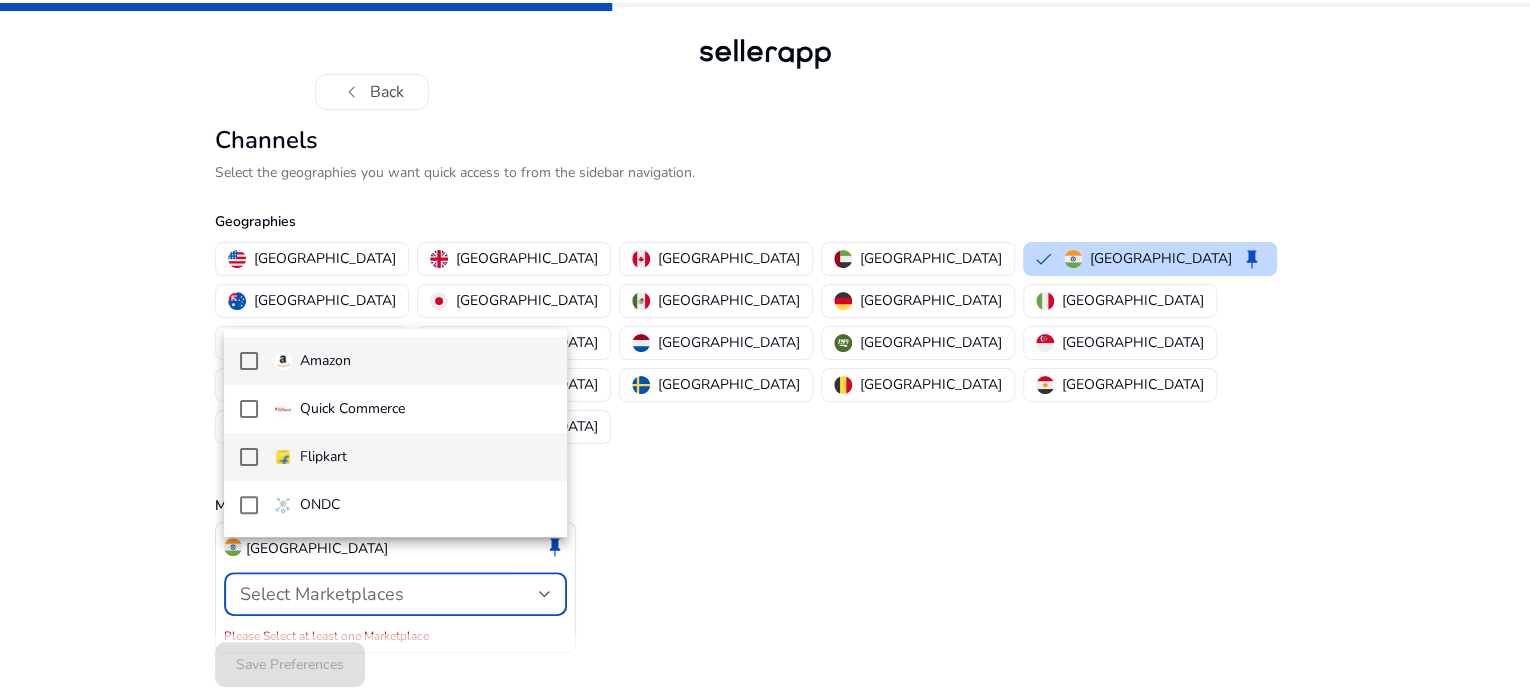 scroll, scrollTop: 13, scrollLeft: 0, axis: vertical 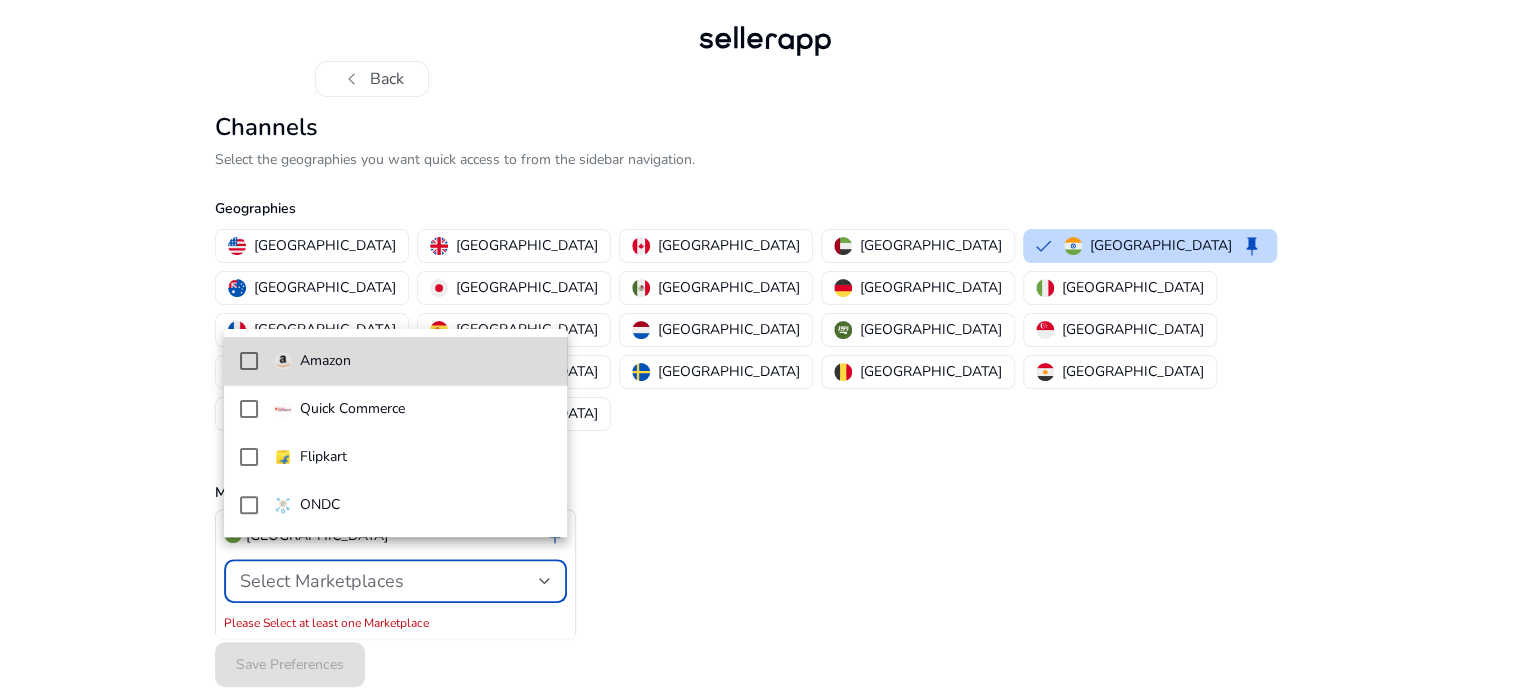 click on "Amazon" at bounding box center (413, 361) 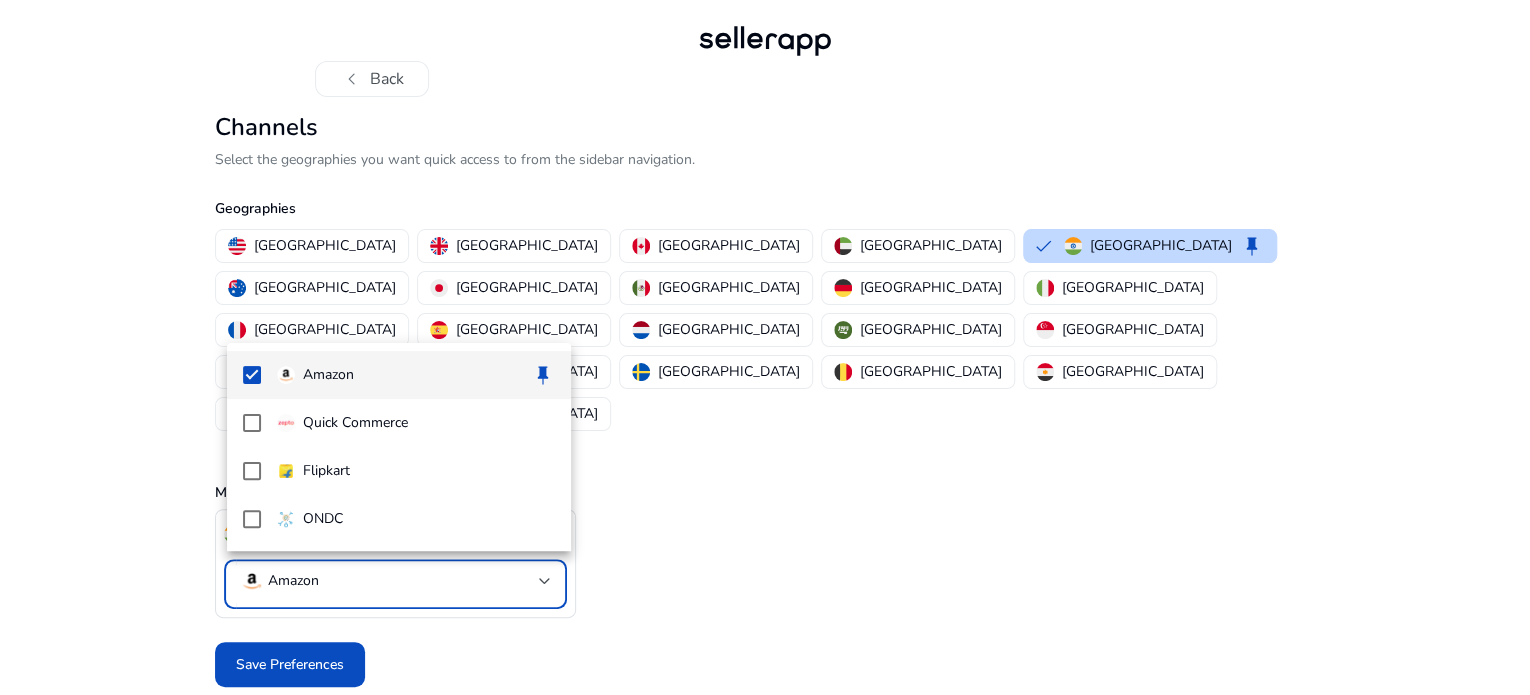 scroll, scrollTop: 0, scrollLeft: 0, axis: both 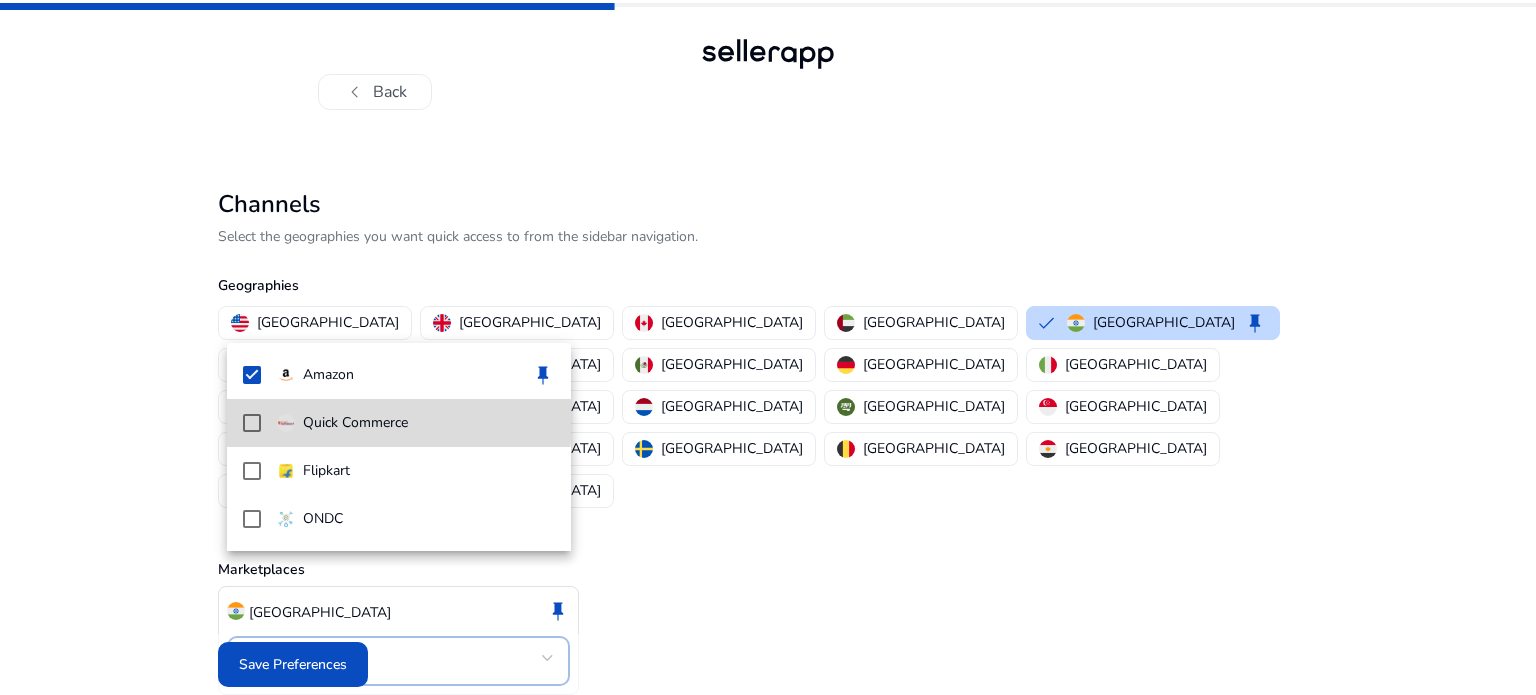 click on "Quick Commerce" at bounding box center (355, 423) 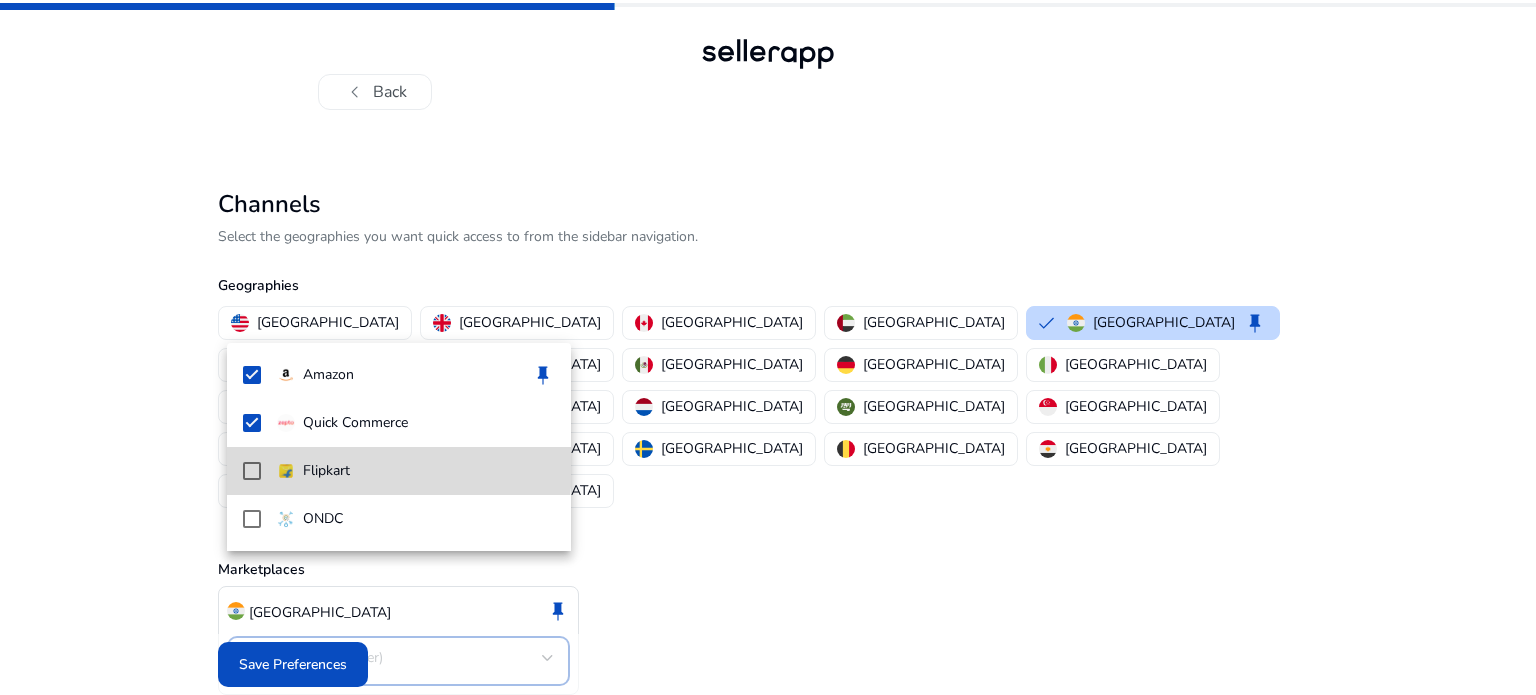 click on "Flipkart" at bounding box center (416, 471) 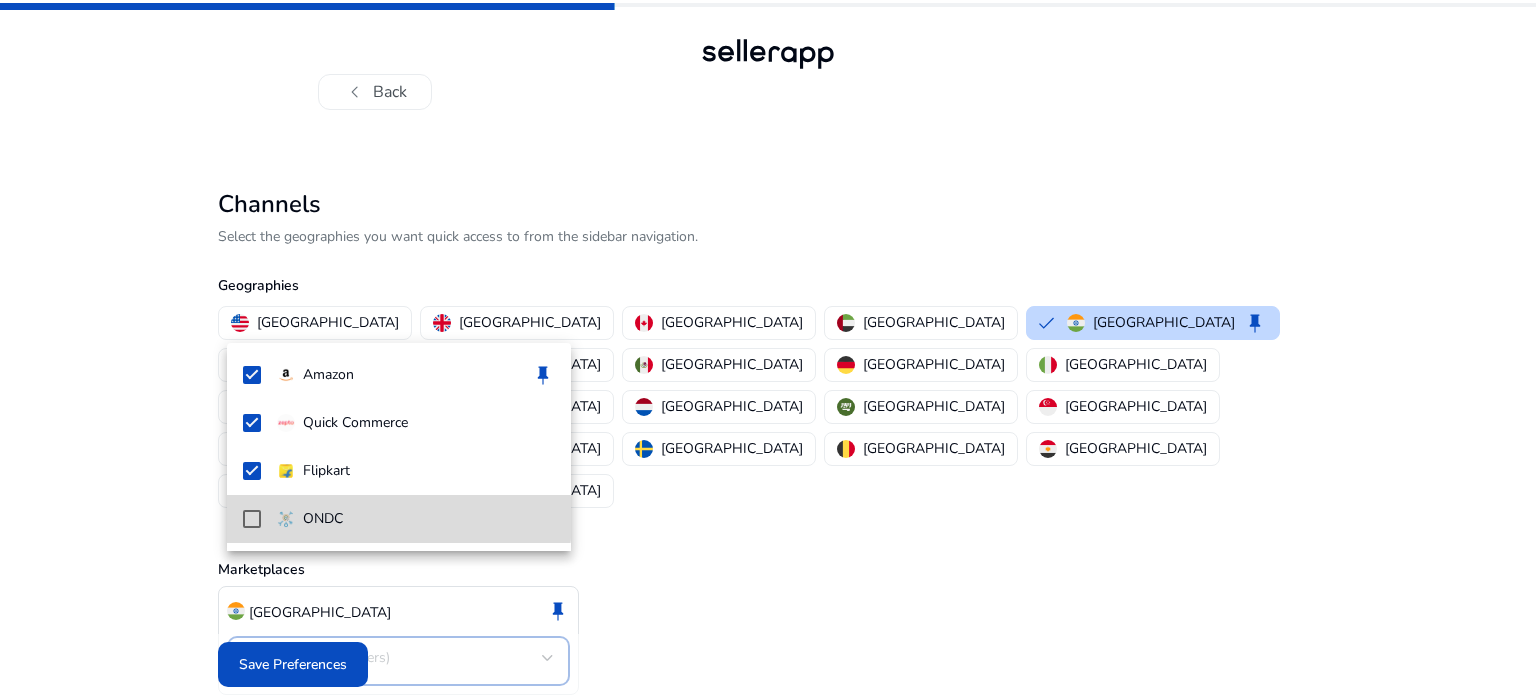 click on "ONDC" at bounding box center [416, 519] 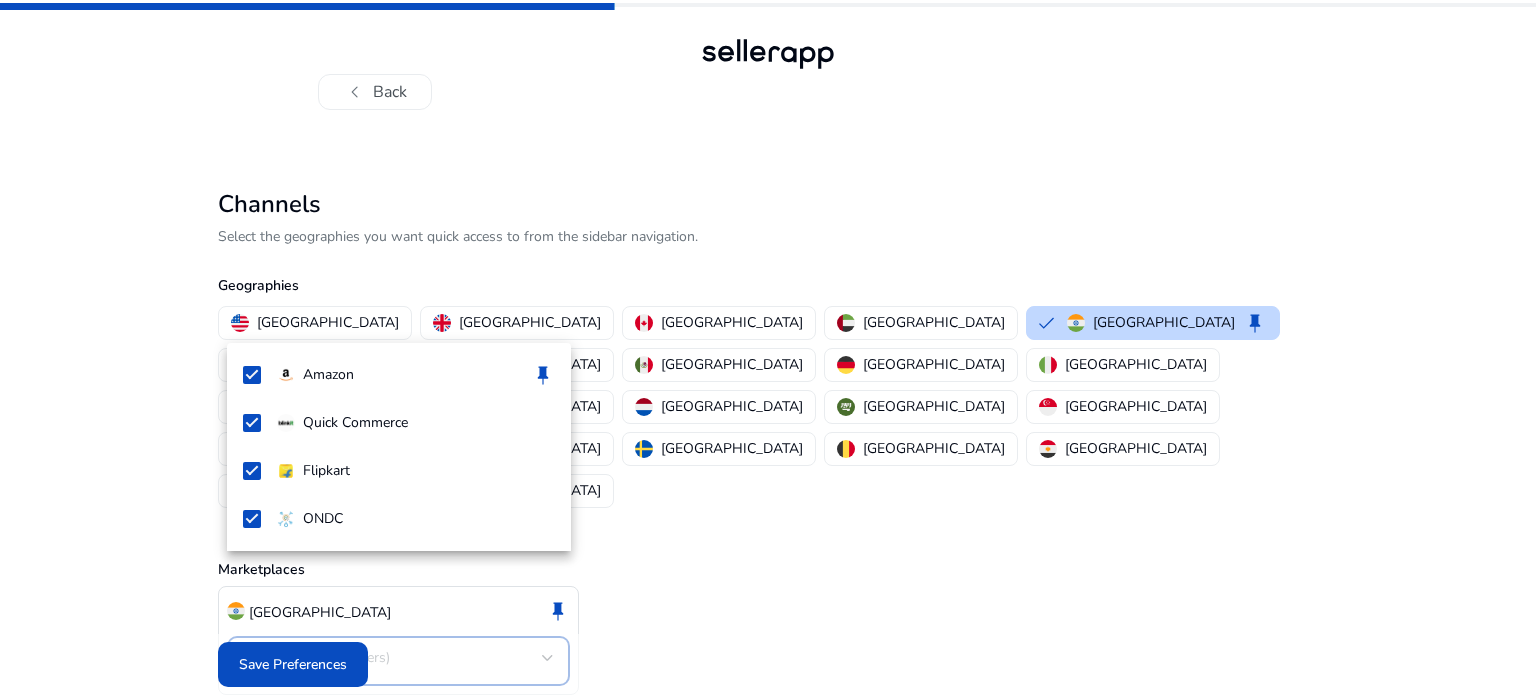click at bounding box center [768, 347] 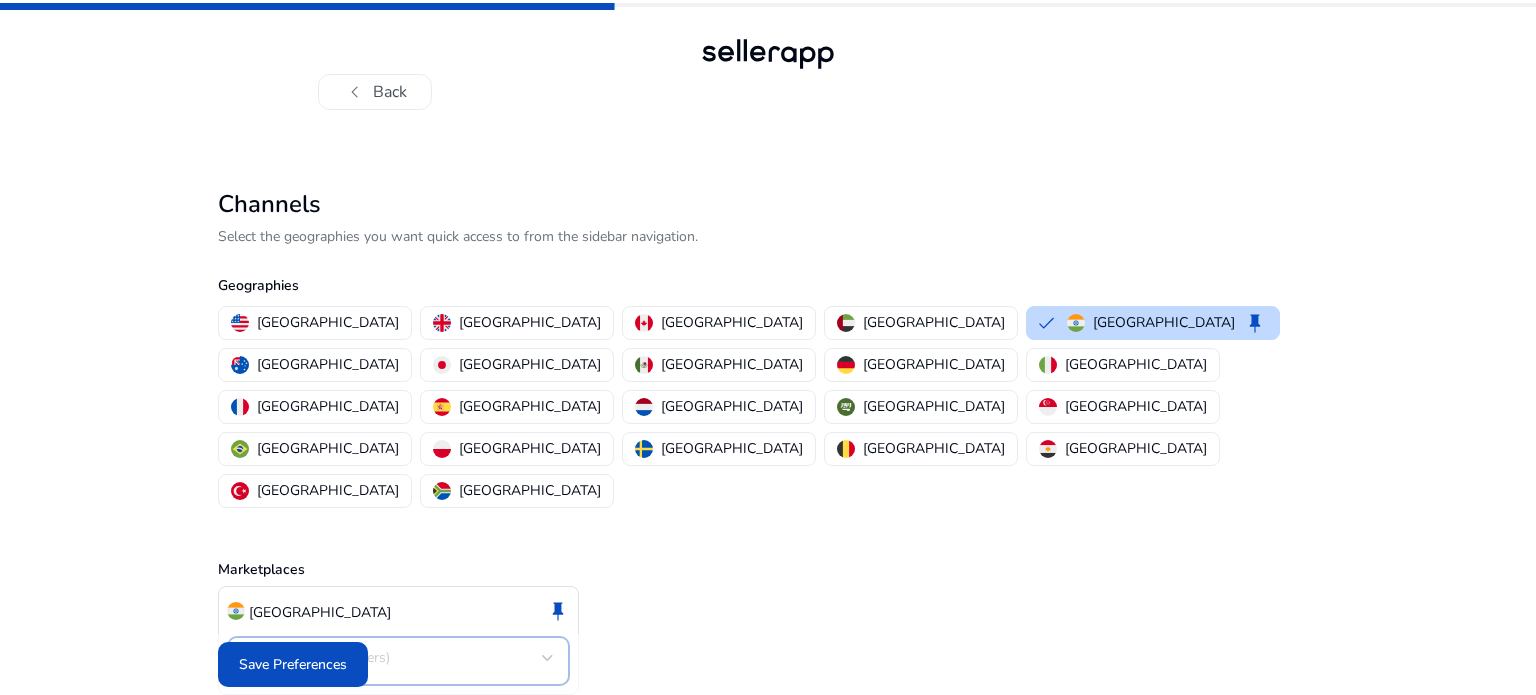 click on "Amazon   (+3 others)" at bounding box center [392, 658] 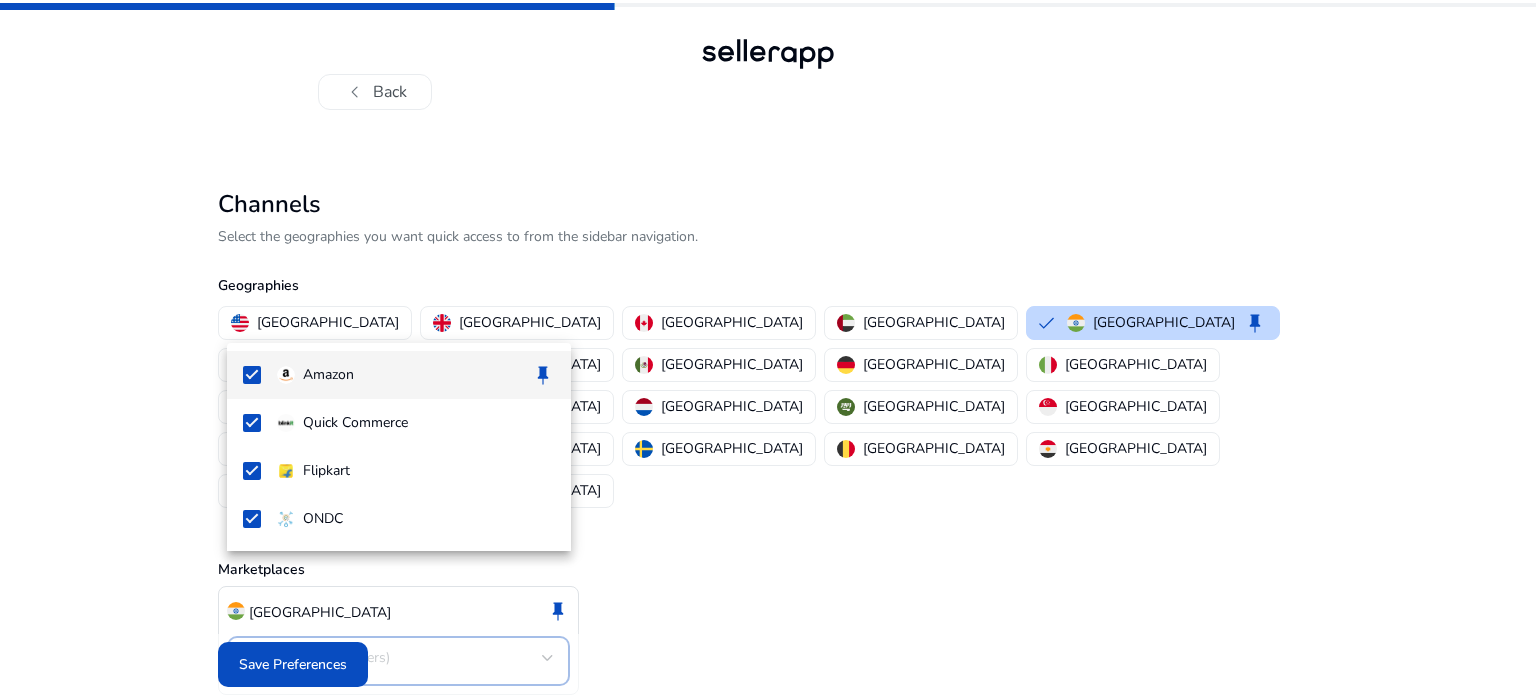 click at bounding box center [768, 347] 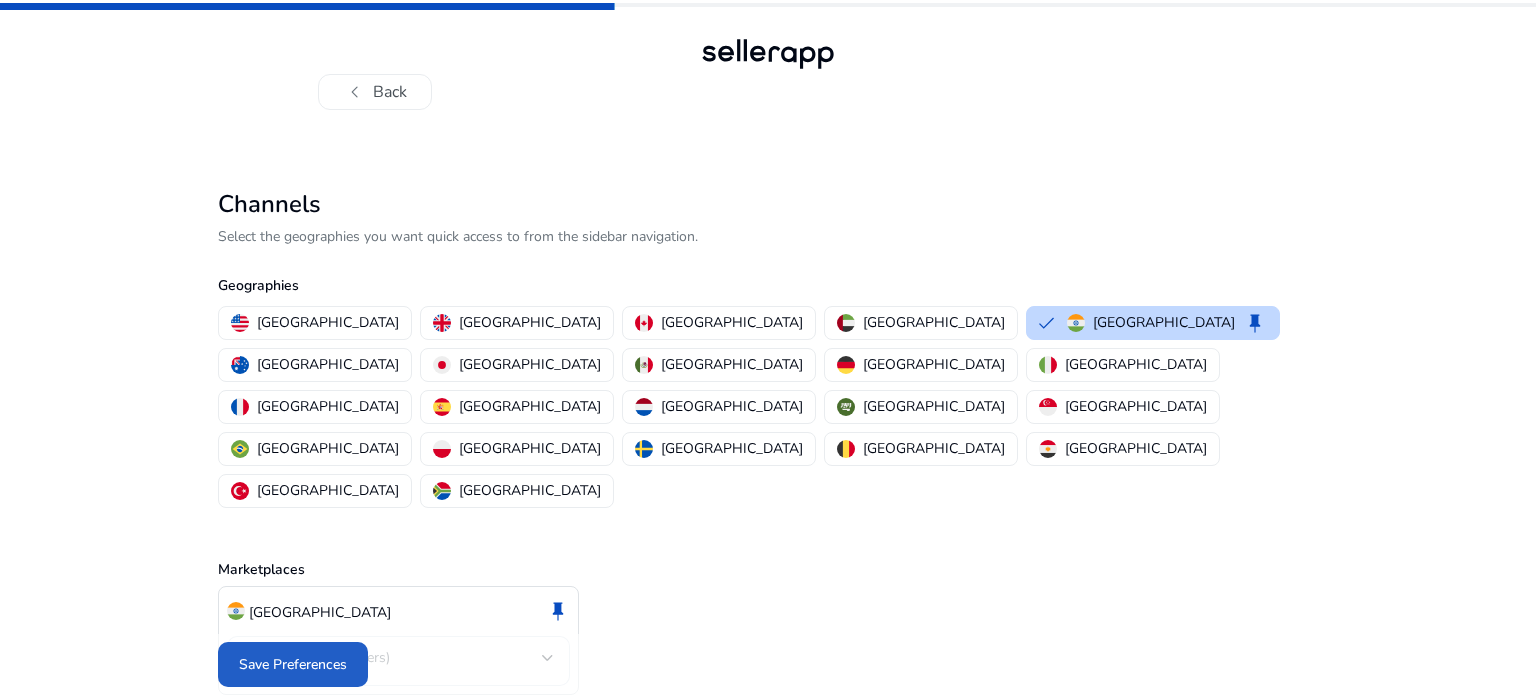 click on "Save Preferences" 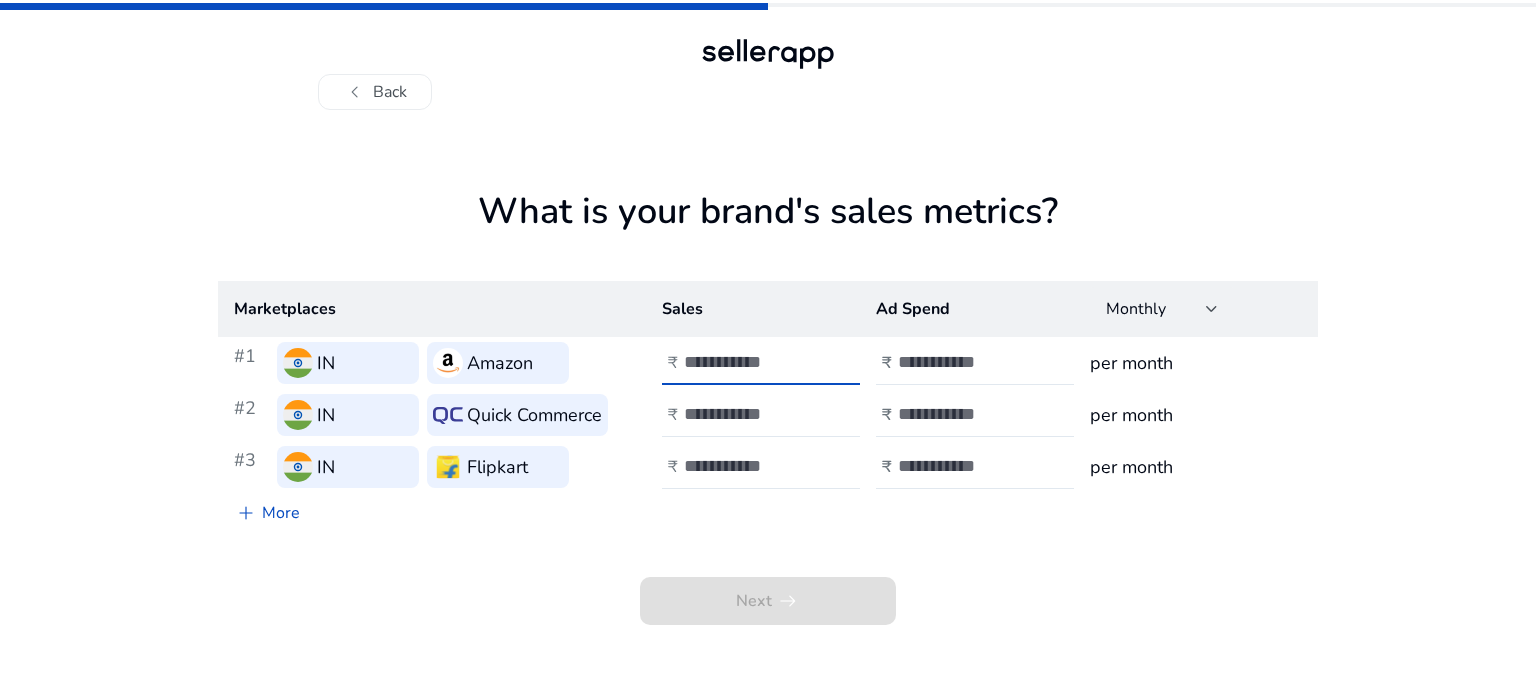 click at bounding box center (751, 362) 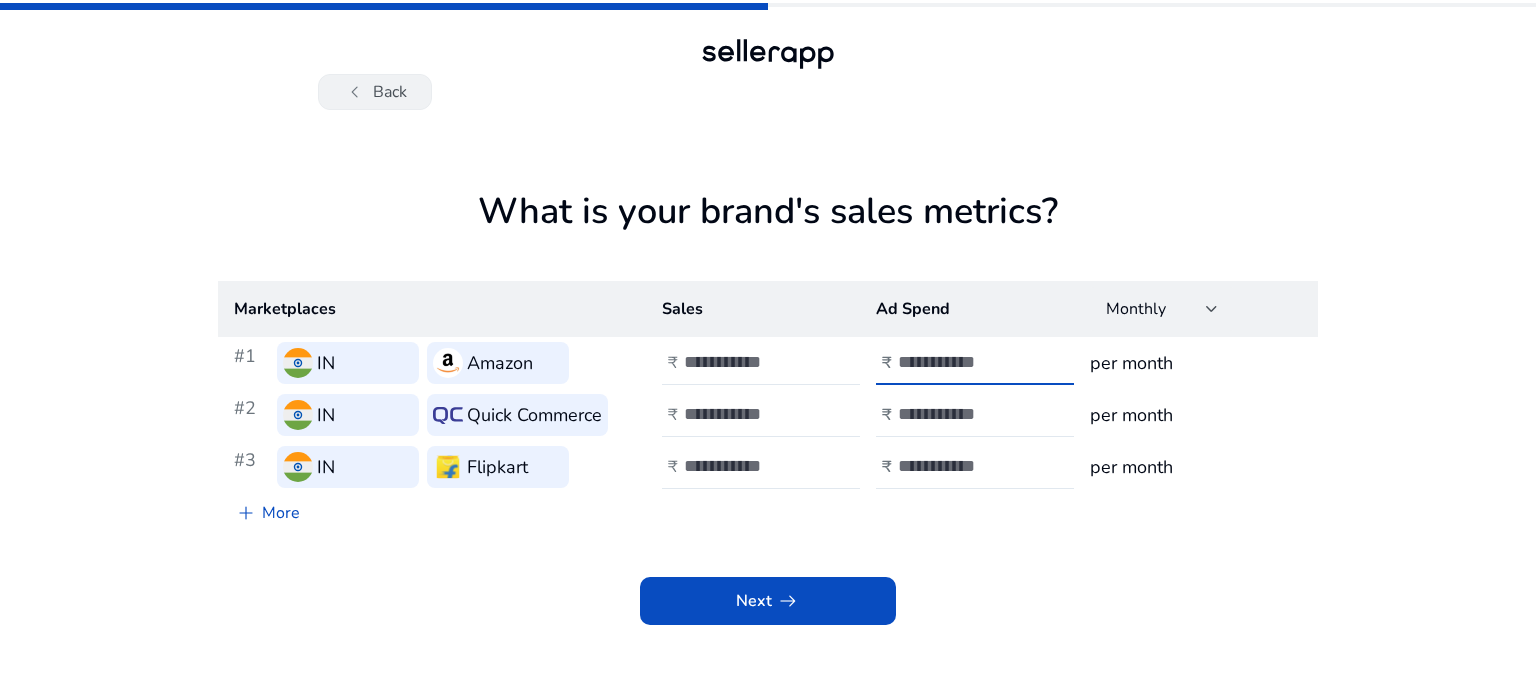 type on "***" 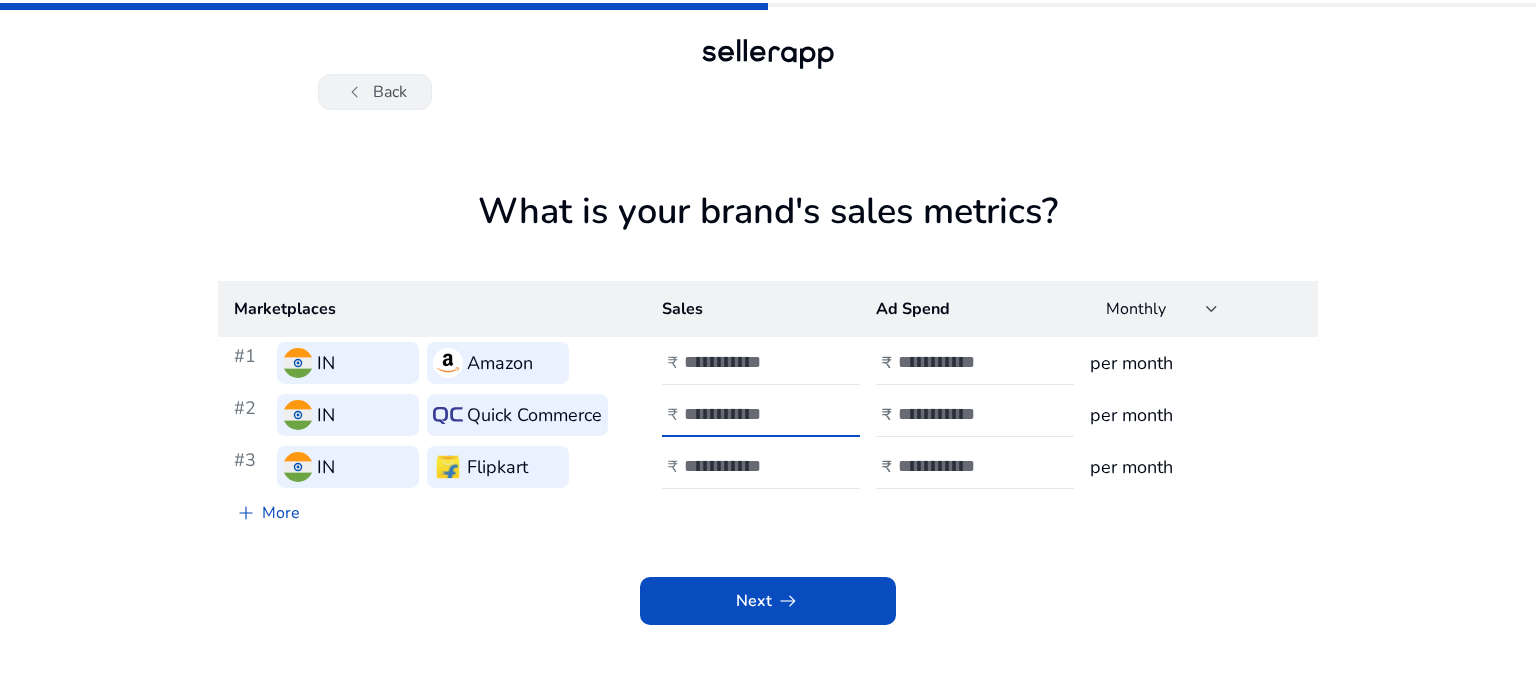type on "*****" 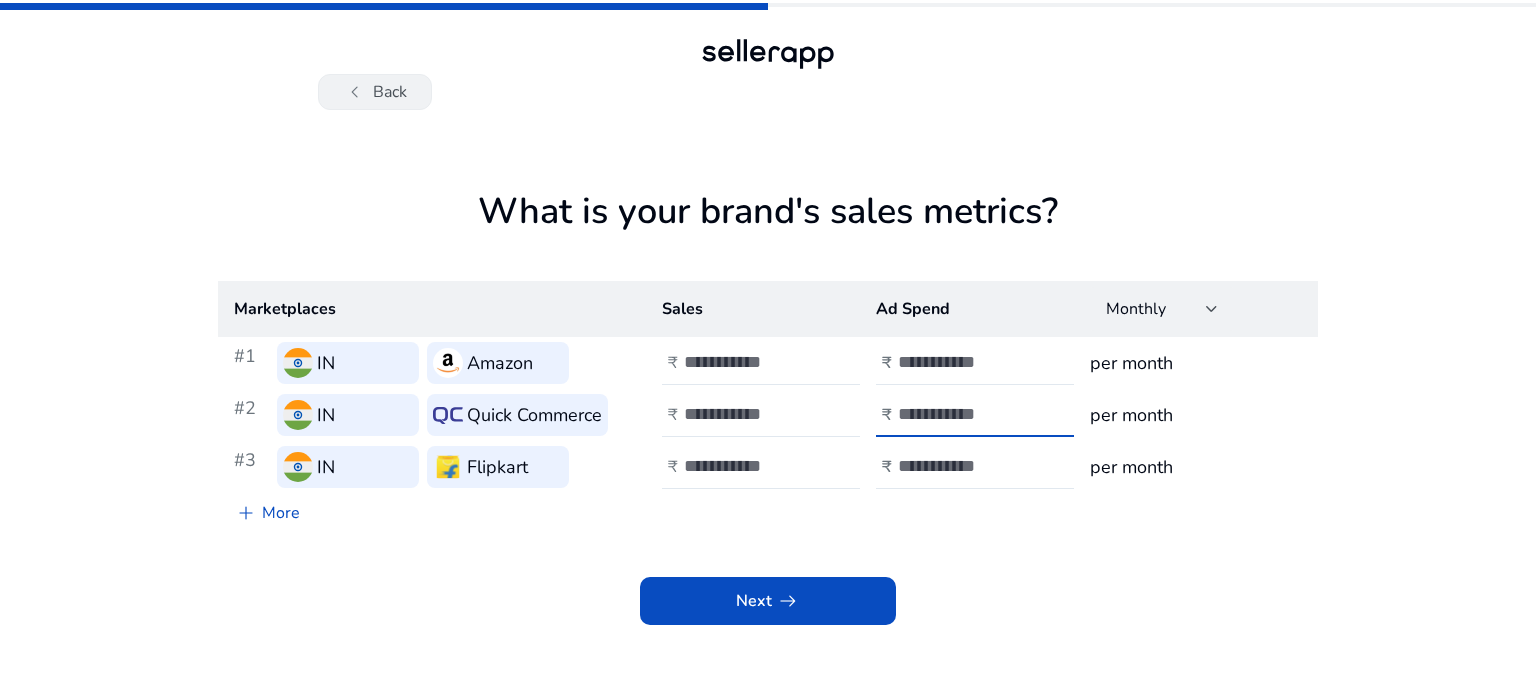 type on "***" 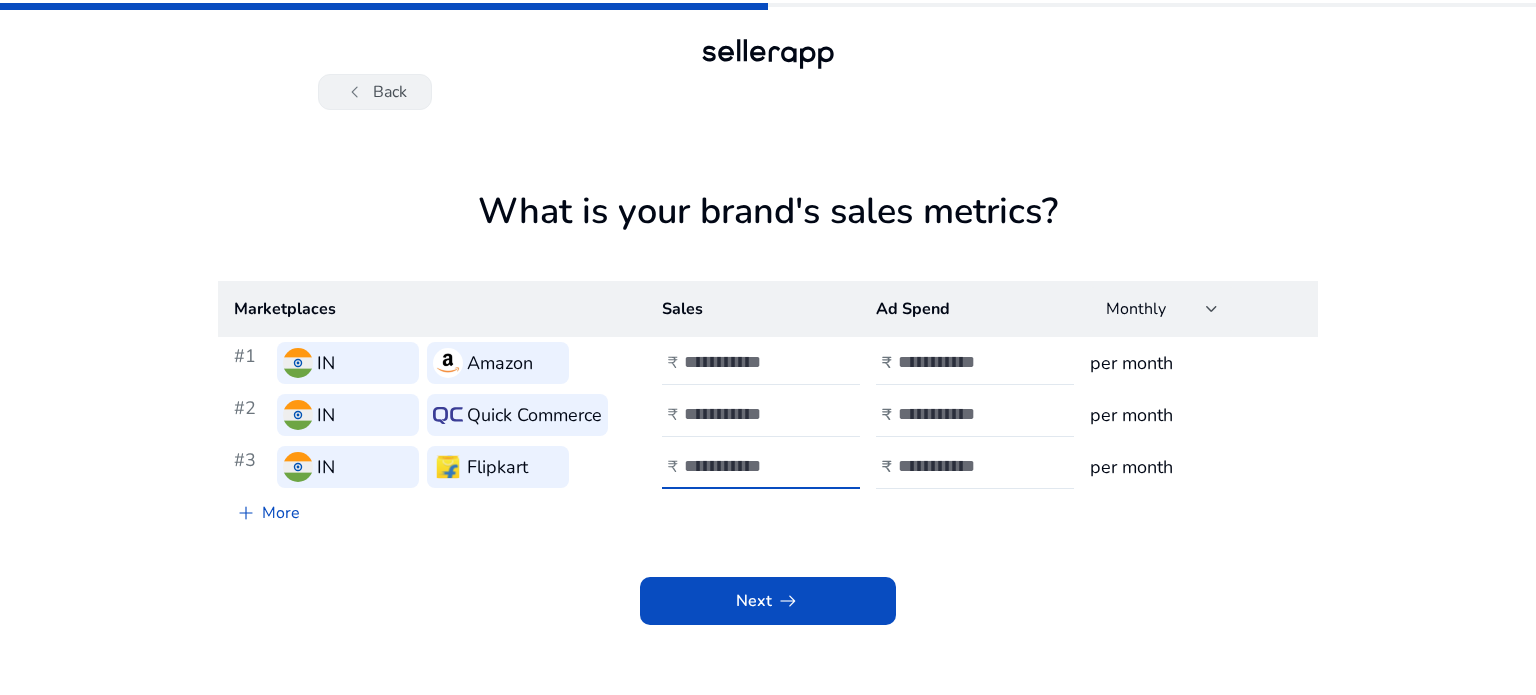 type on "*" 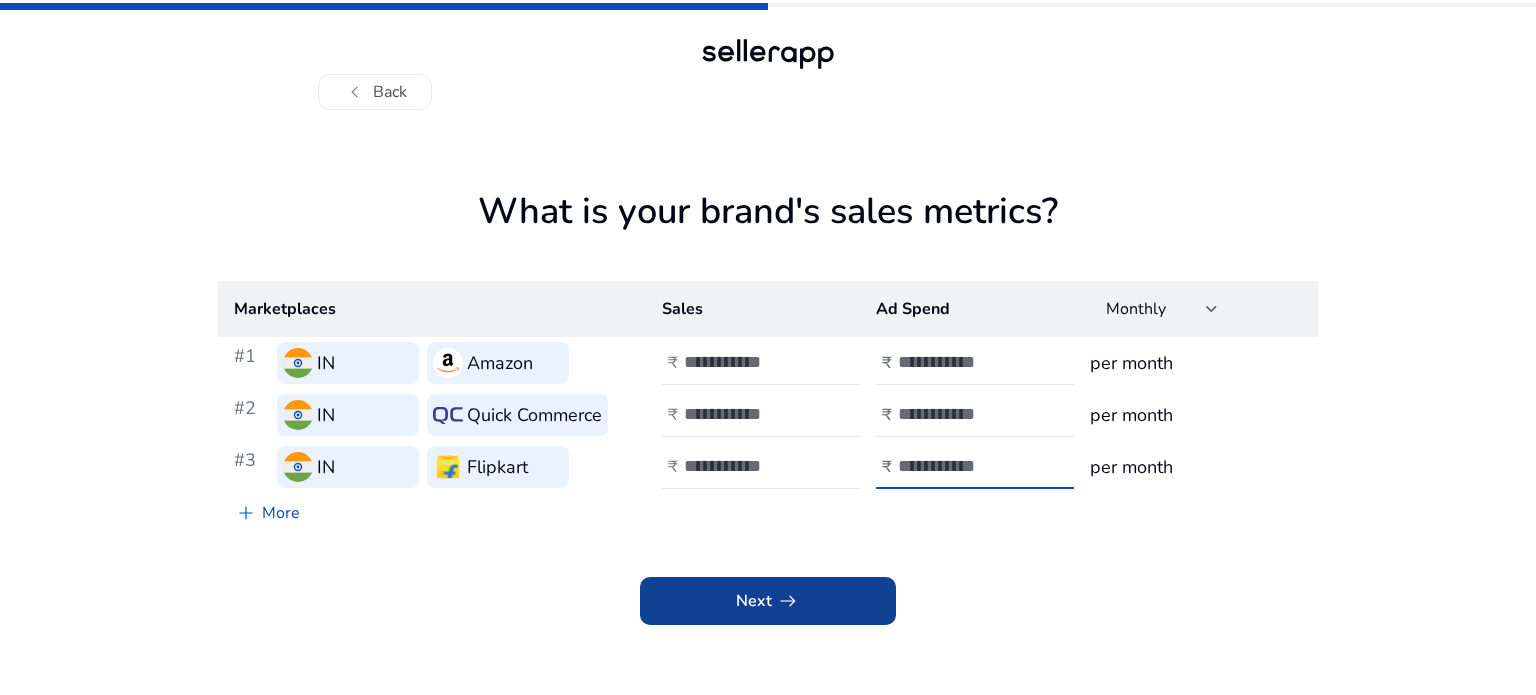 type on "***" 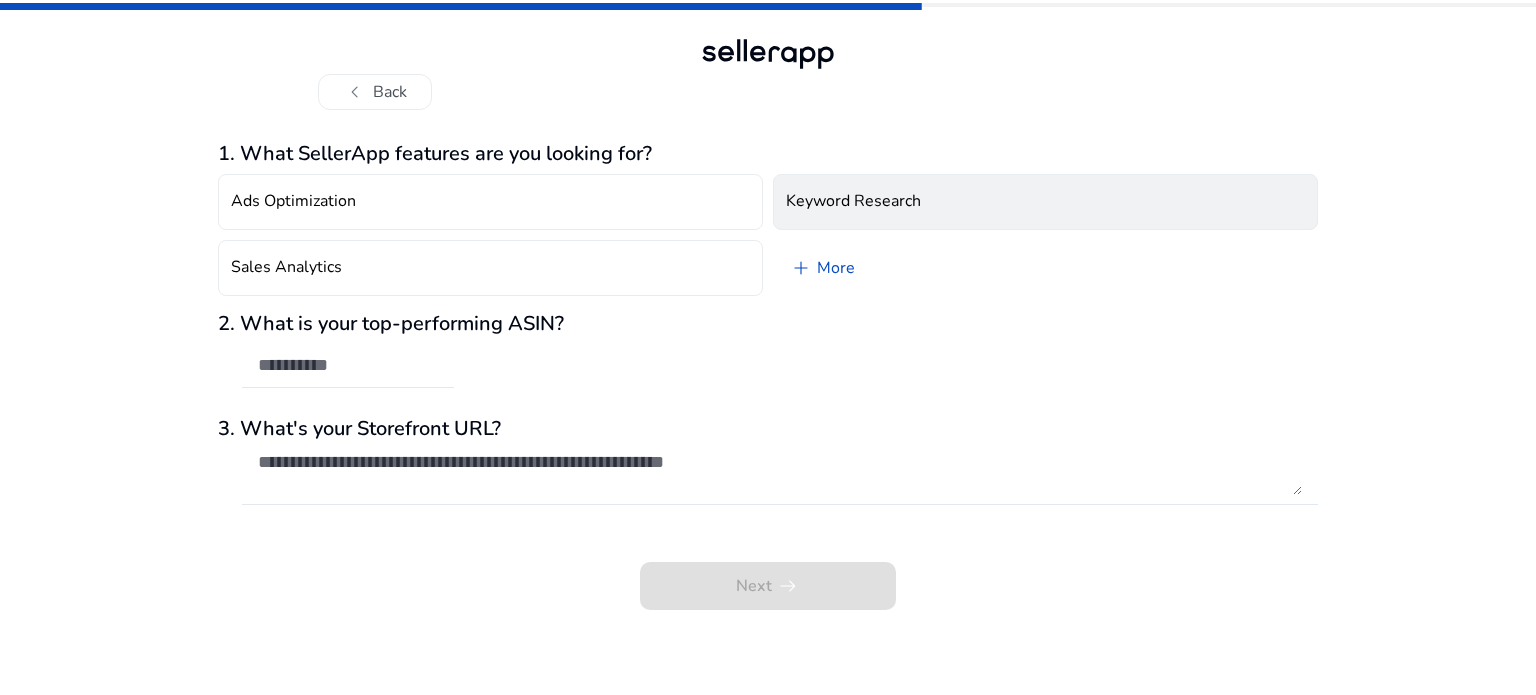 click on "Keyword Research" 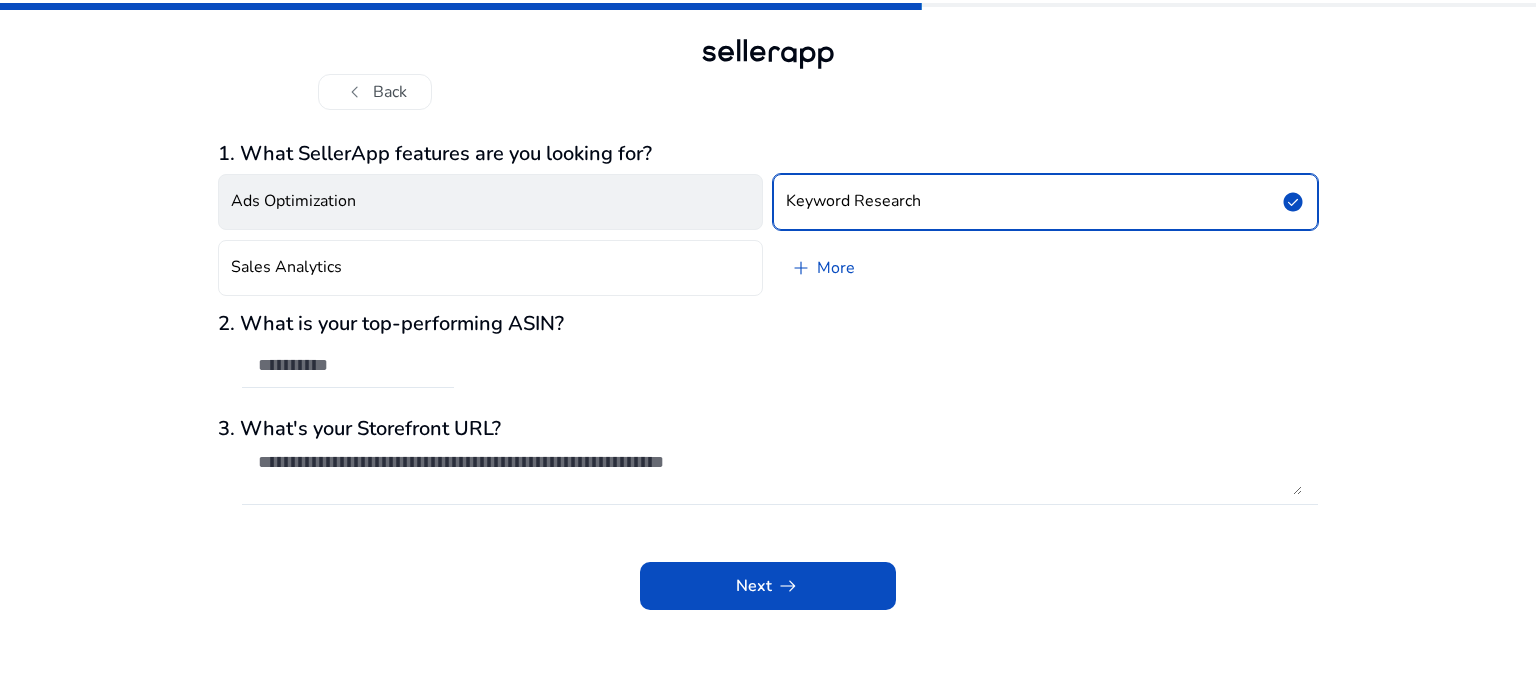 click on "Ads Optimization" 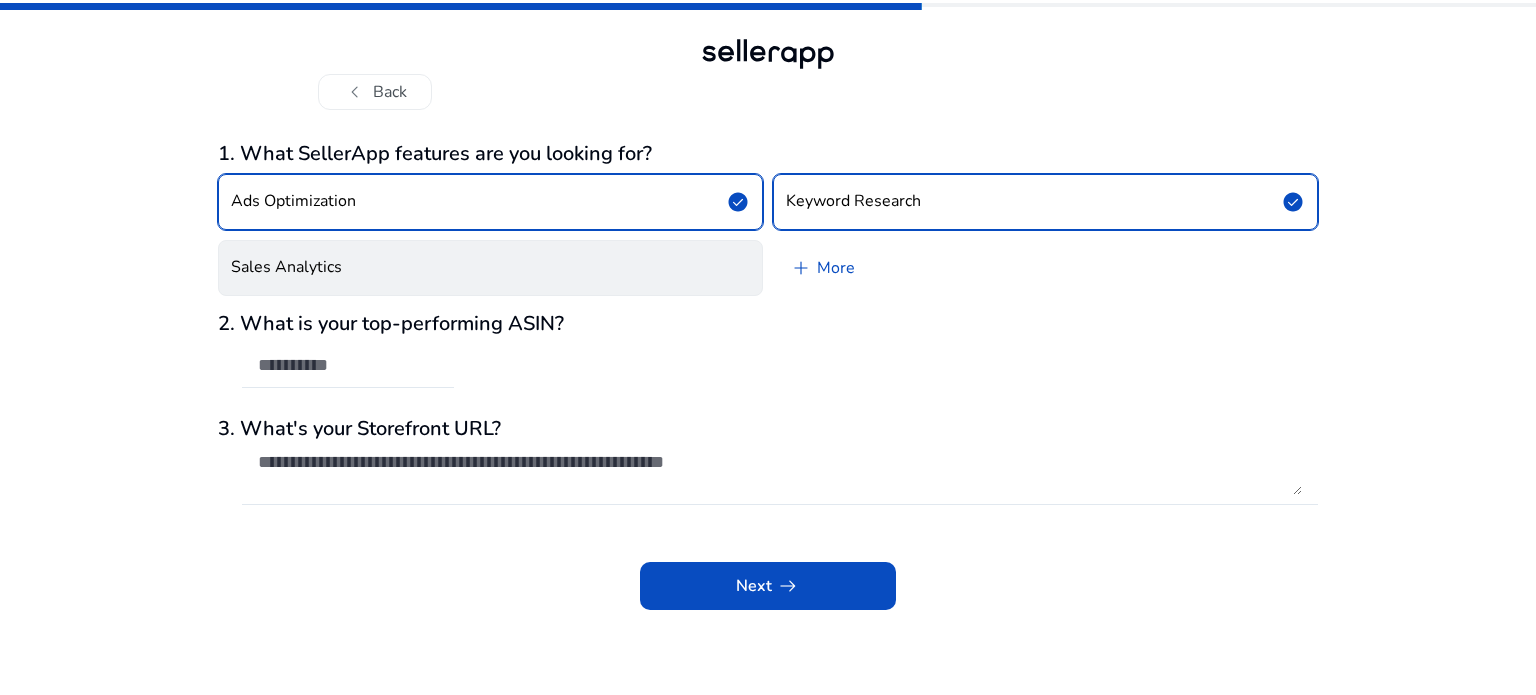 click on "Sales Analytics" 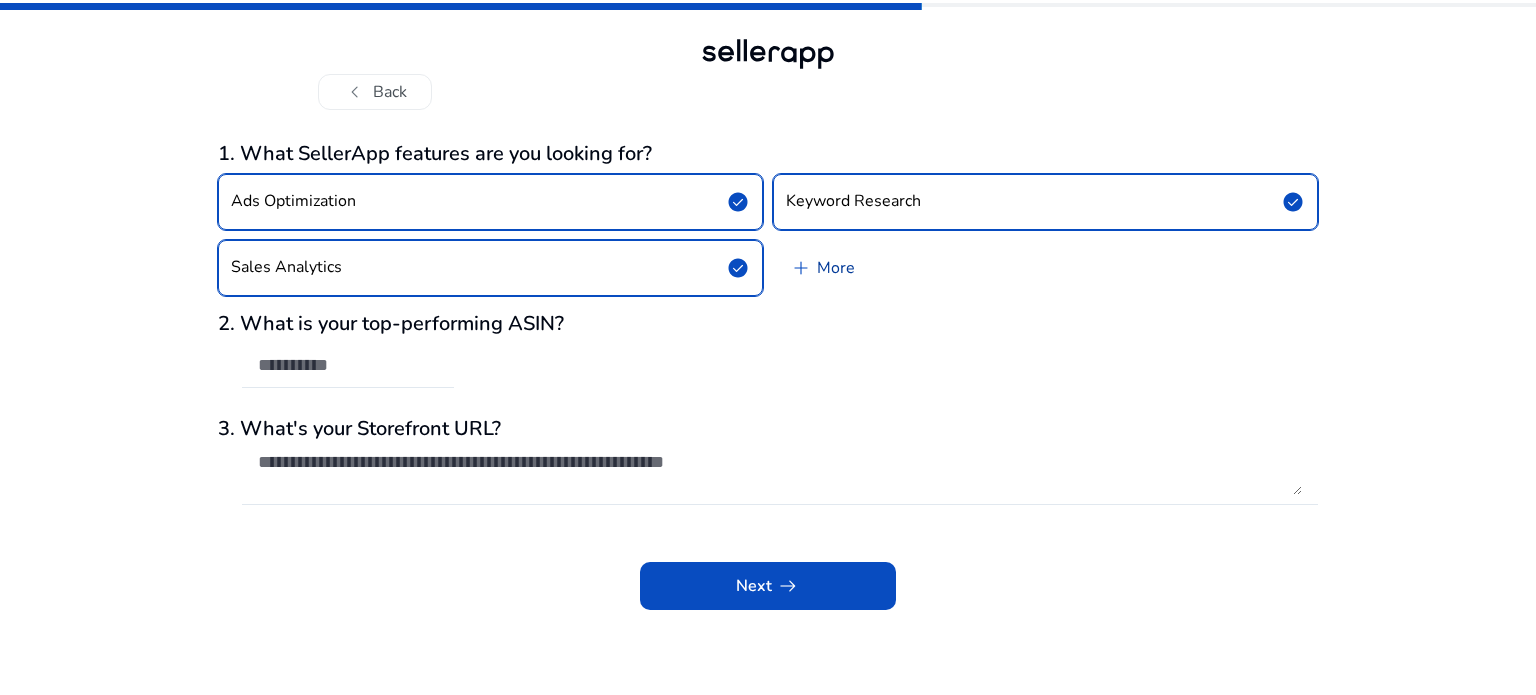 click on "add   More" 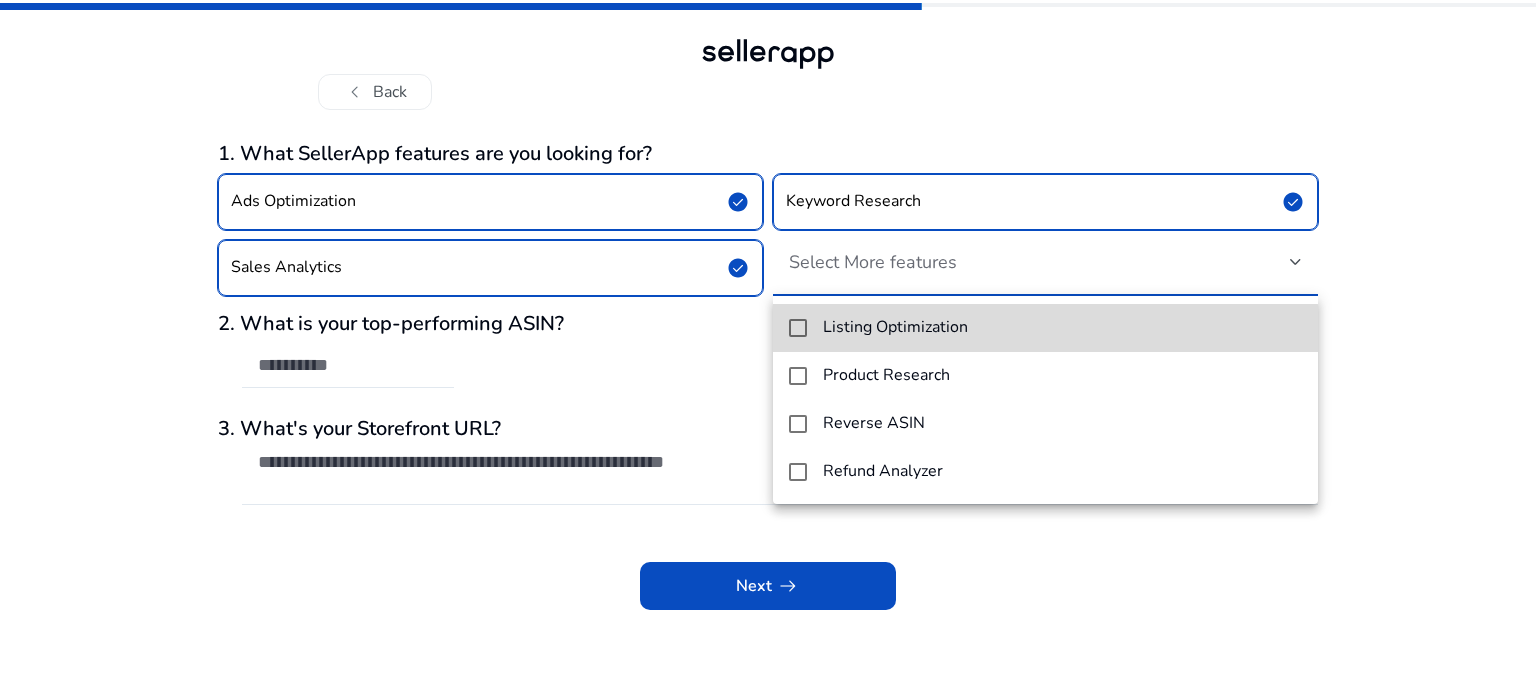 click on "Listing Optimization" at bounding box center [1045, 328] 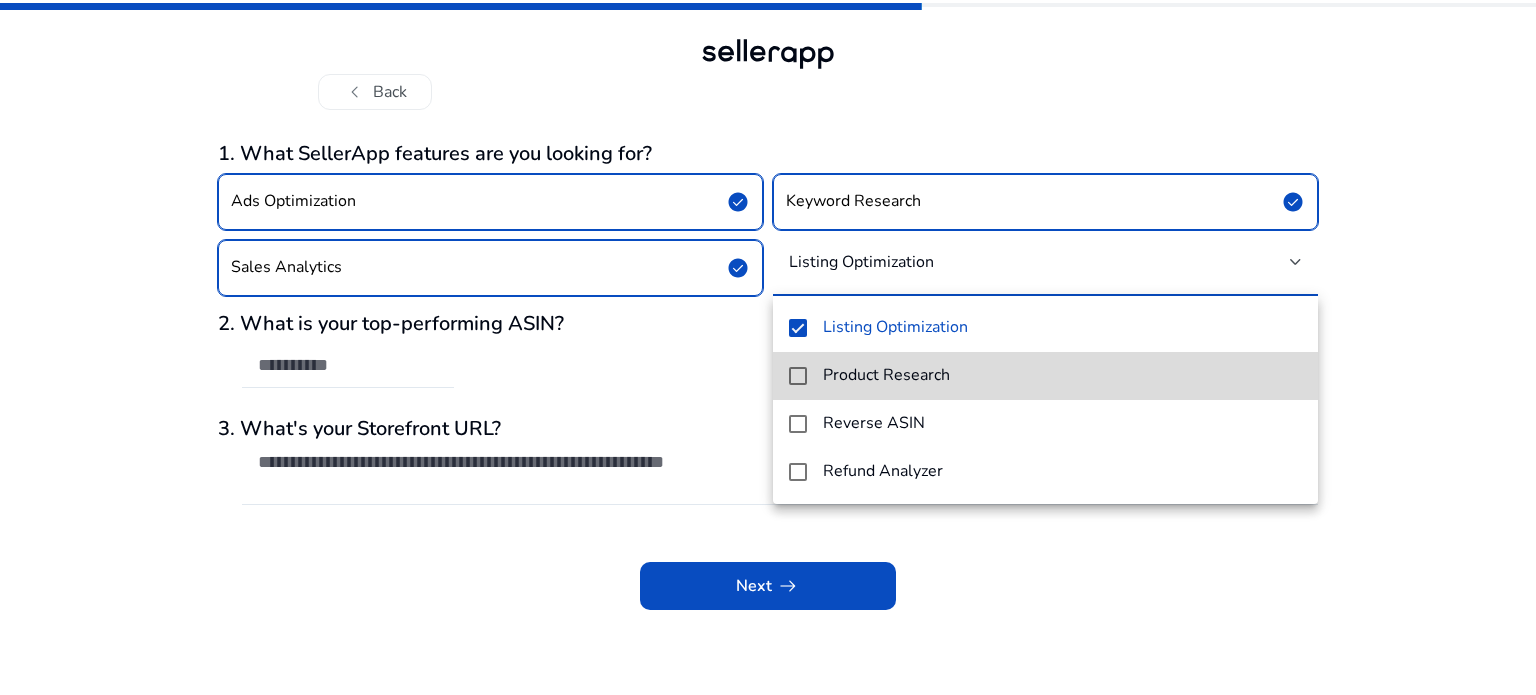 click on "Product Research" at bounding box center [886, 375] 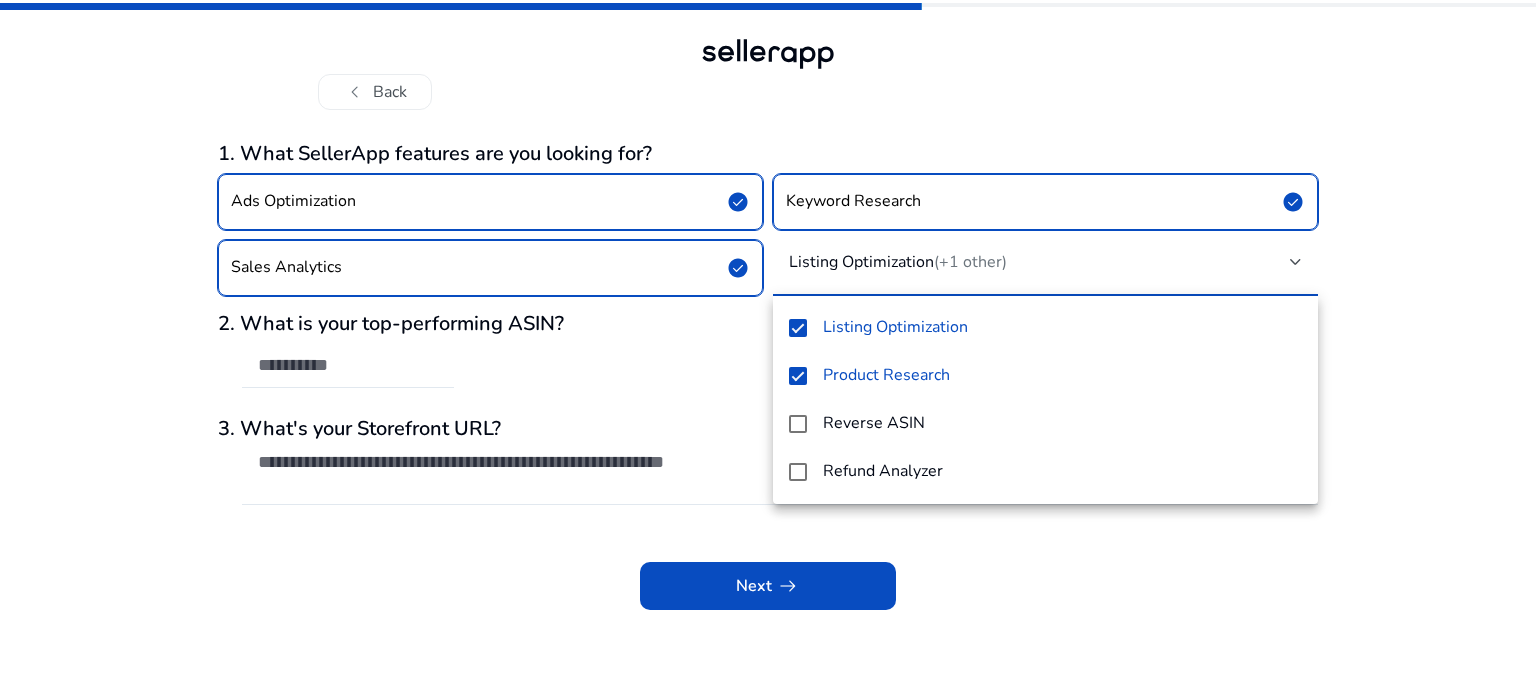 click at bounding box center [768, 347] 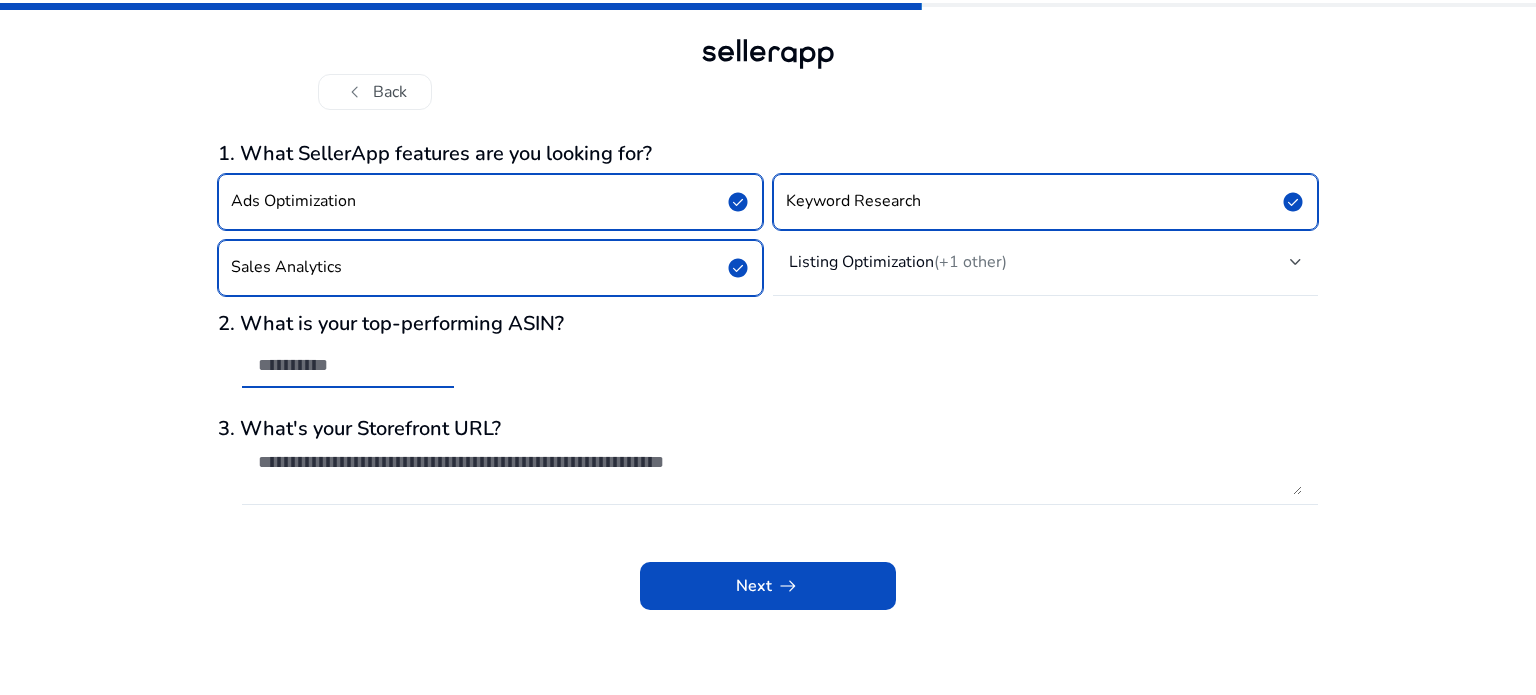 click at bounding box center [348, 365] 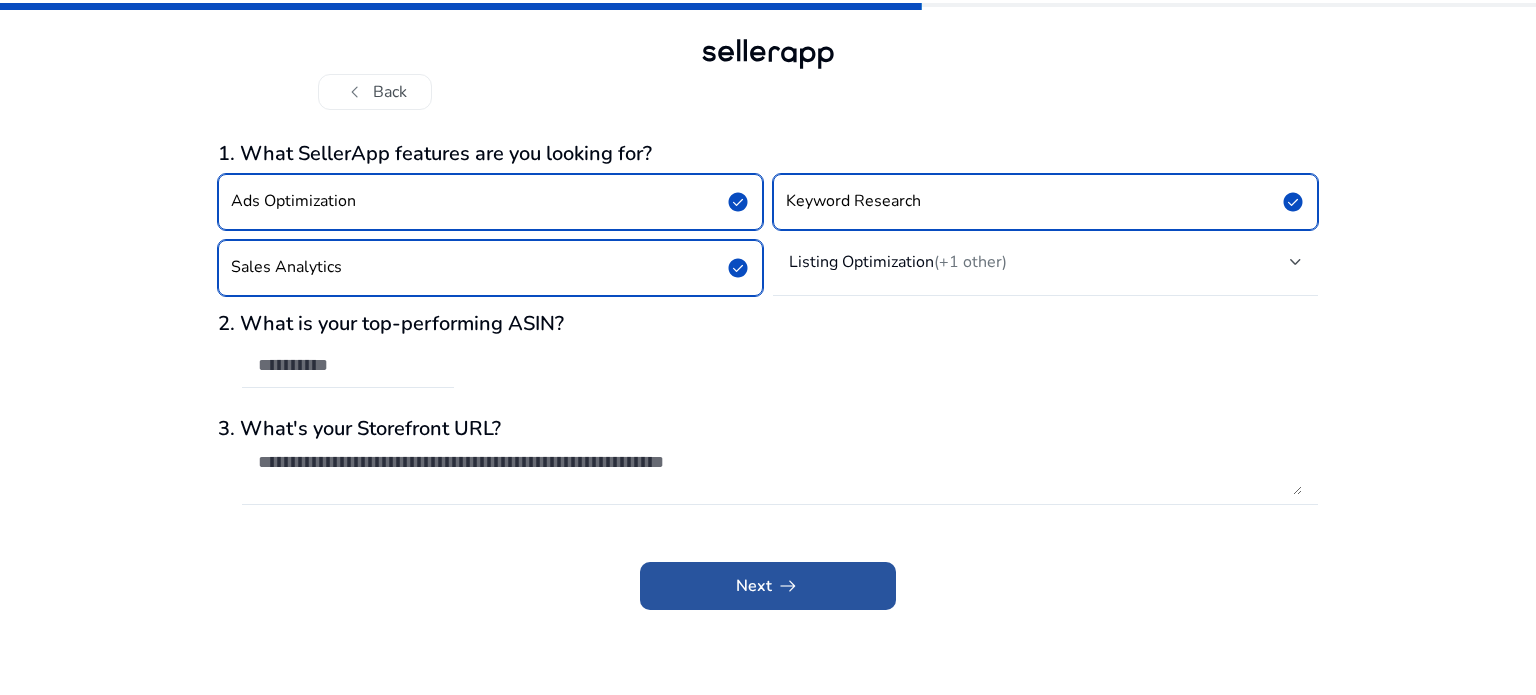 click 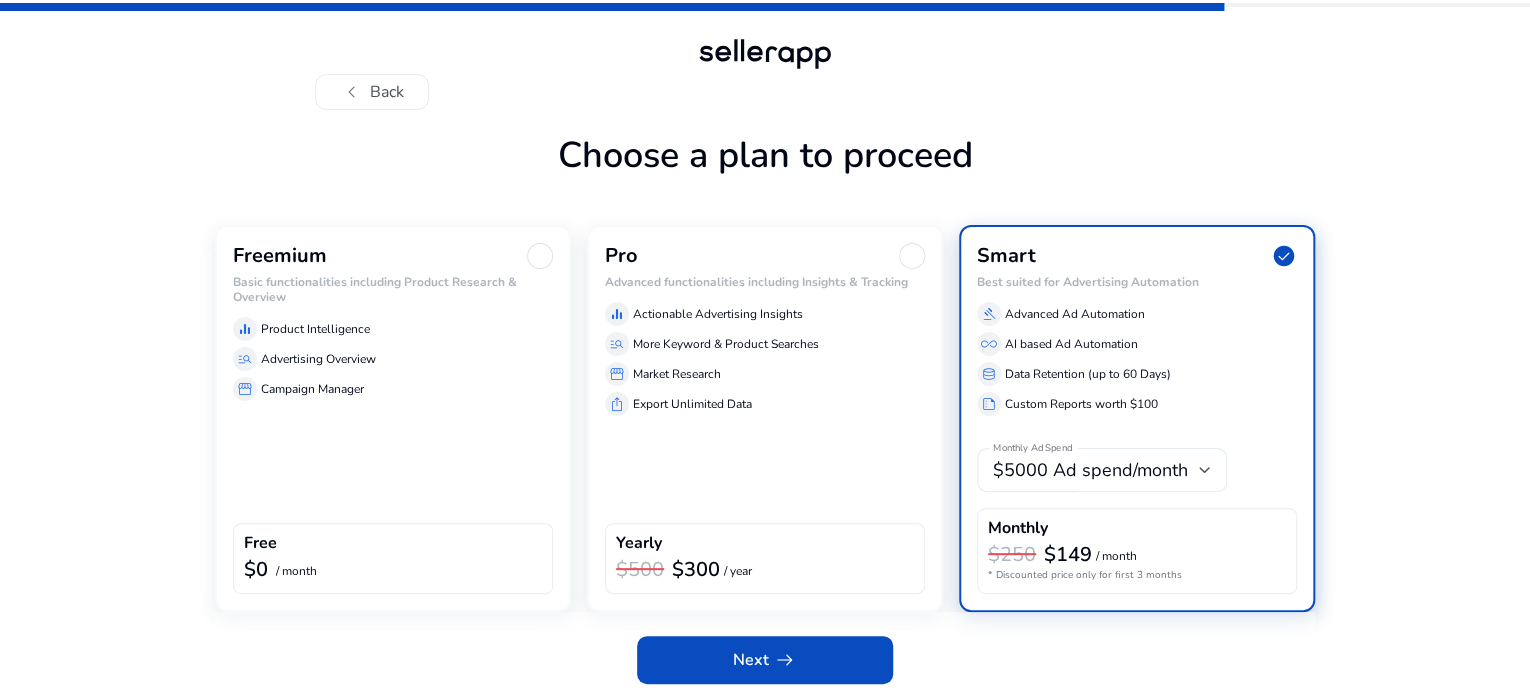 scroll, scrollTop: 68, scrollLeft: 0, axis: vertical 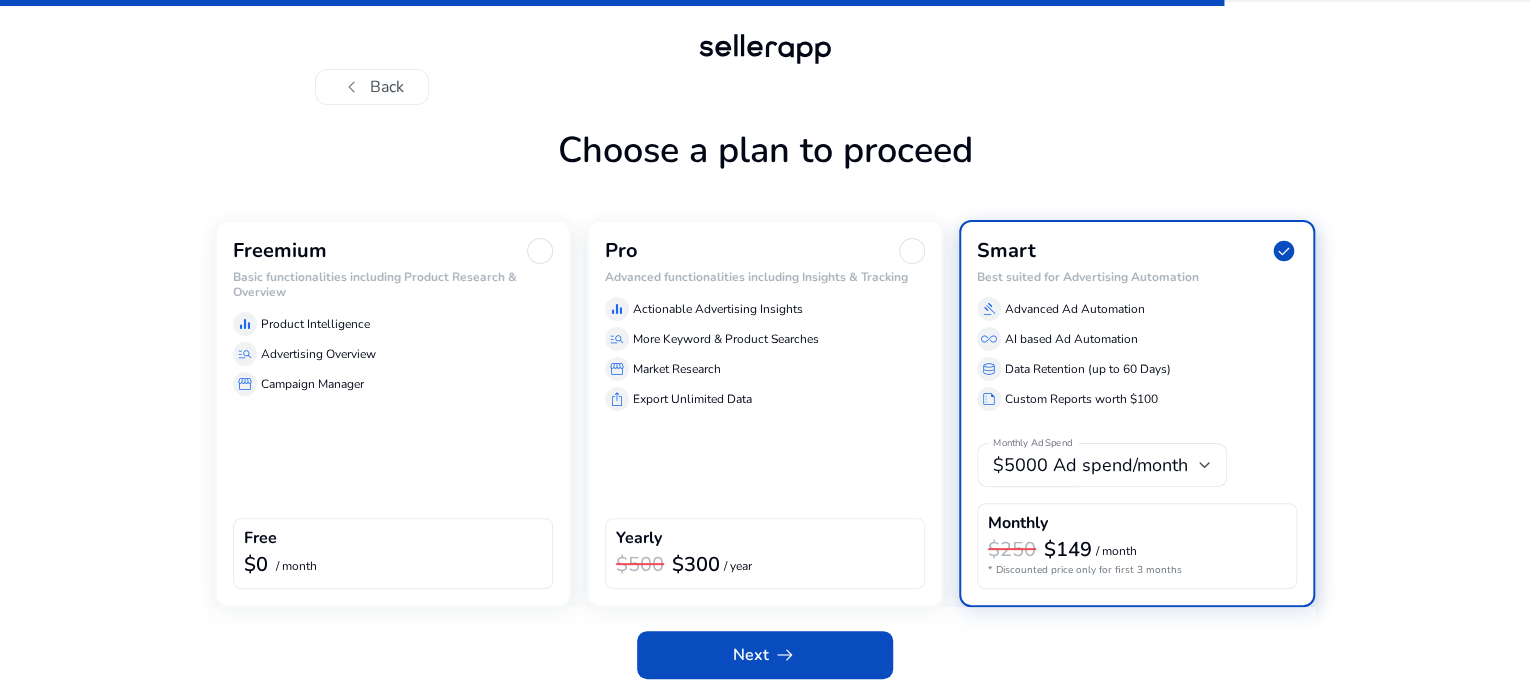 click on "storefront  Campaign Manager" 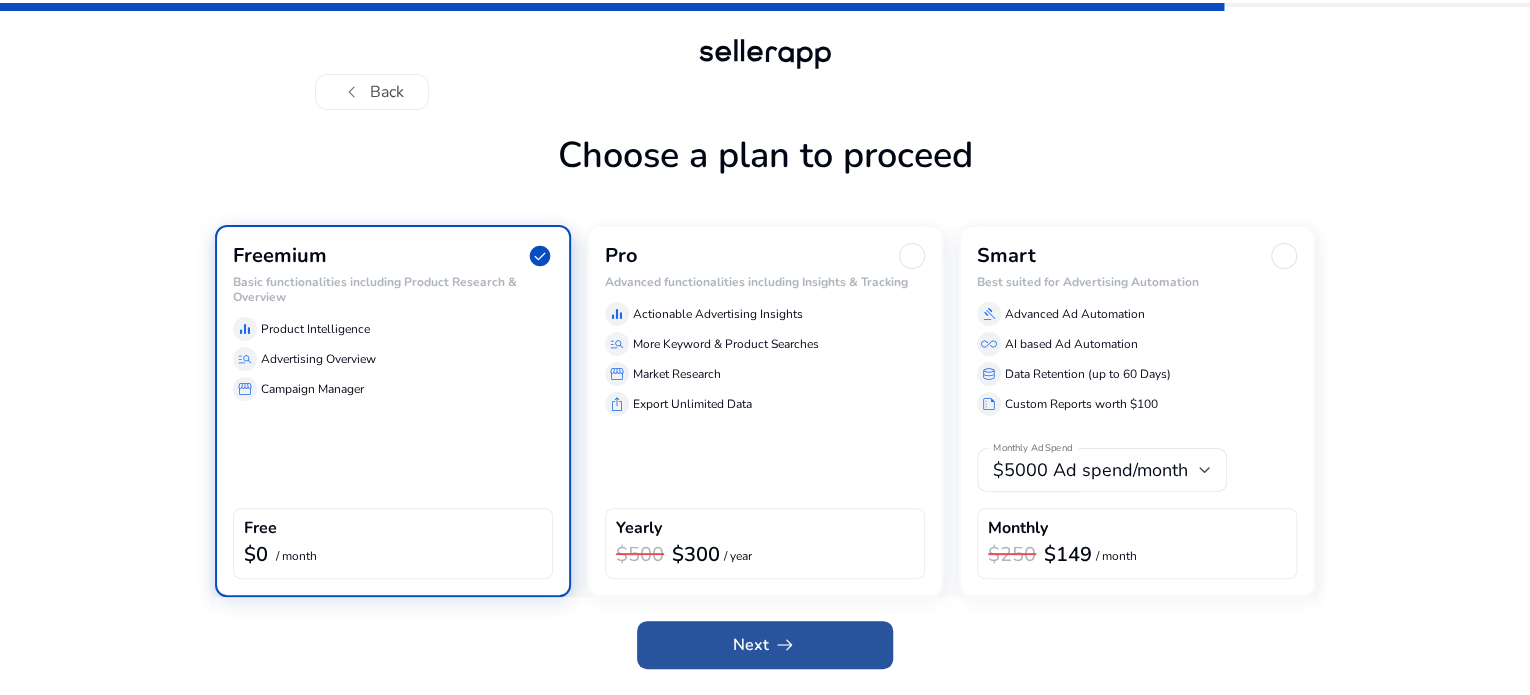 click 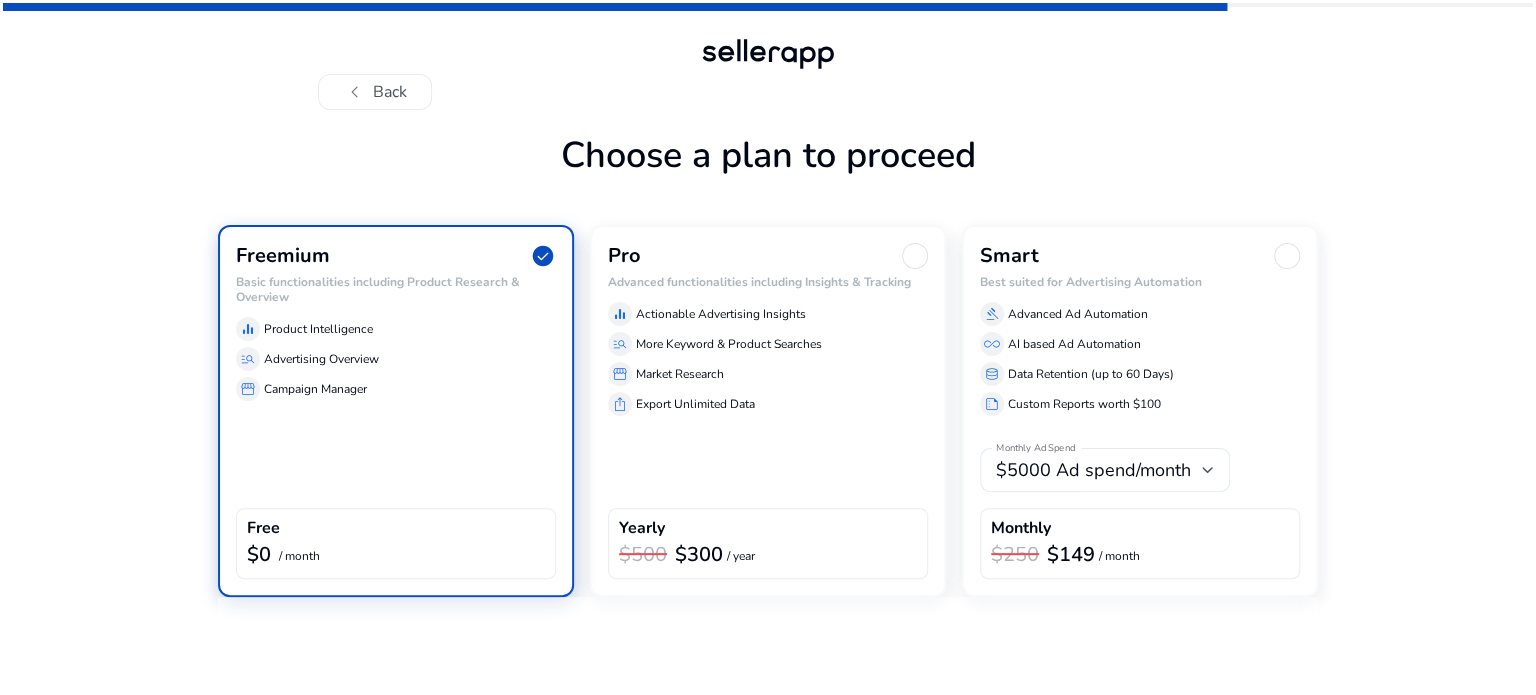scroll, scrollTop: 0, scrollLeft: 0, axis: both 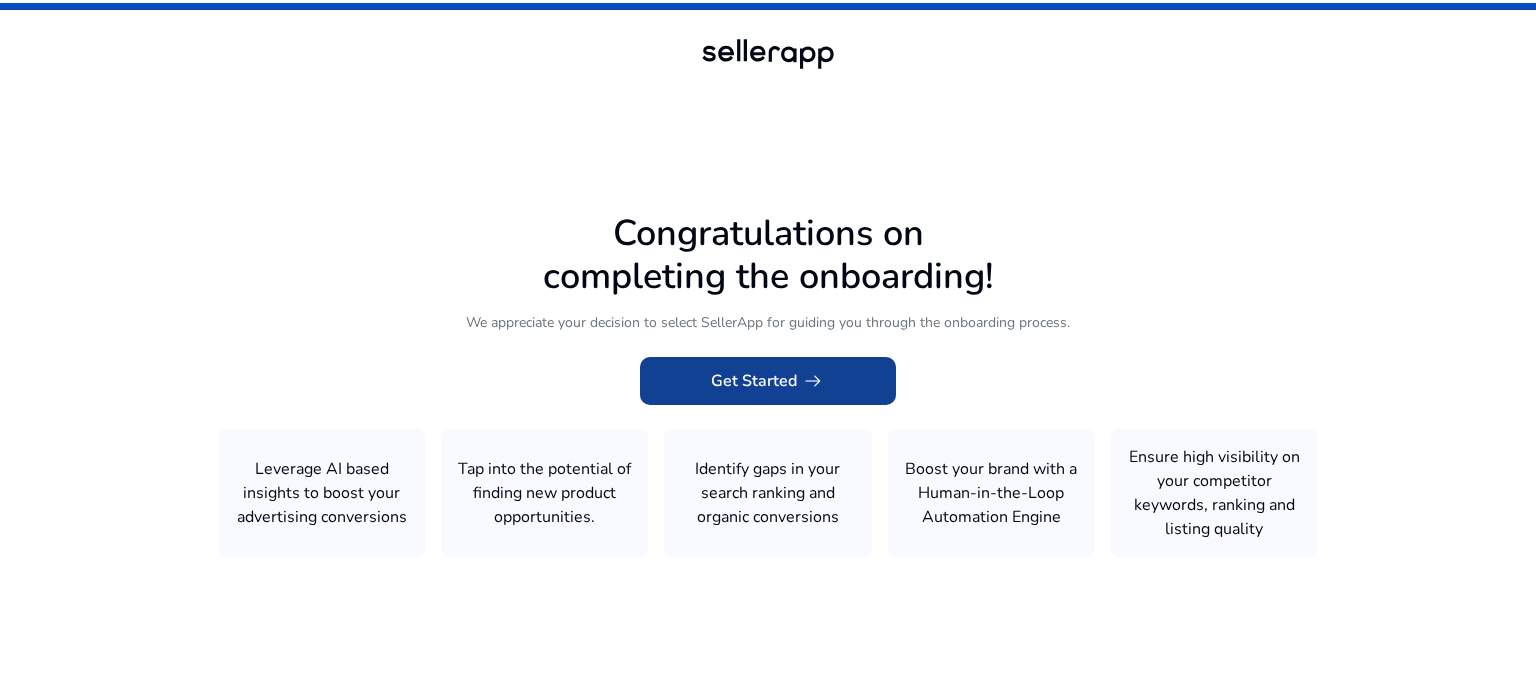click on "Get Started   arrow_right_alt" 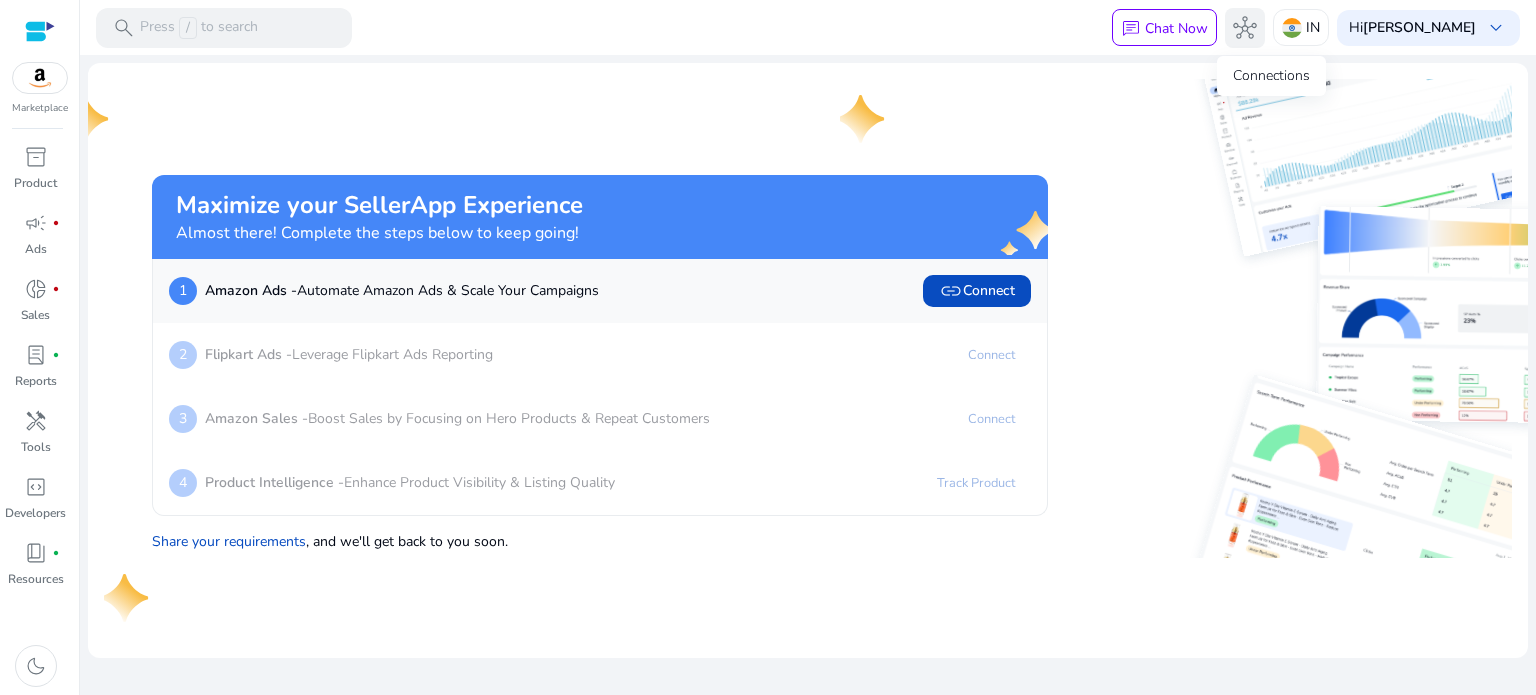 click on "hub" at bounding box center [1245, 28] 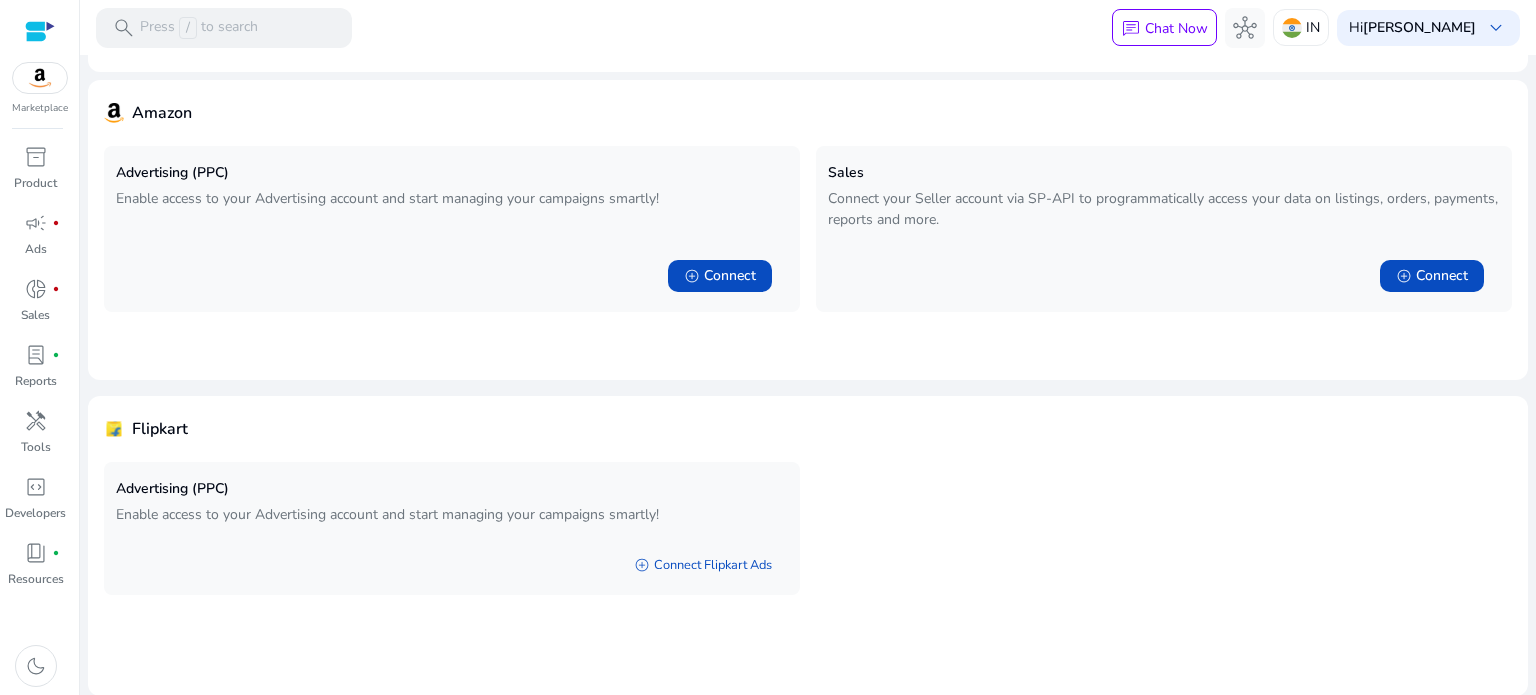 scroll, scrollTop: 0, scrollLeft: 0, axis: both 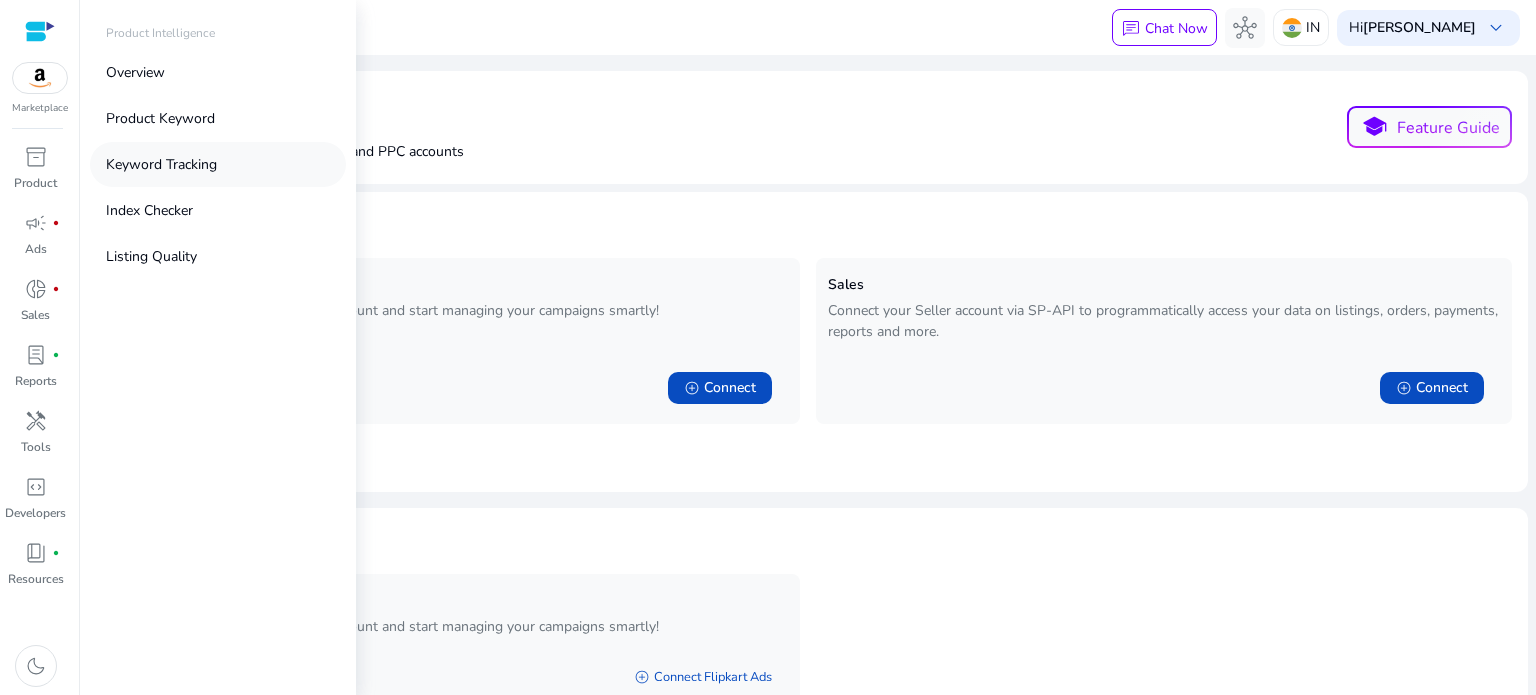 click on "Keyword Tracking" at bounding box center (218, 164) 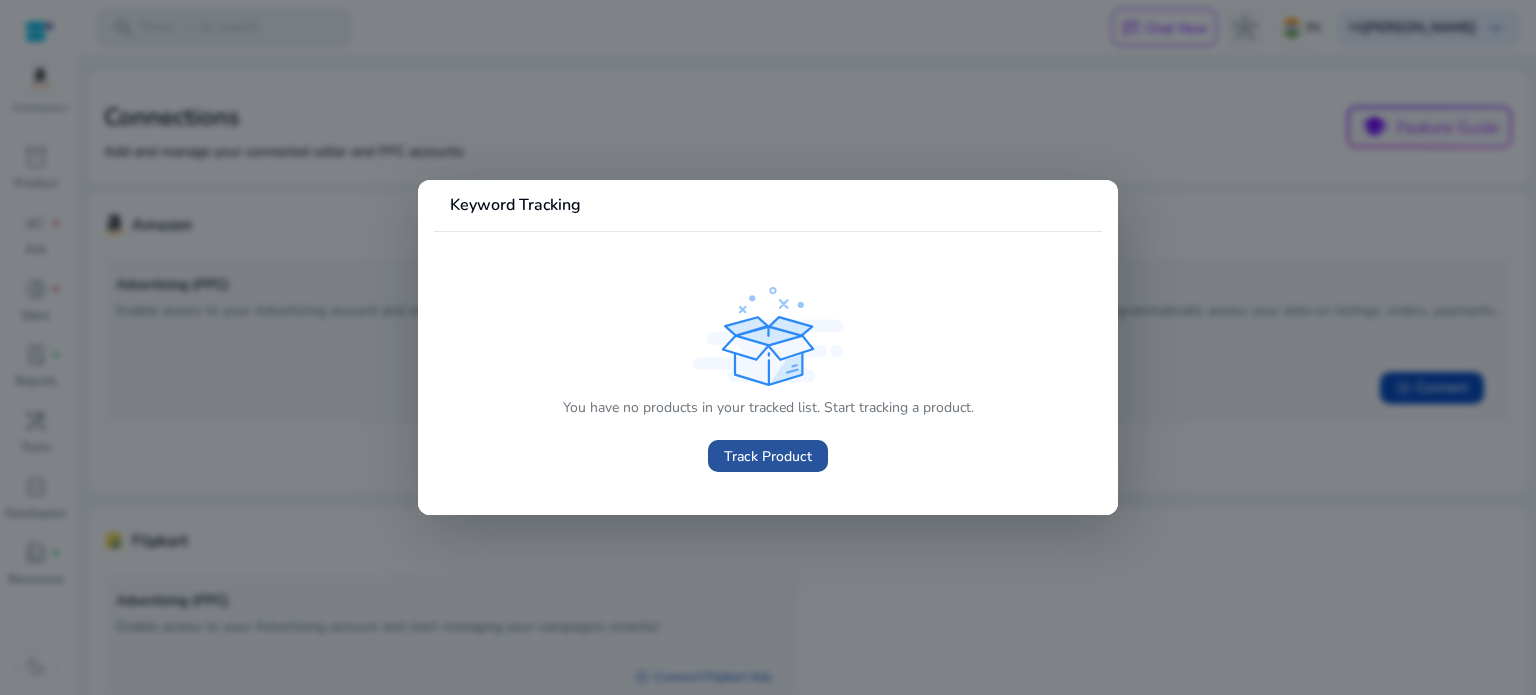 click on "Track Product" 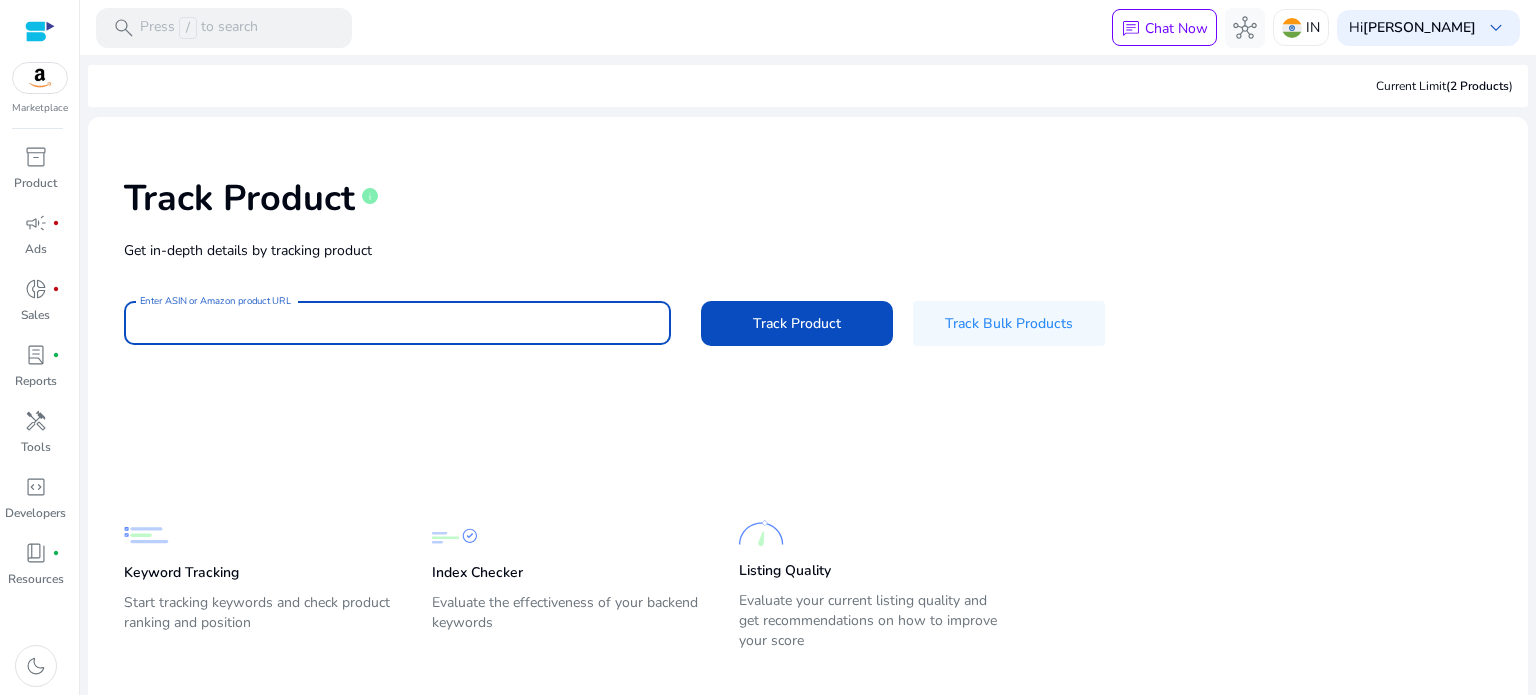 click on "Enter ASIN or Amazon product URL" at bounding box center [397, 323] 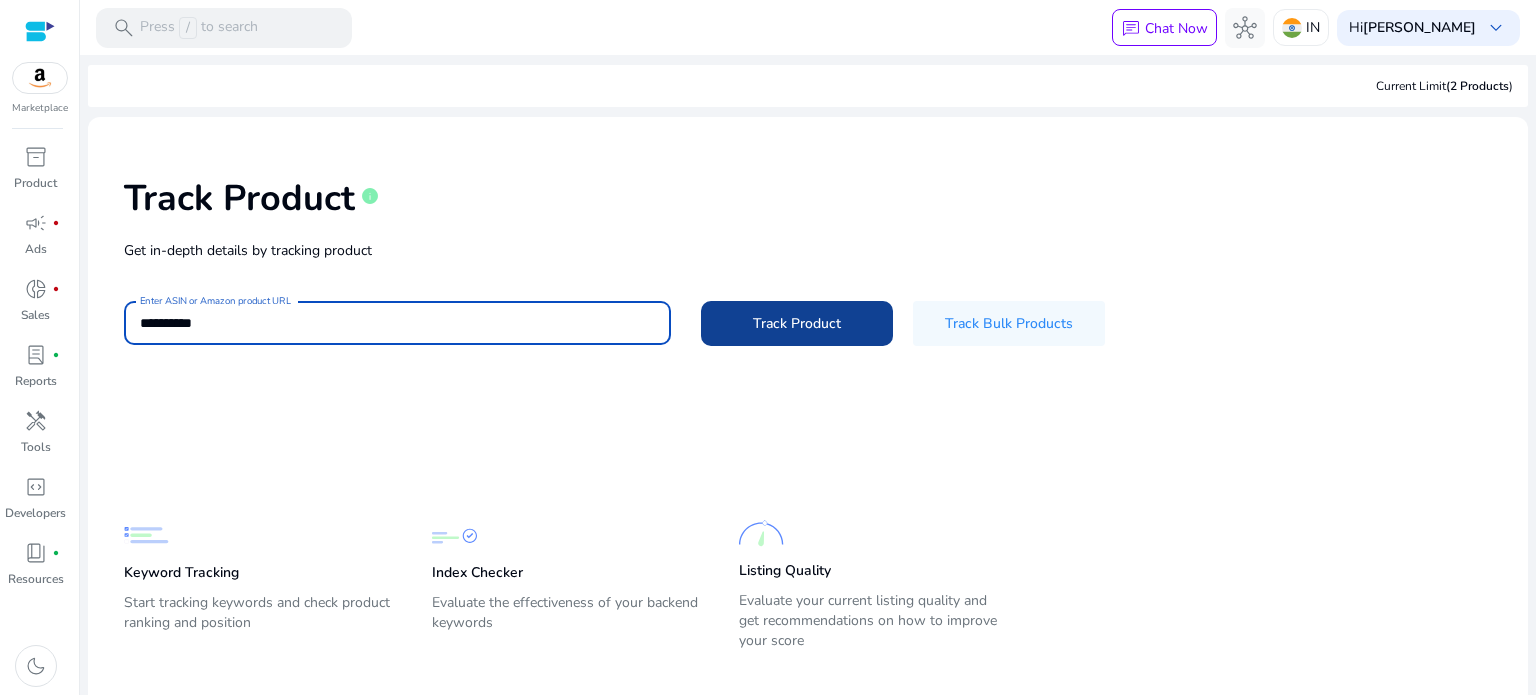 type on "**********" 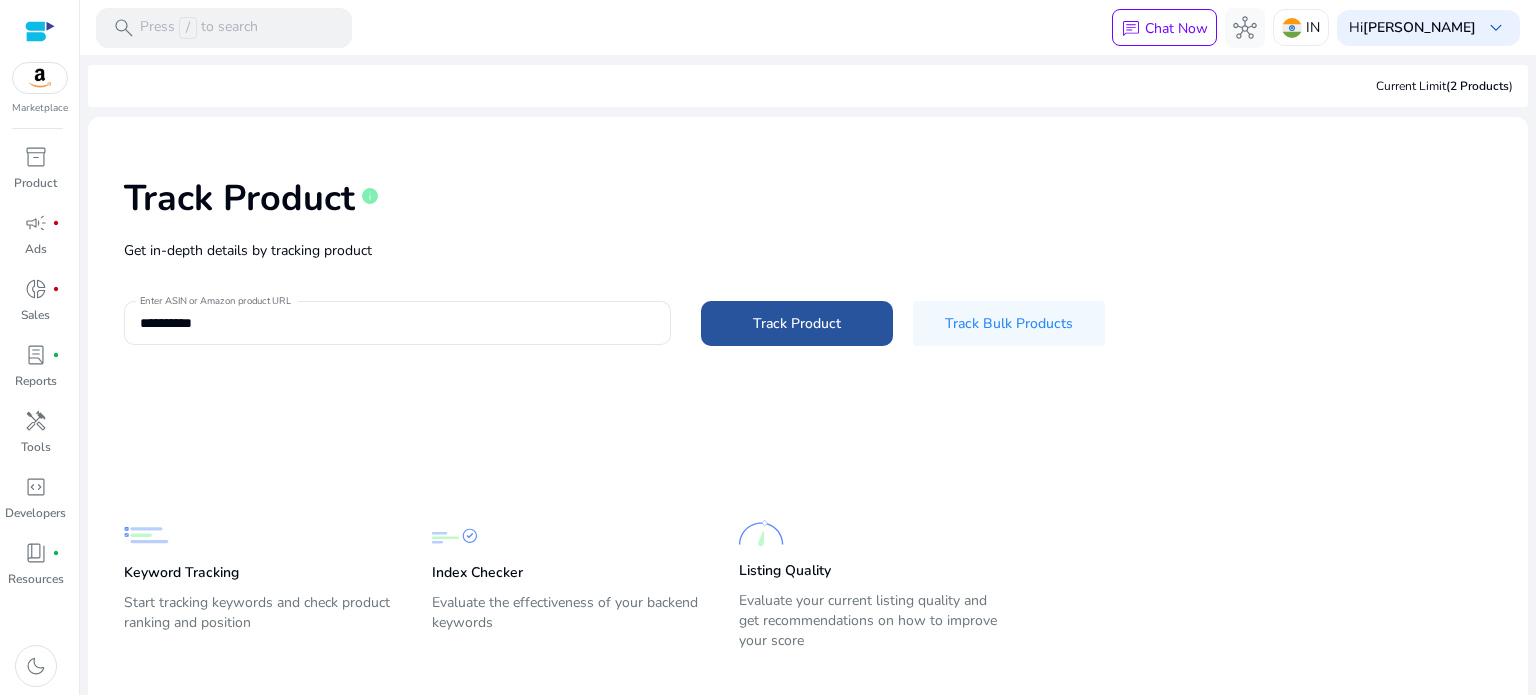 click on "Track Product" 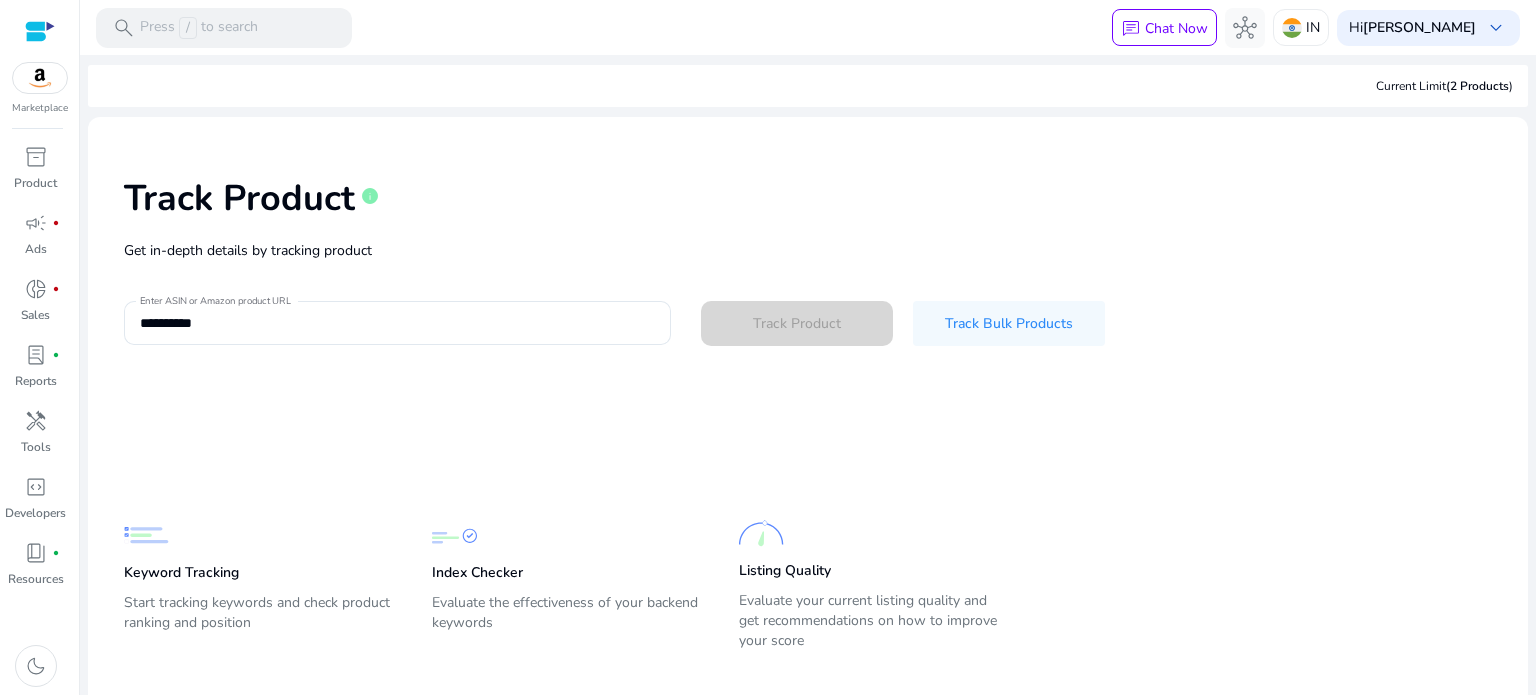 type 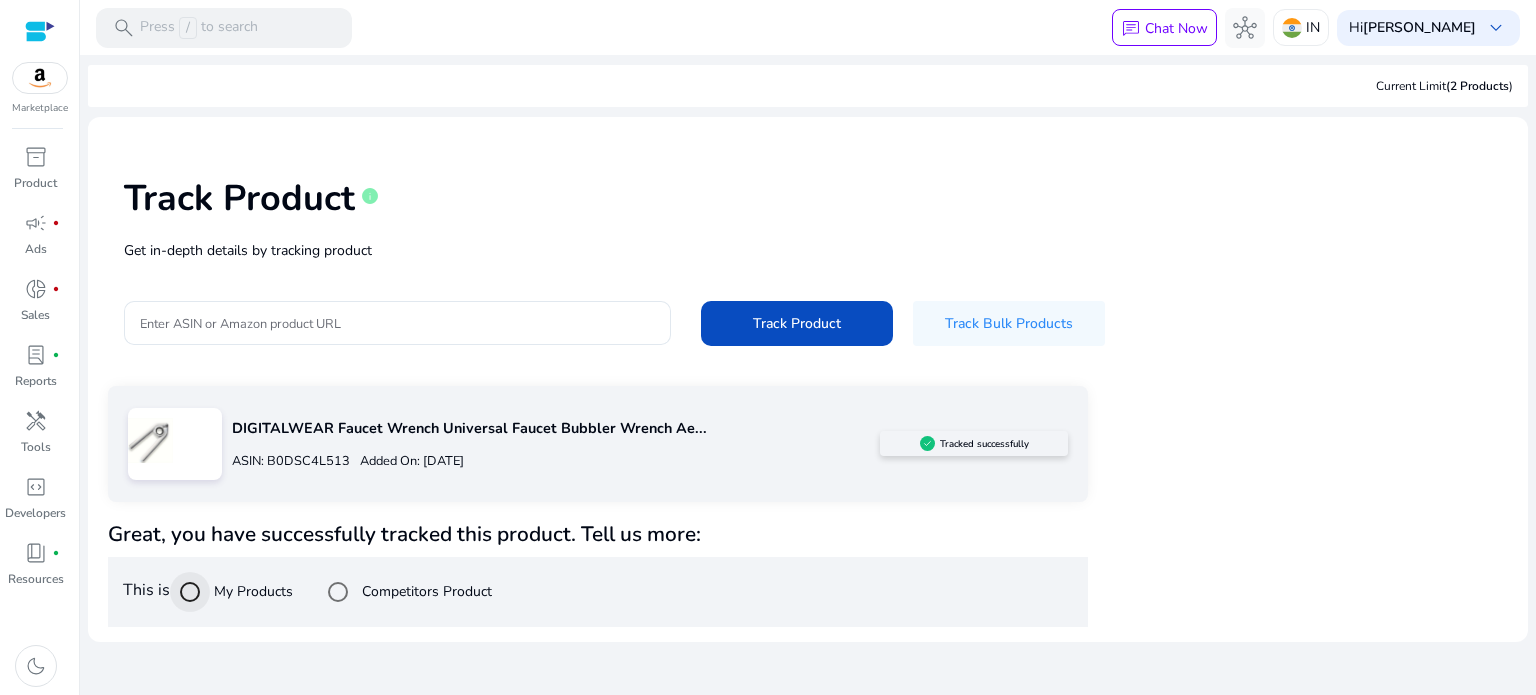 click at bounding box center [190, 592] 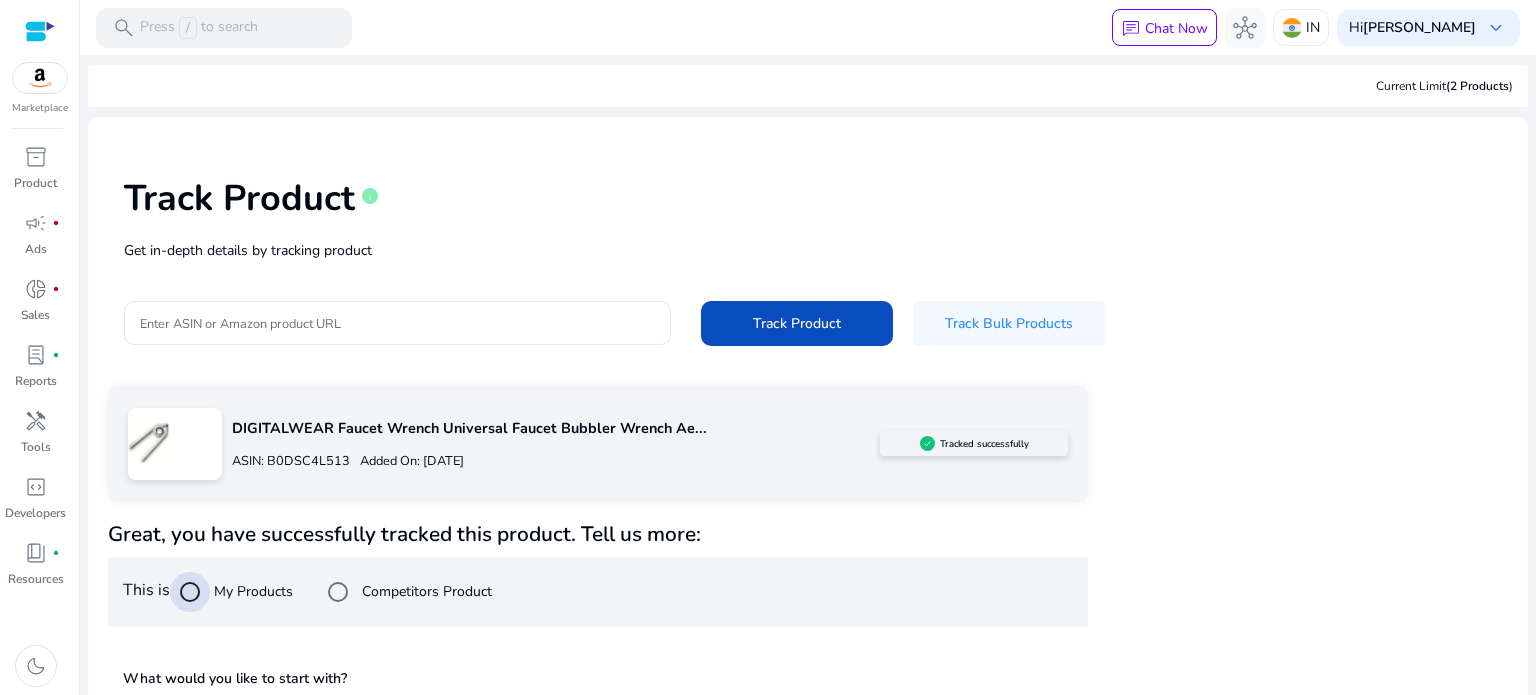 scroll, scrollTop: 179, scrollLeft: 0, axis: vertical 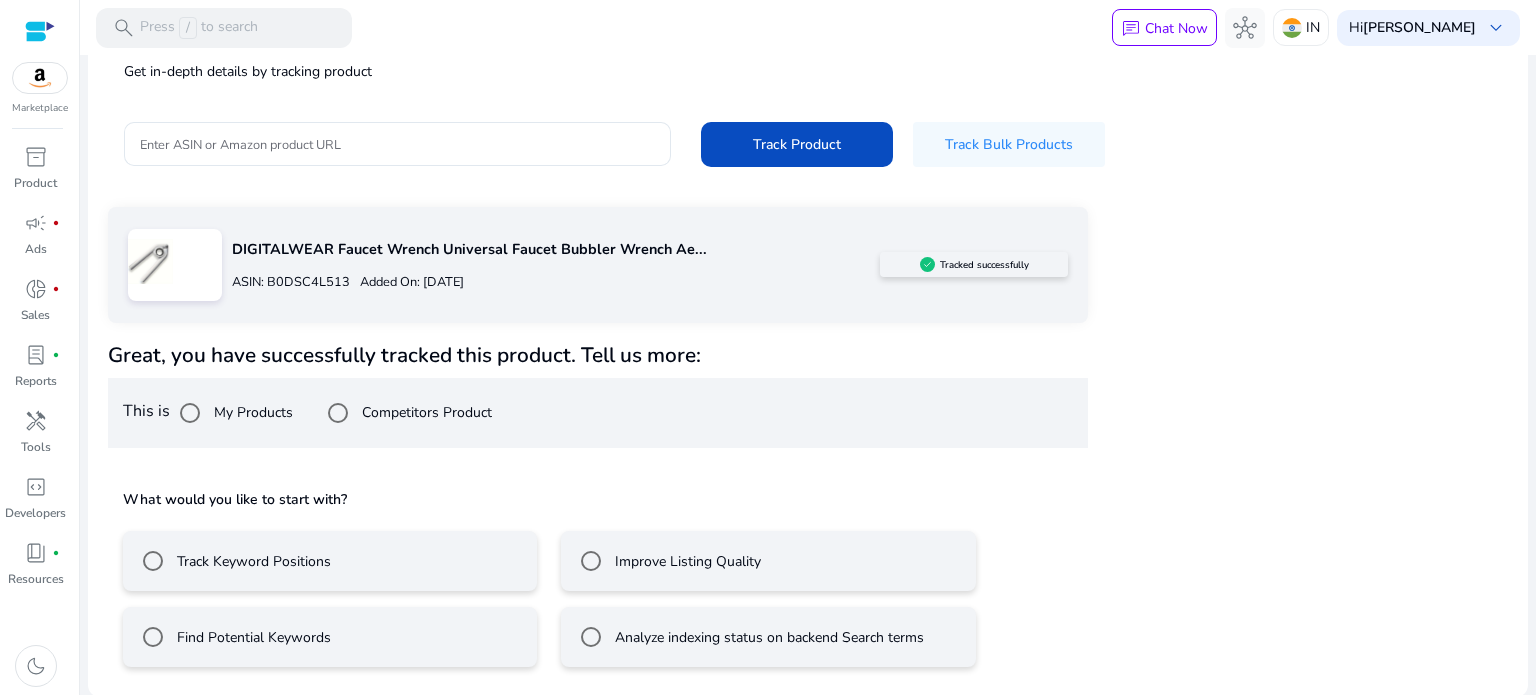 click on "Track Keyword Positions" at bounding box center [252, 561] 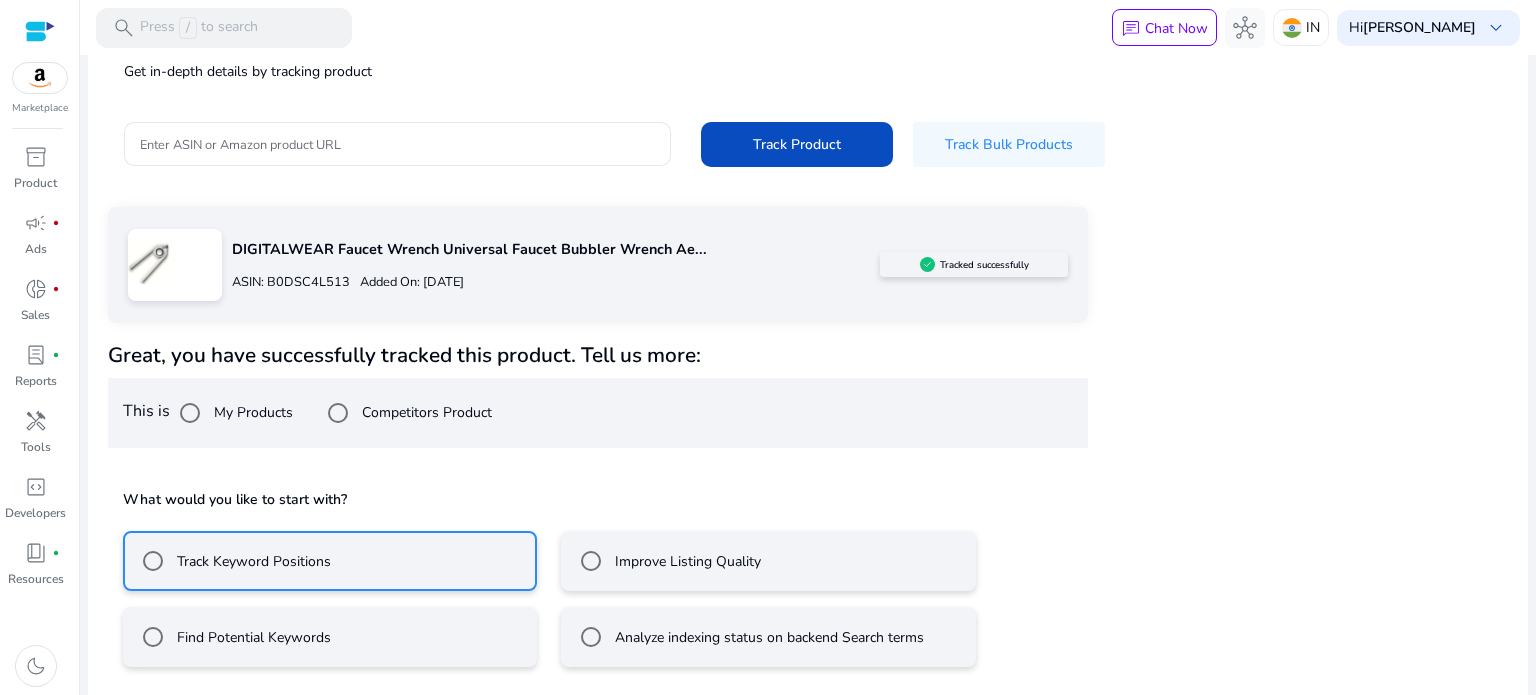 click on "Improve Listing Quality" at bounding box center (768, 561) 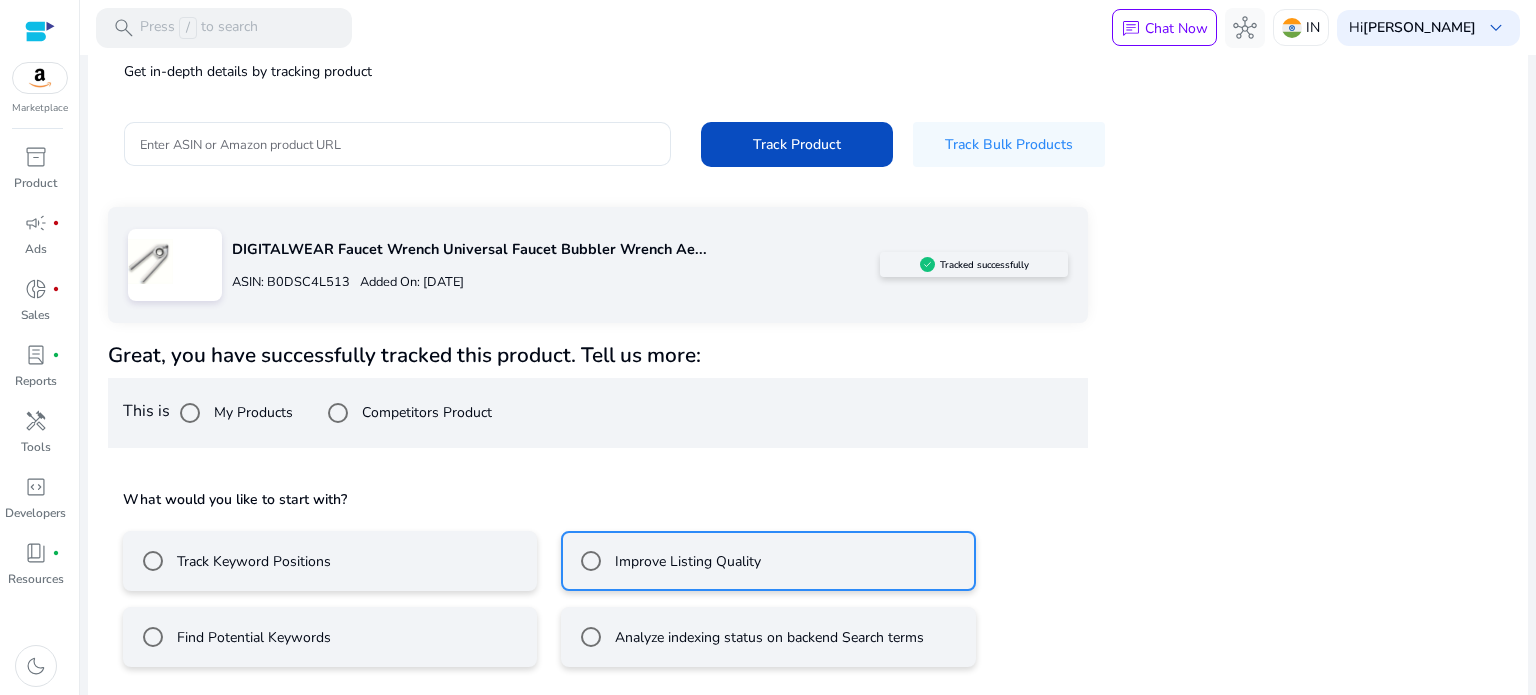 scroll, scrollTop: 268, scrollLeft: 0, axis: vertical 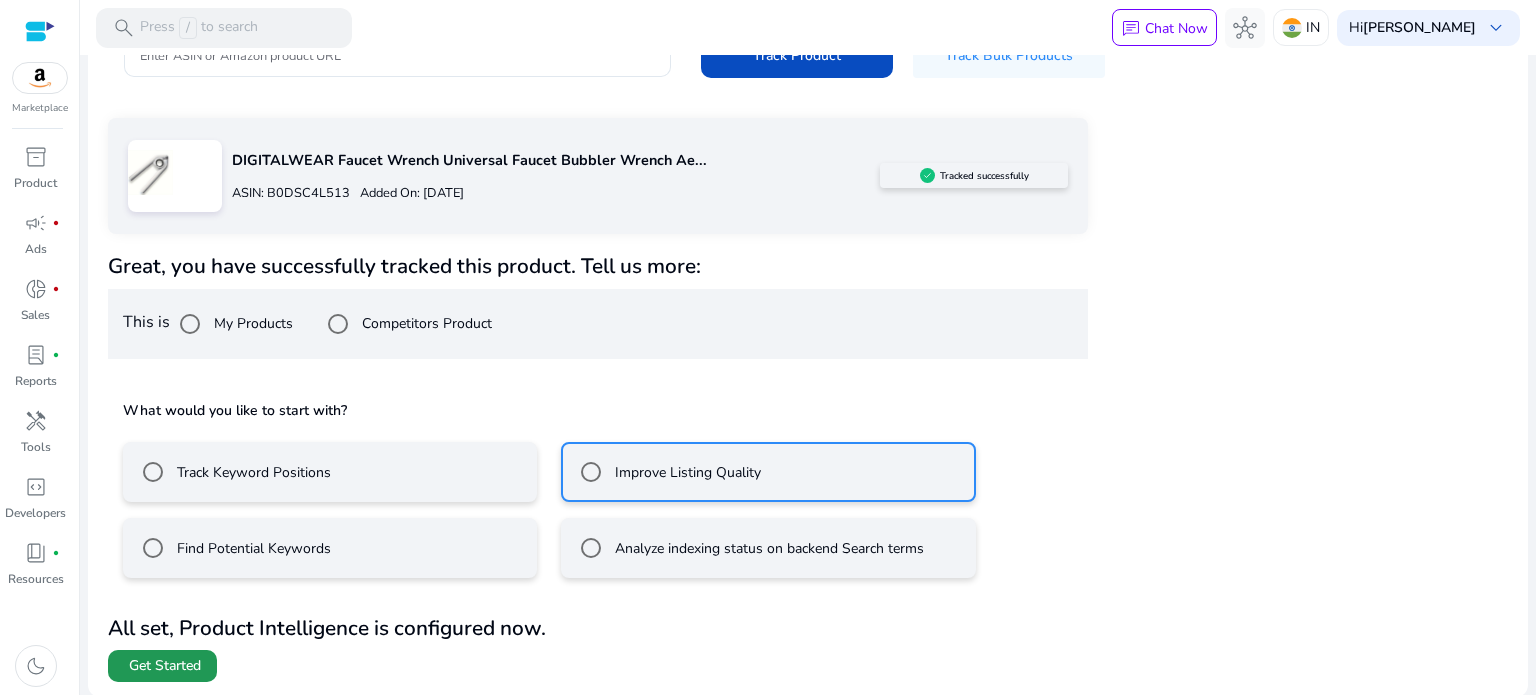 click on "Get Started" at bounding box center [165, 666] 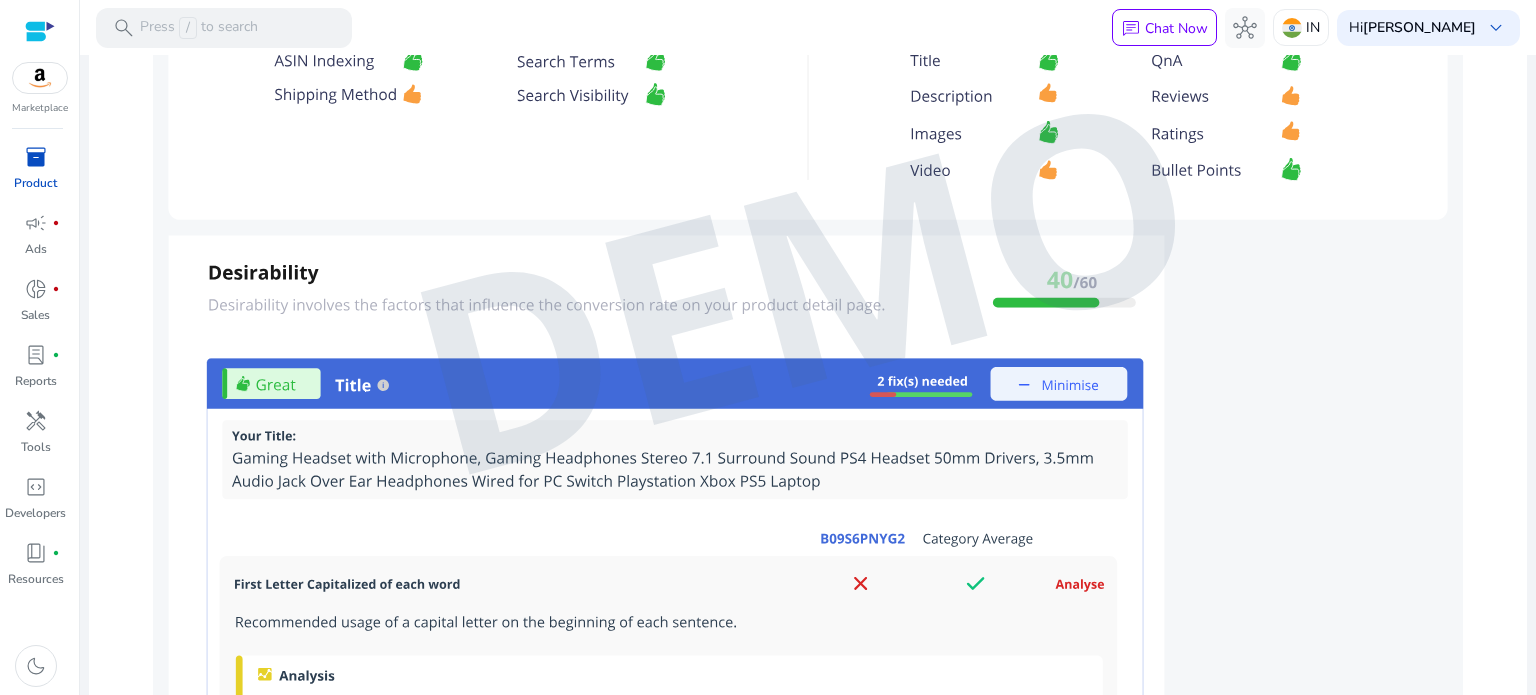 scroll, scrollTop: 1441, scrollLeft: 0, axis: vertical 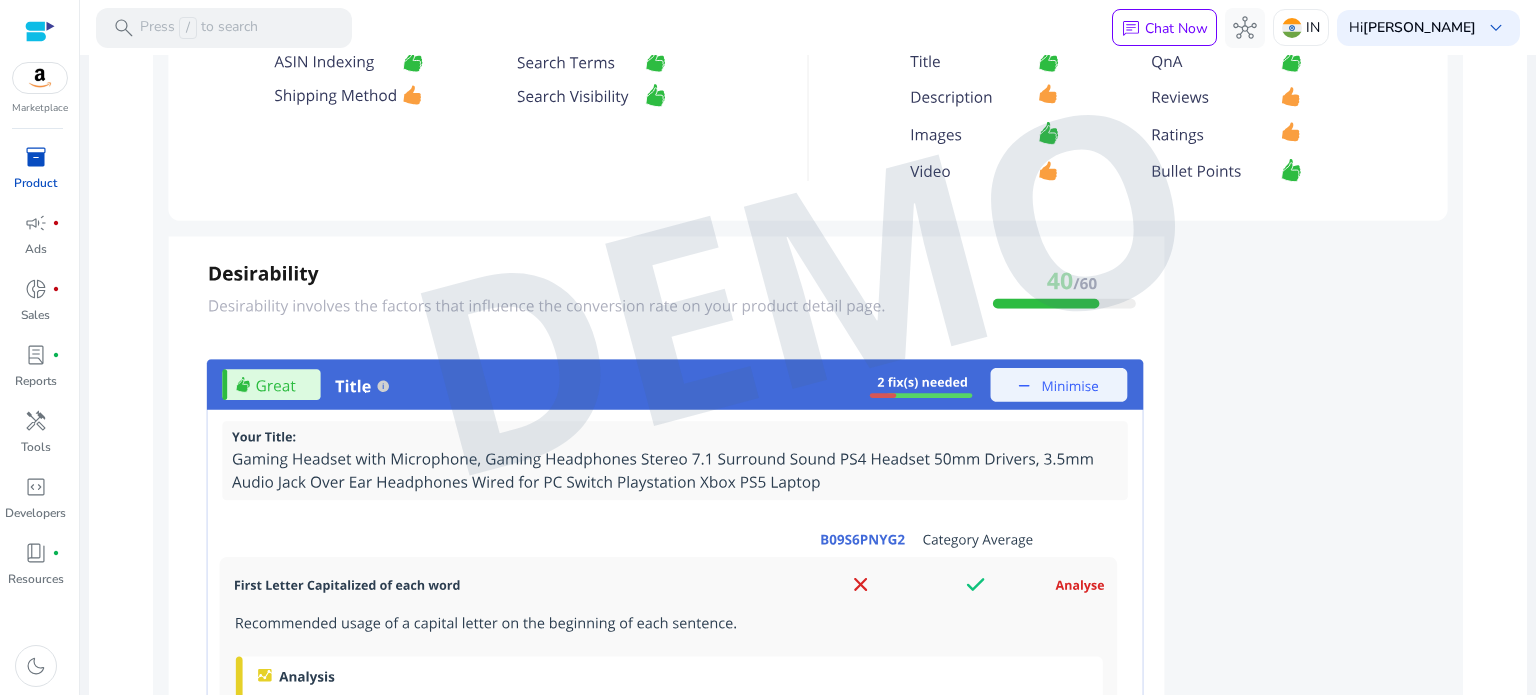 click at bounding box center (808, 286) 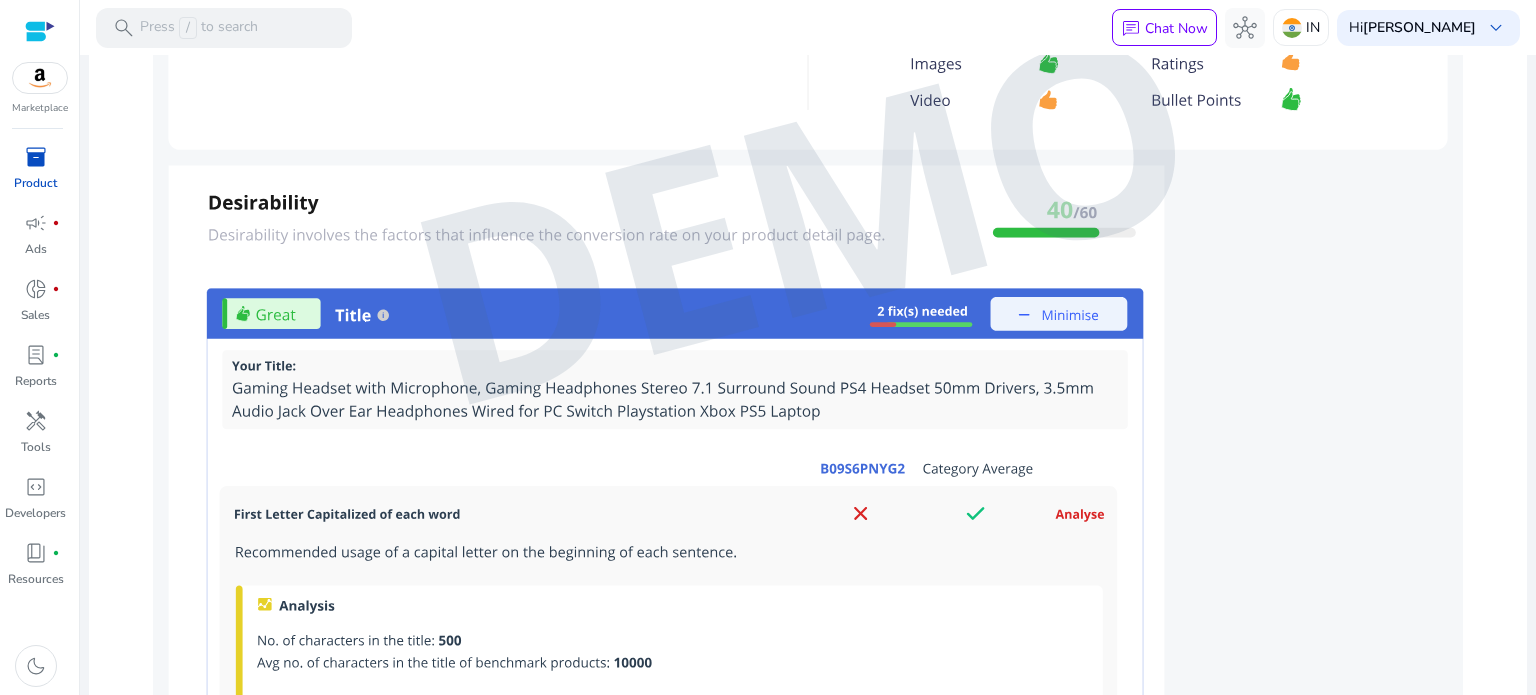 scroll, scrollTop: 1513, scrollLeft: 0, axis: vertical 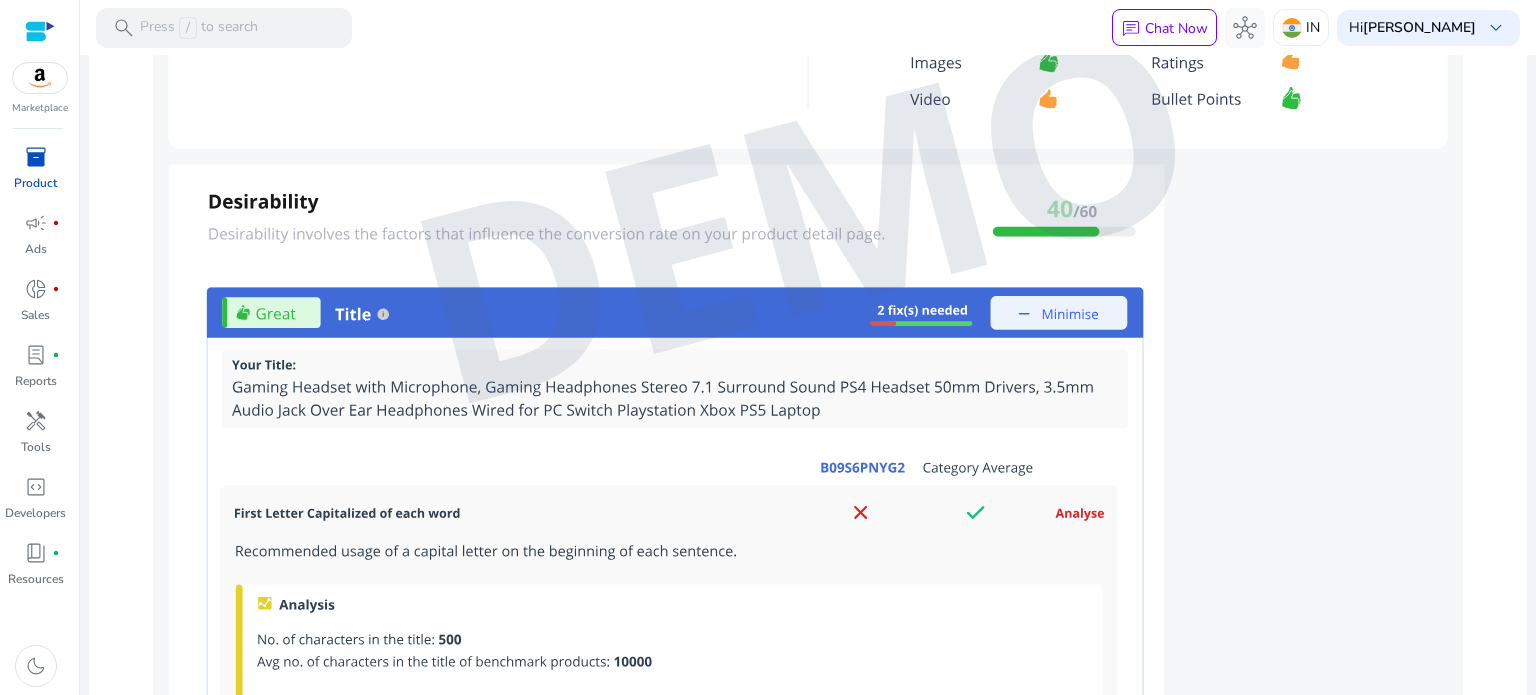 click at bounding box center [808, 214] 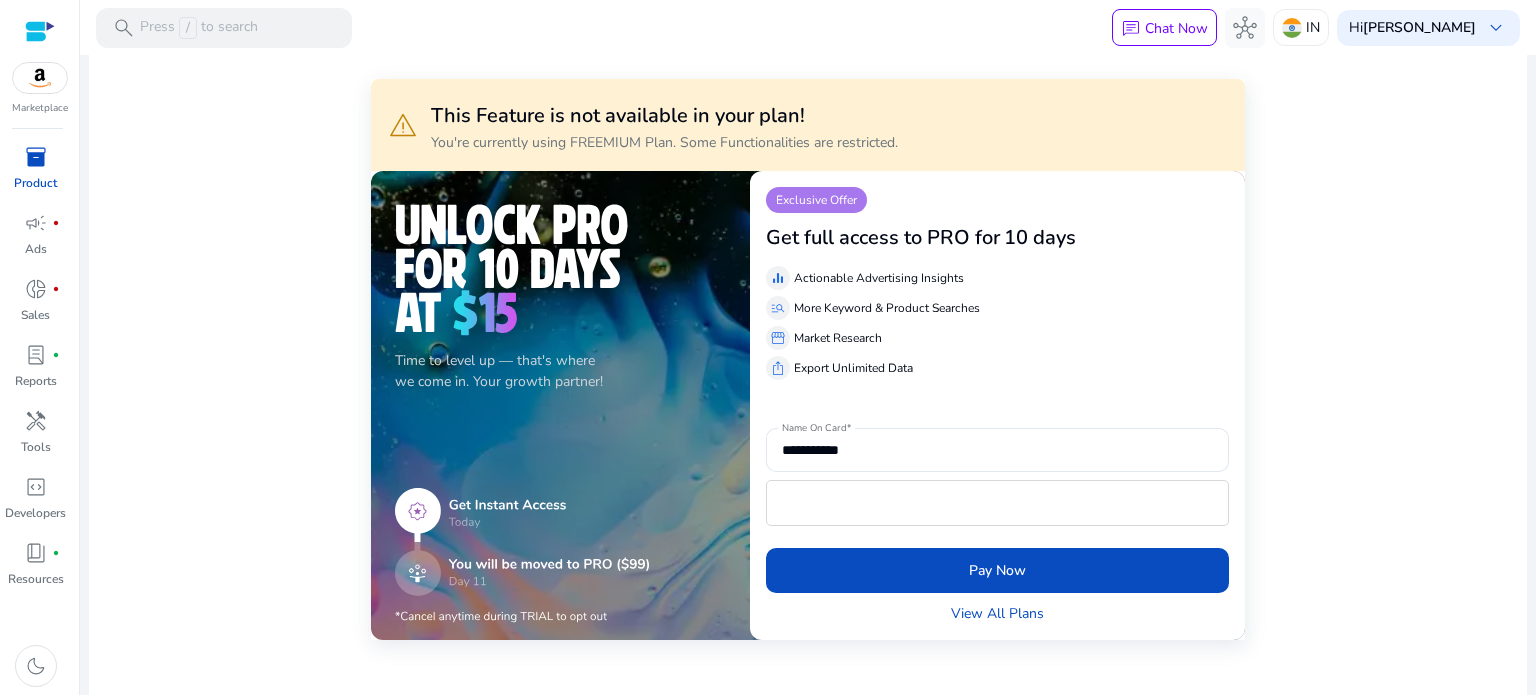 scroll, scrollTop: 0, scrollLeft: 0, axis: both 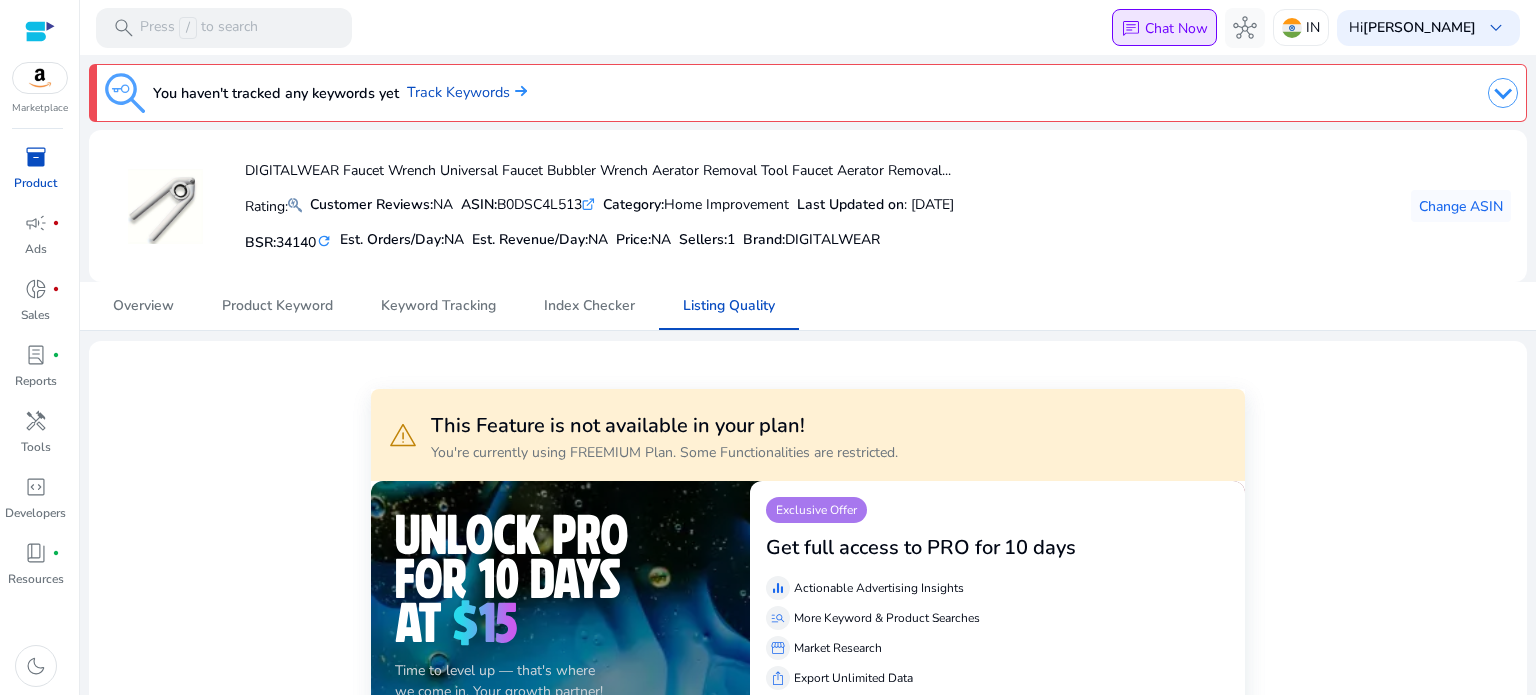 click on "chat  Chat Now" at bounding box center (1164, 28) 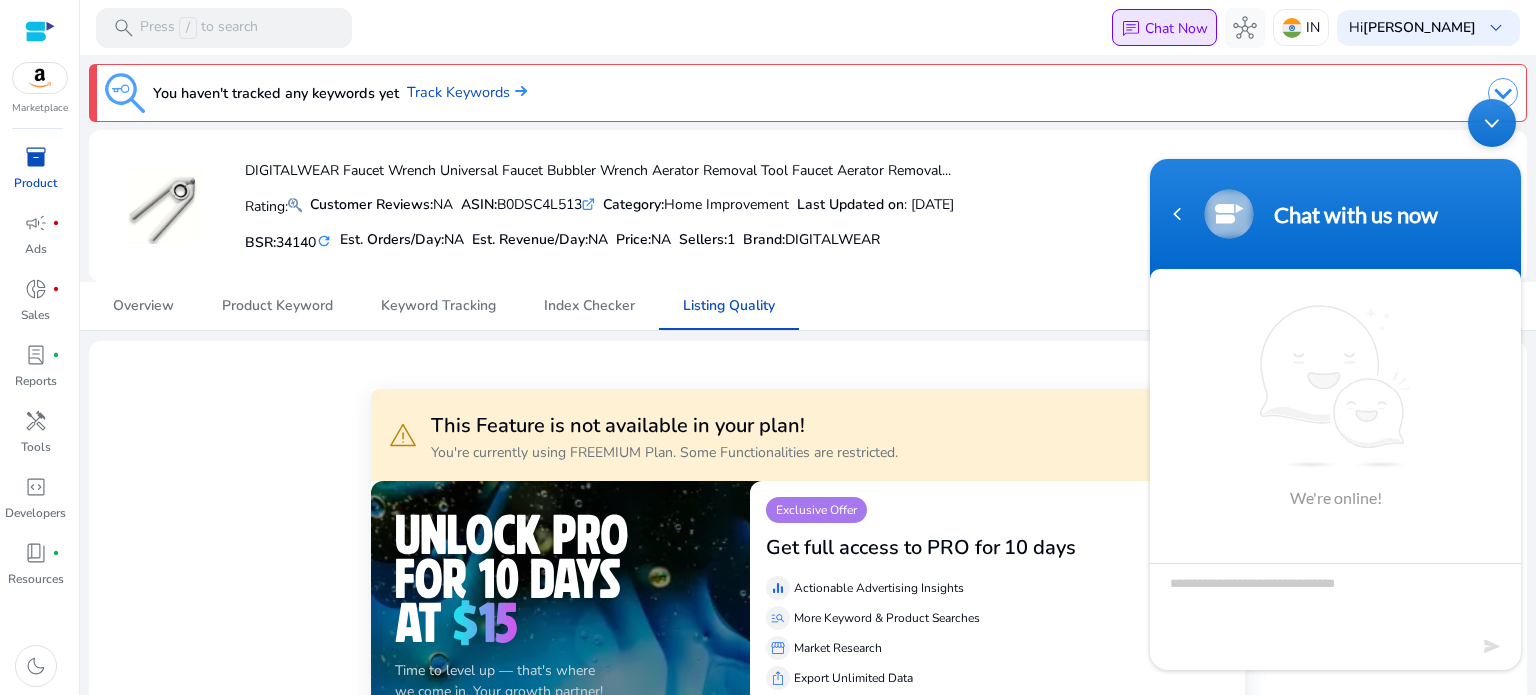 scroll, scrollTop: 0, scrollLeft: 0, axis: both 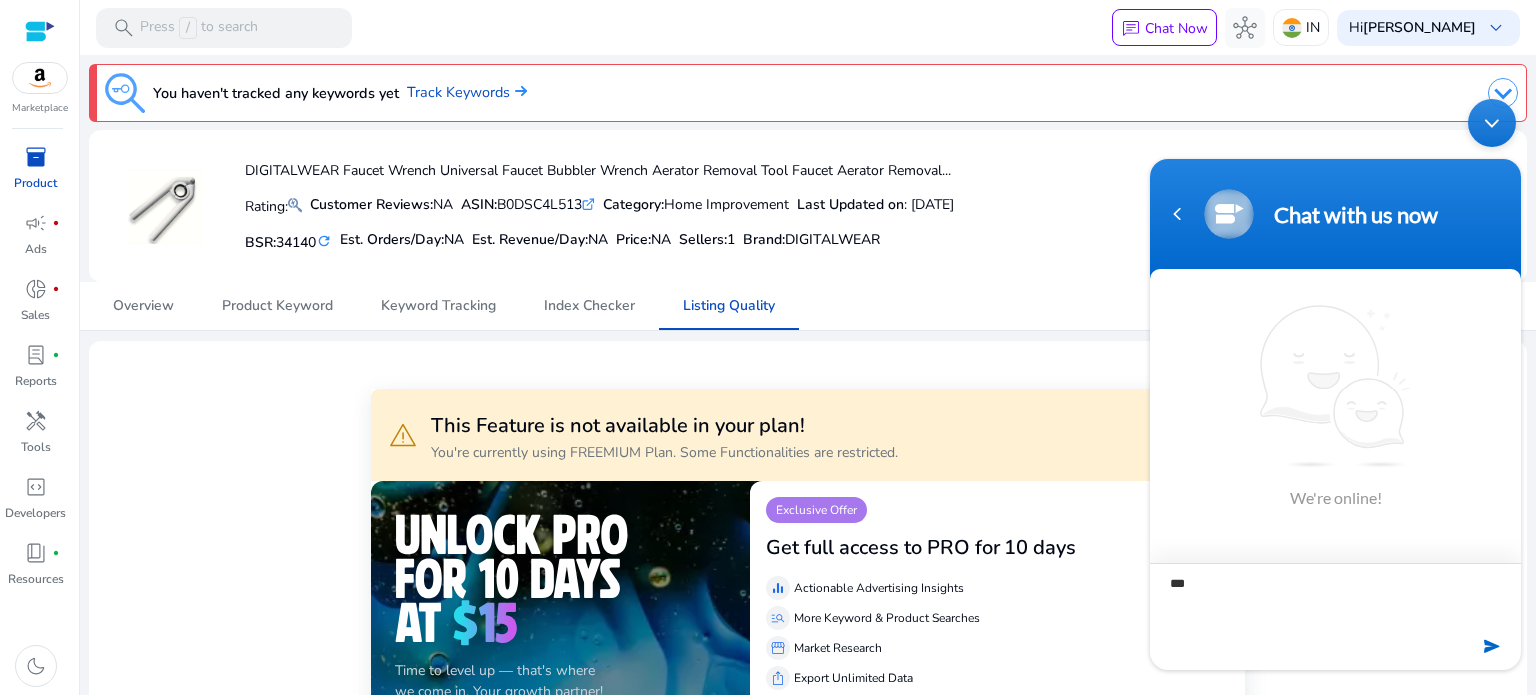 type on "***" 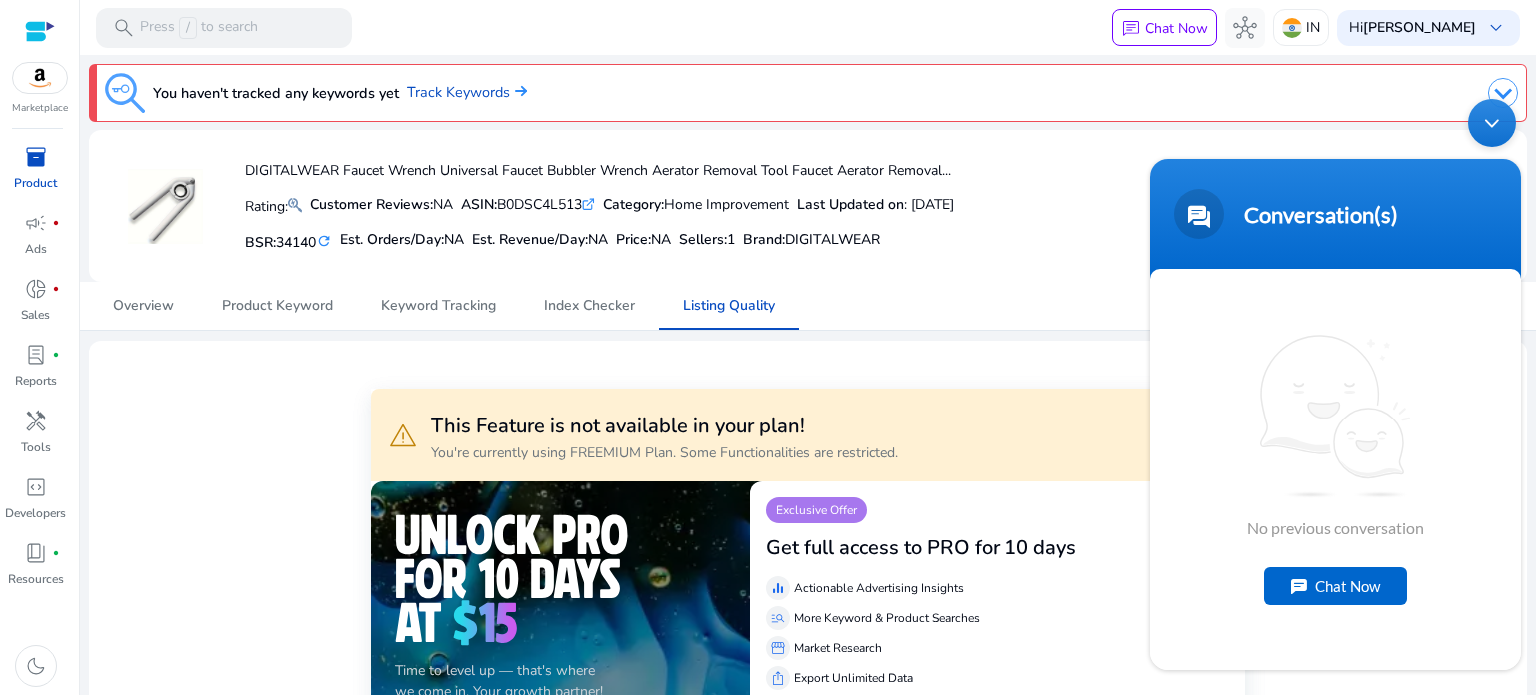 click on "Chat Now" at bounding box center [1335, 586] 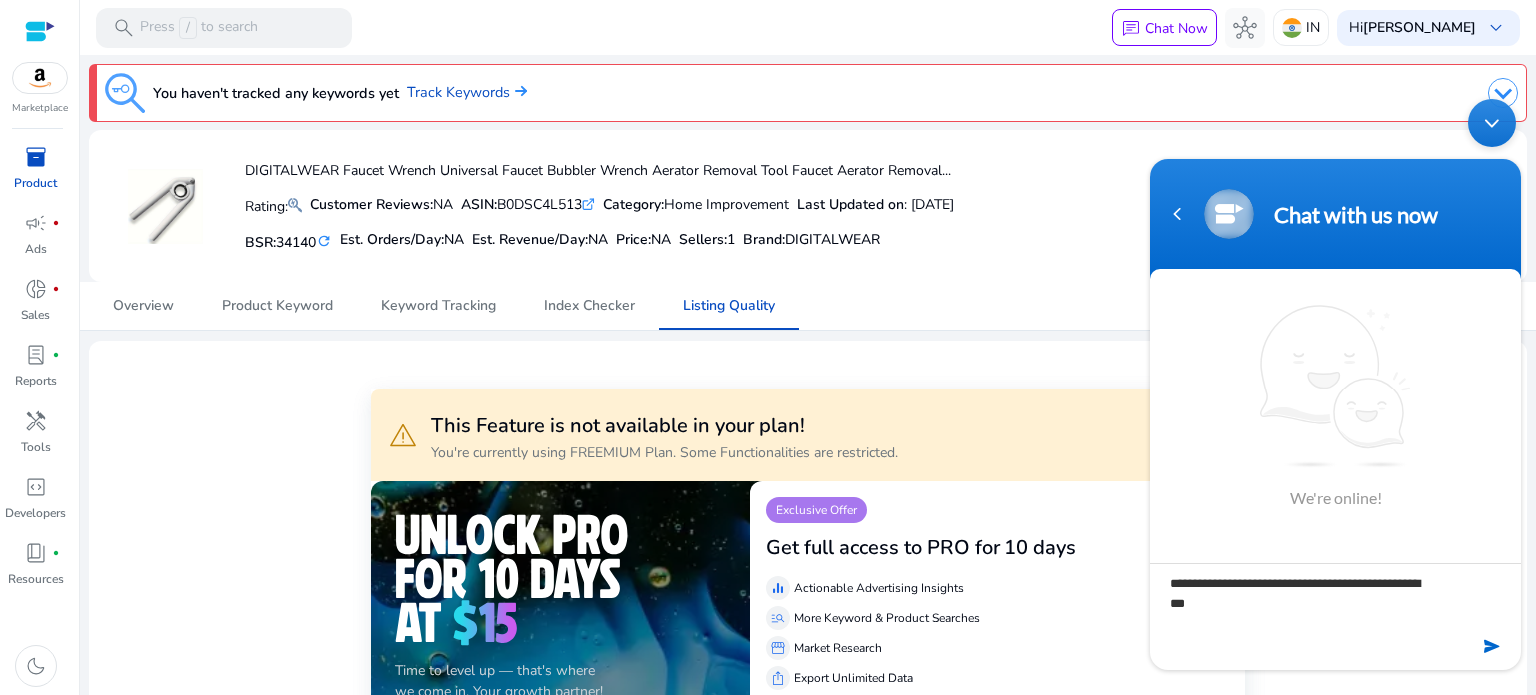 type on "**********" 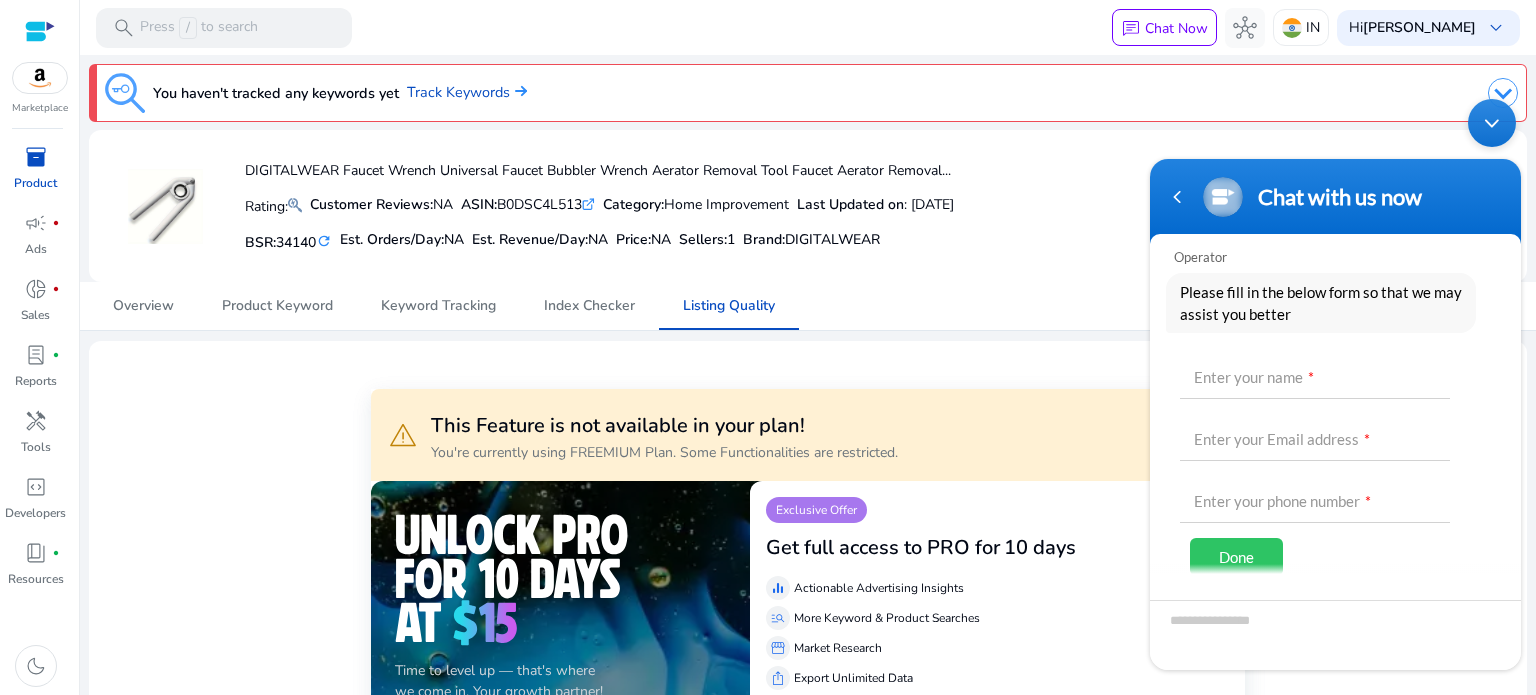 scroll, scrollTop: 147, scrollLeft: 0, axis: vertical 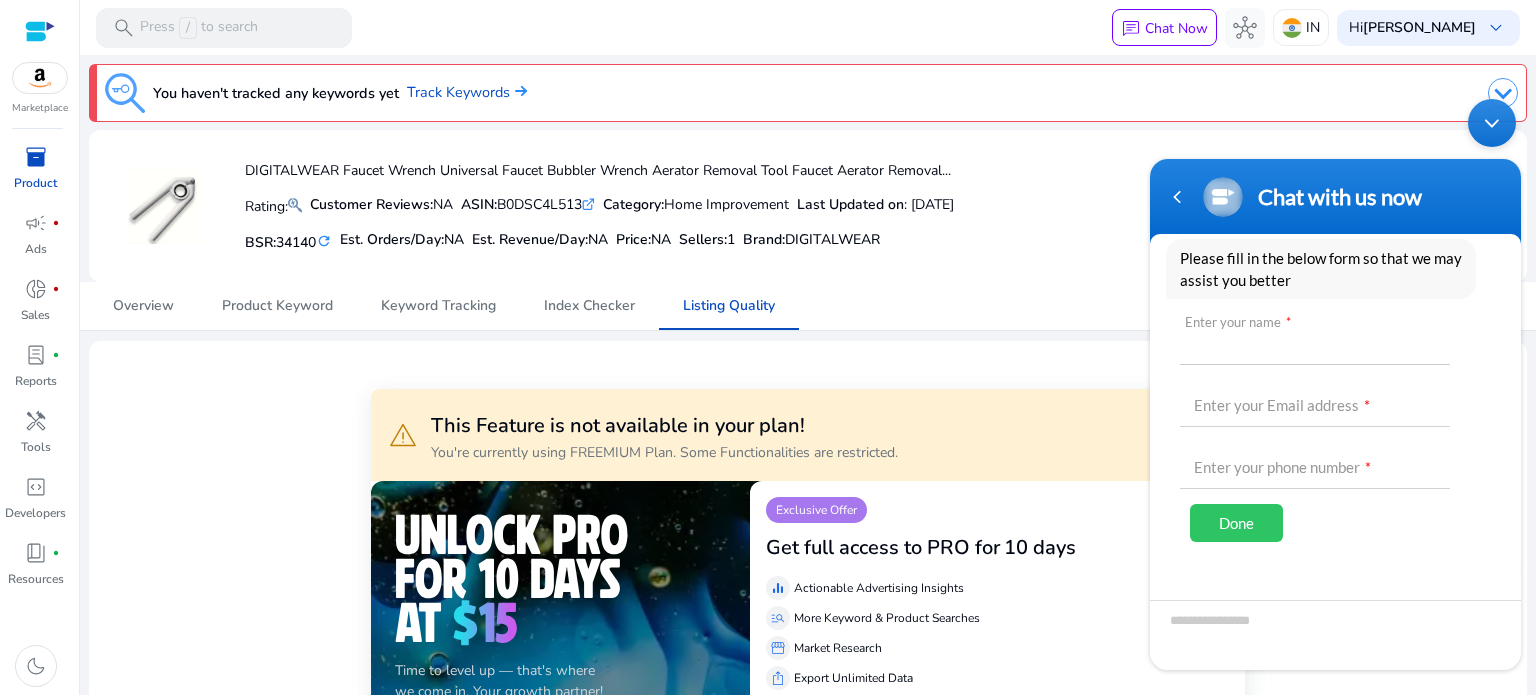click at bounding box center [1315, 341] 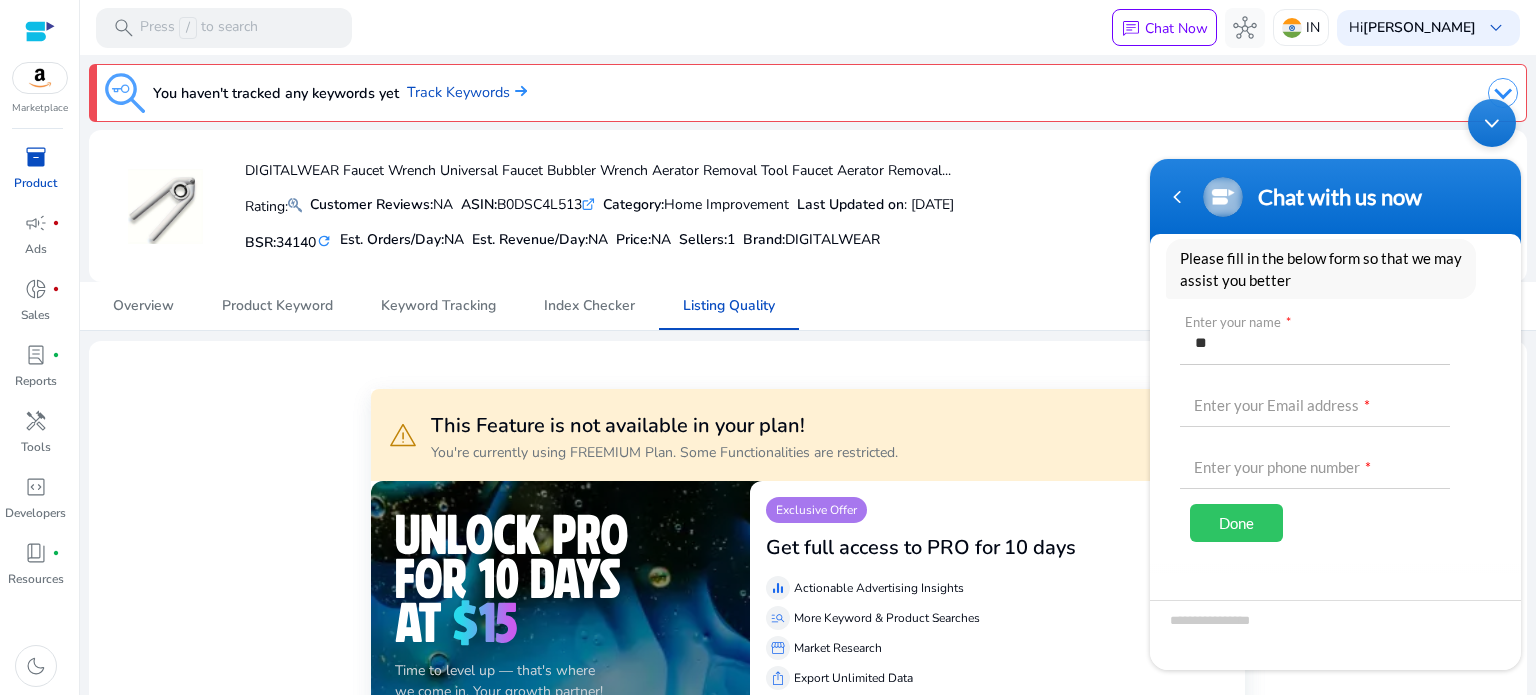 type on "*" 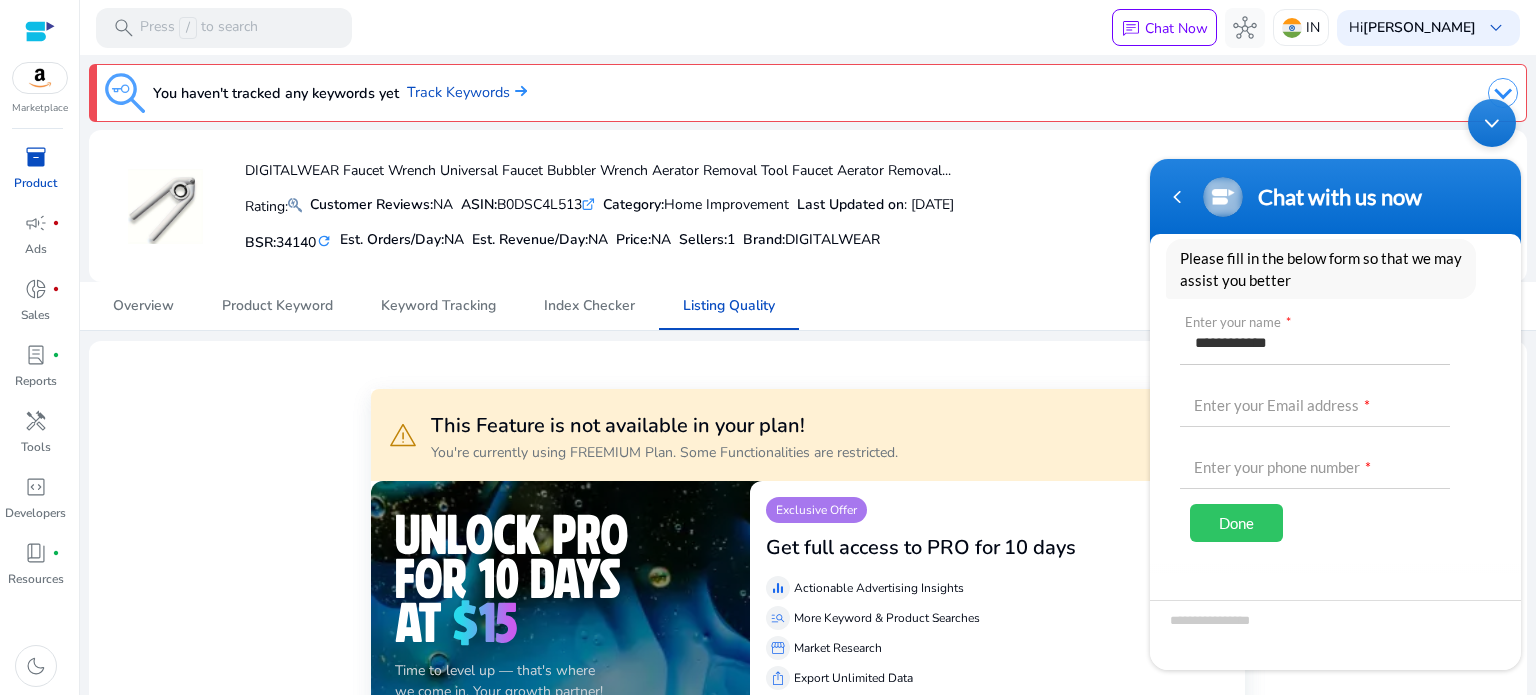type on "**********" 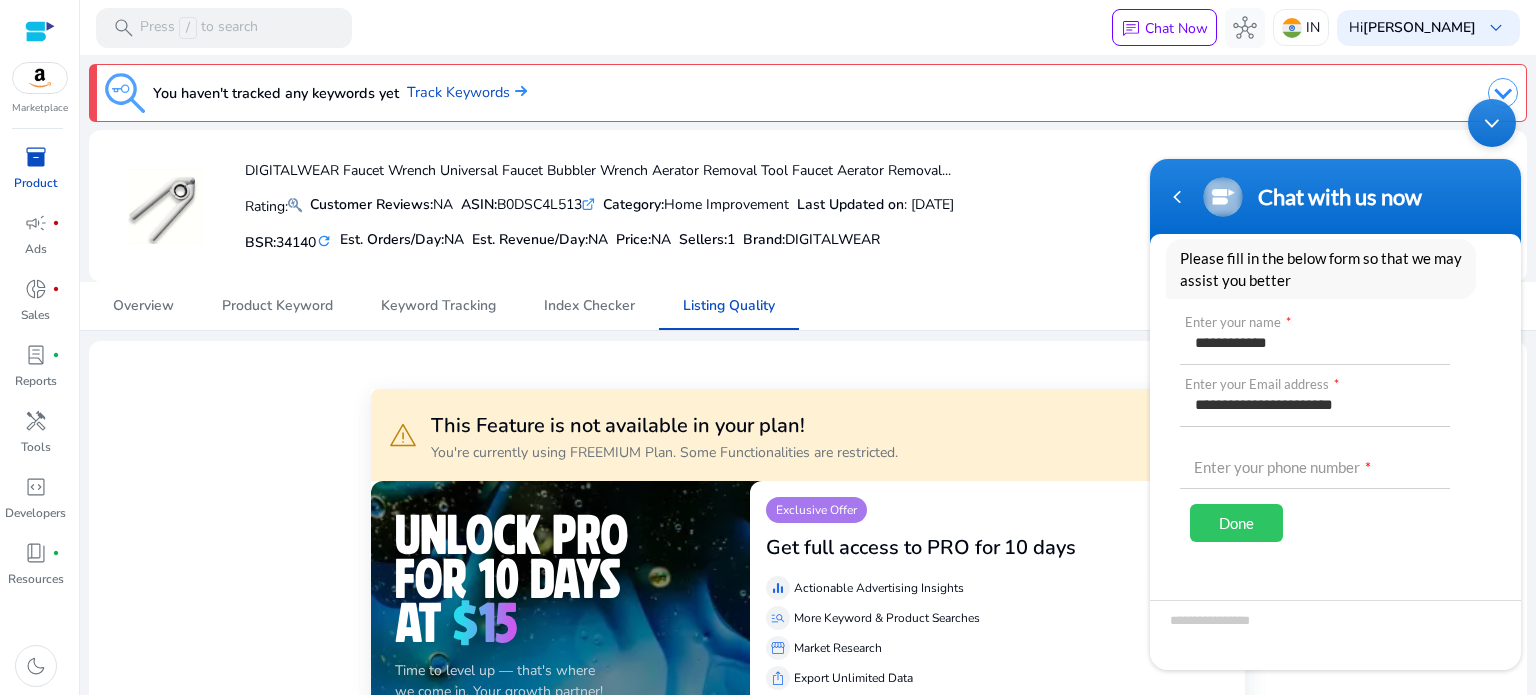 type on "**********" 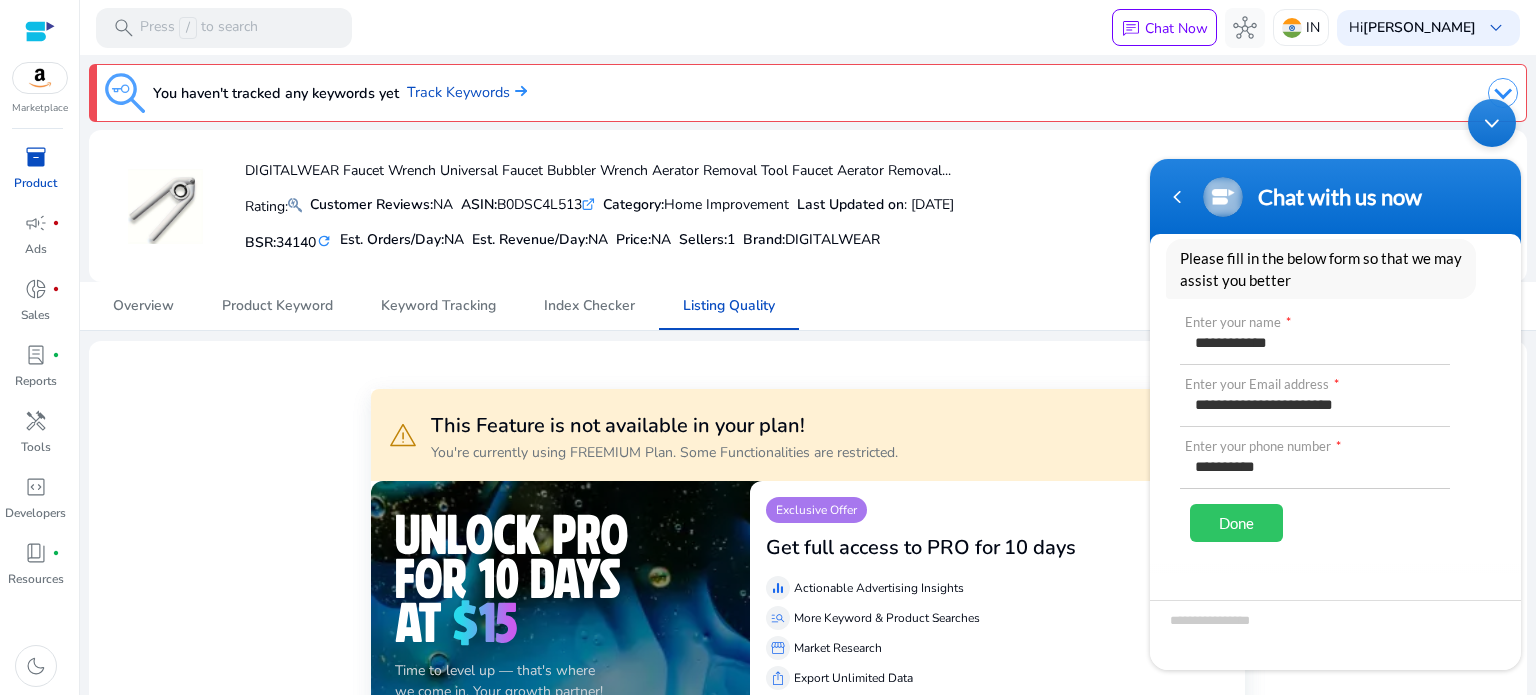 type on "**********" 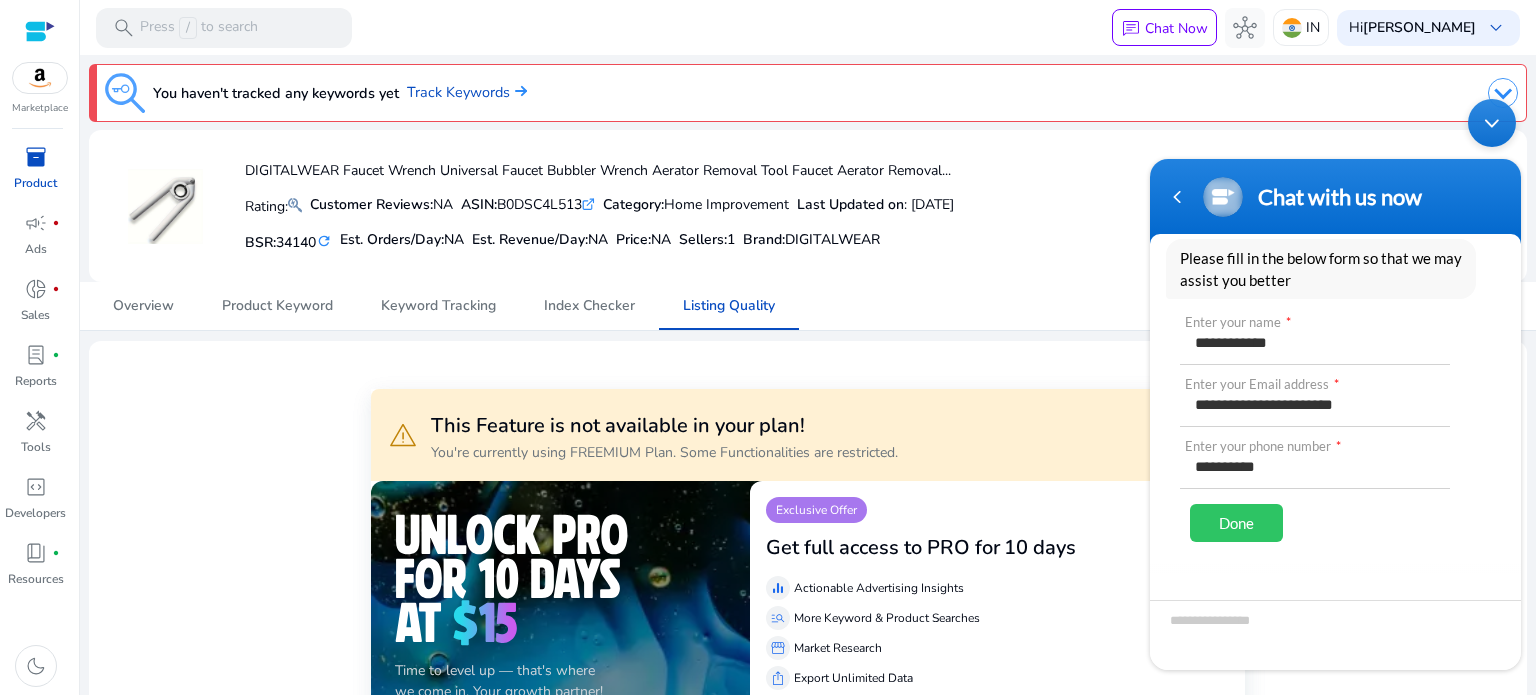 click on "Done" at bounding box center (1236, 523) 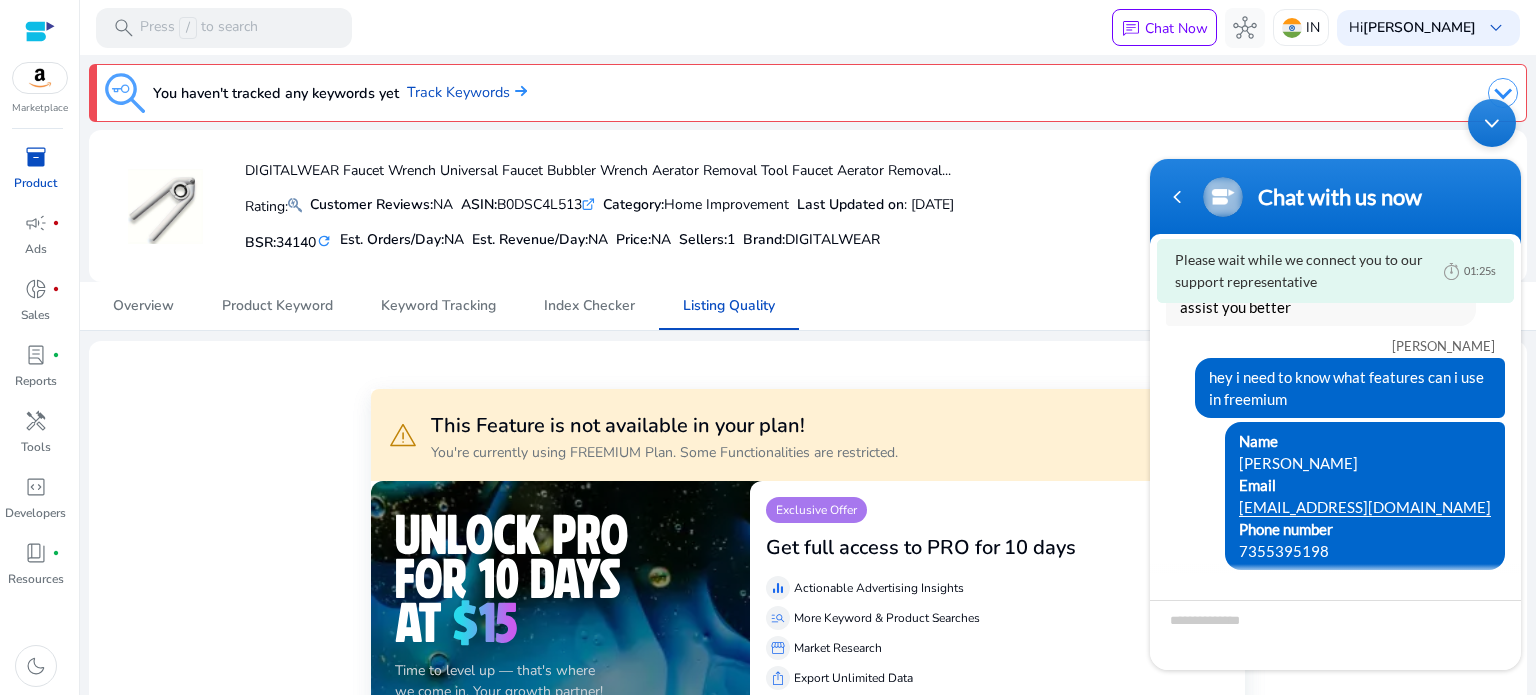 scroll, scrollTop: 0, scrollLeft: 0, axis: both 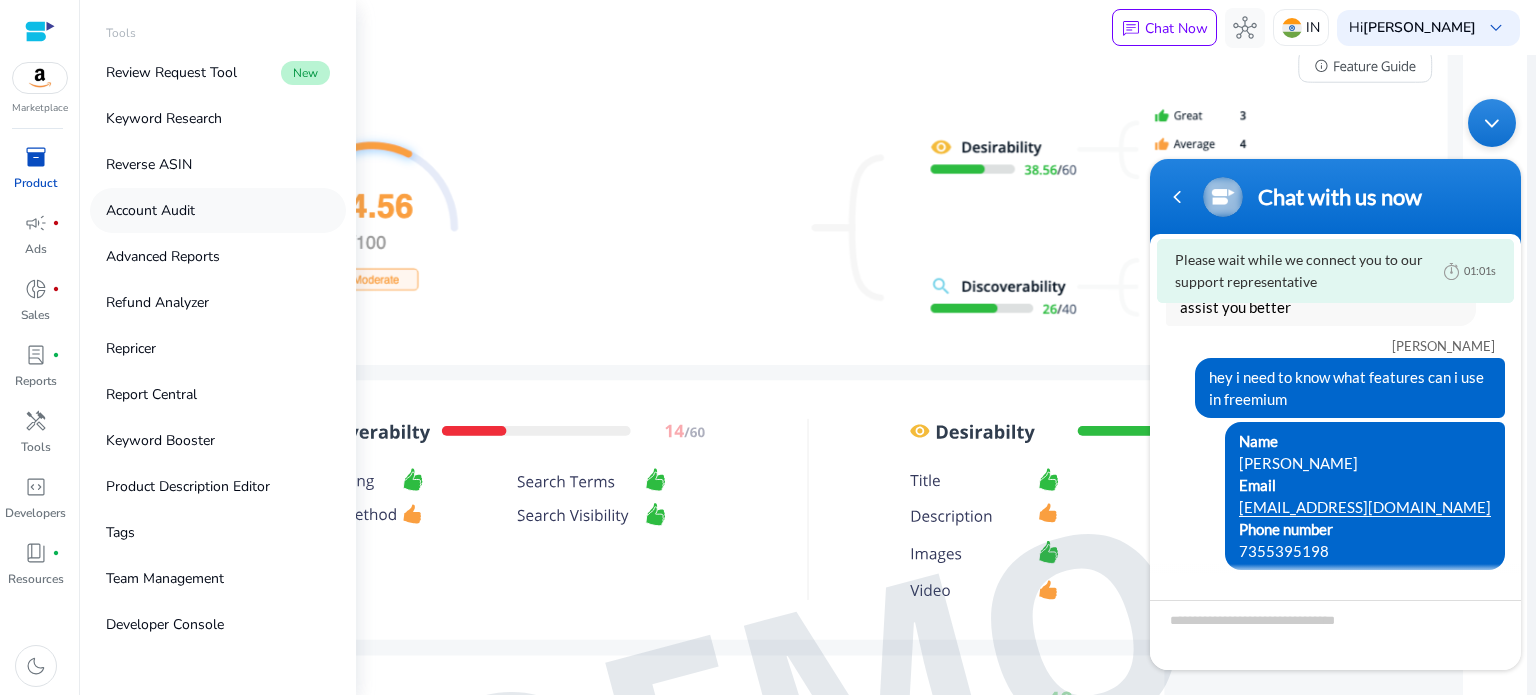 click on "Account Audit" at bounding box center (218, 210) 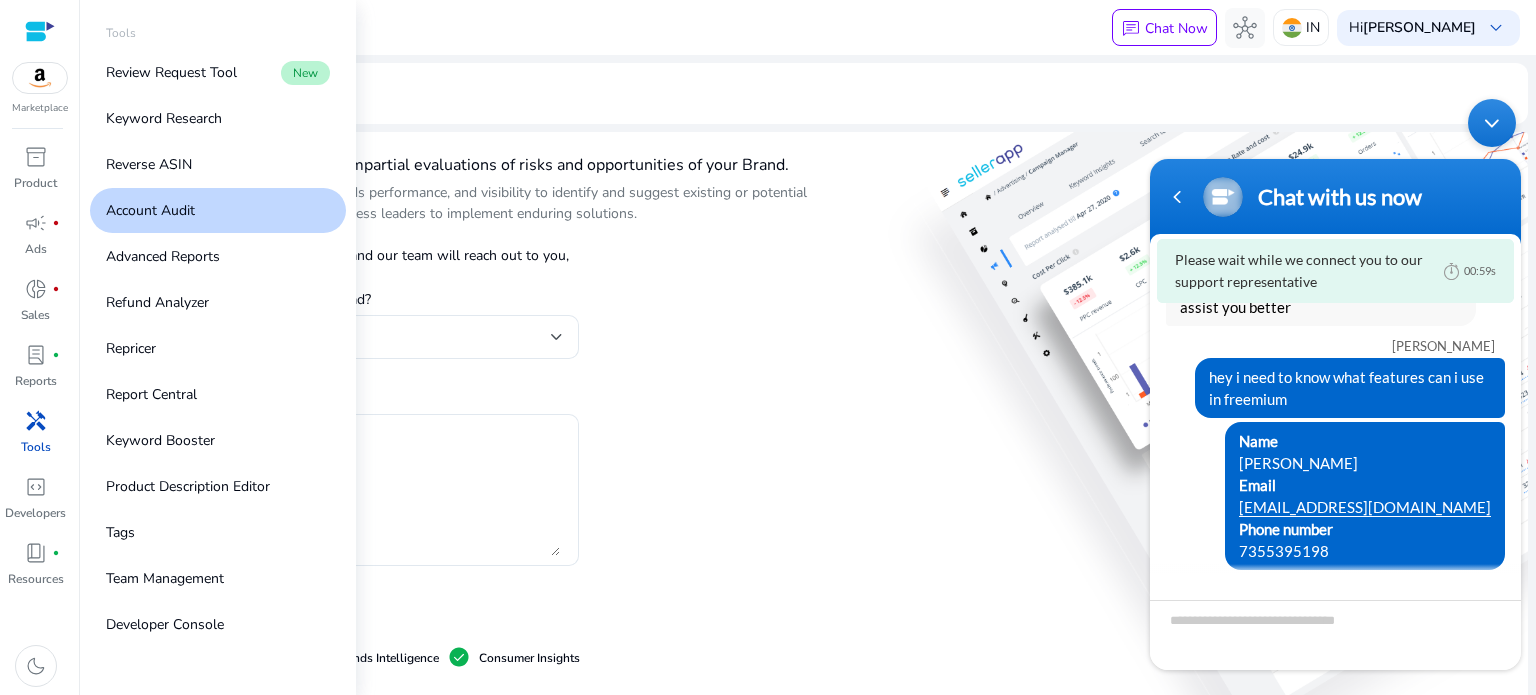 scroll, scrollTop: 0, scrollLeft: 0, axis: both 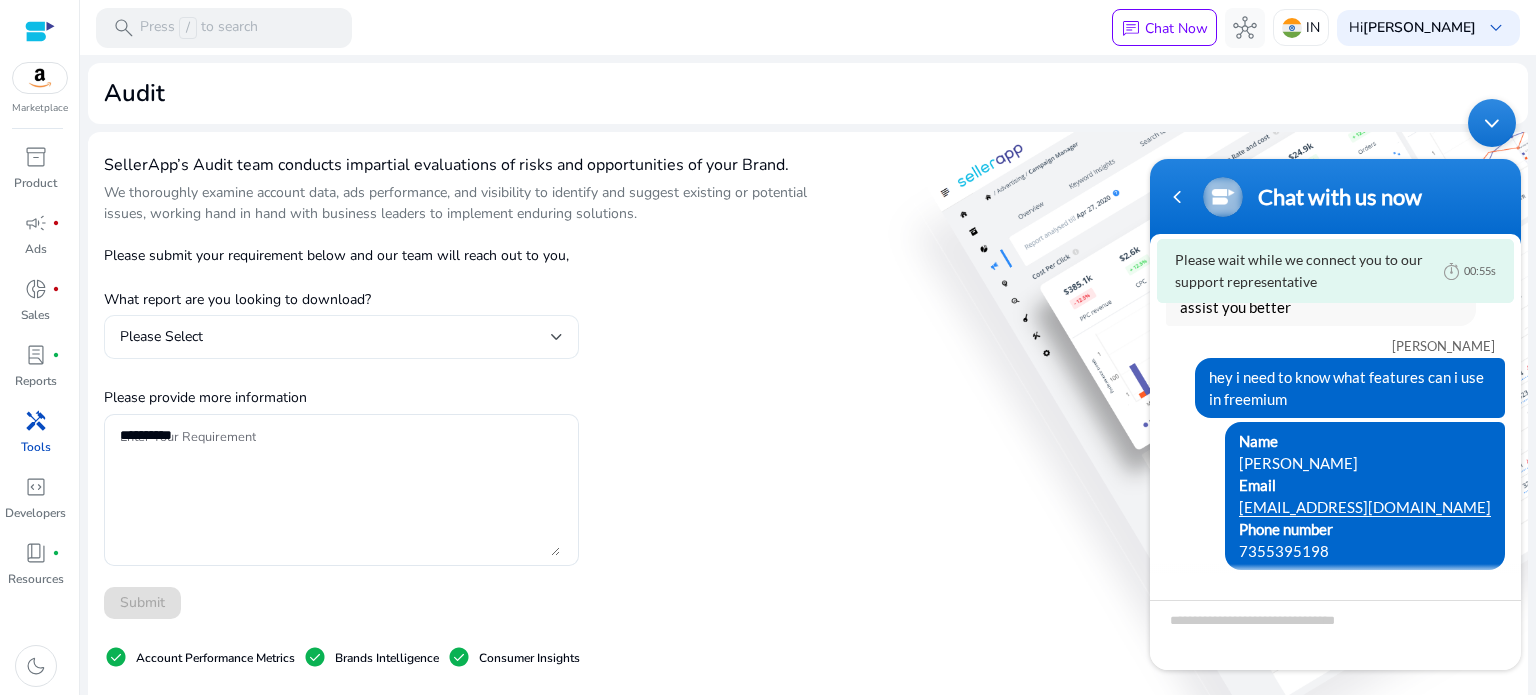click on "Please Select" 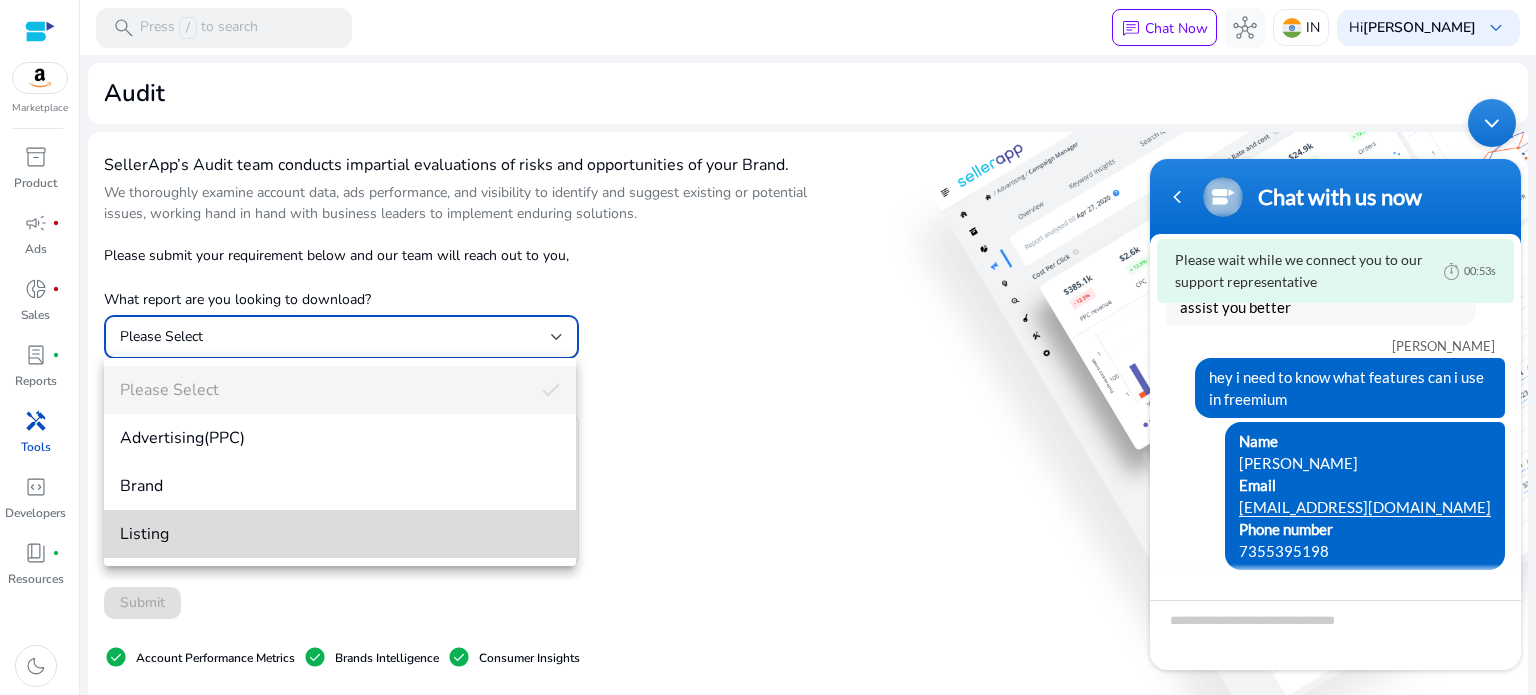 click on "Listing" at bounding box center (340, 534) 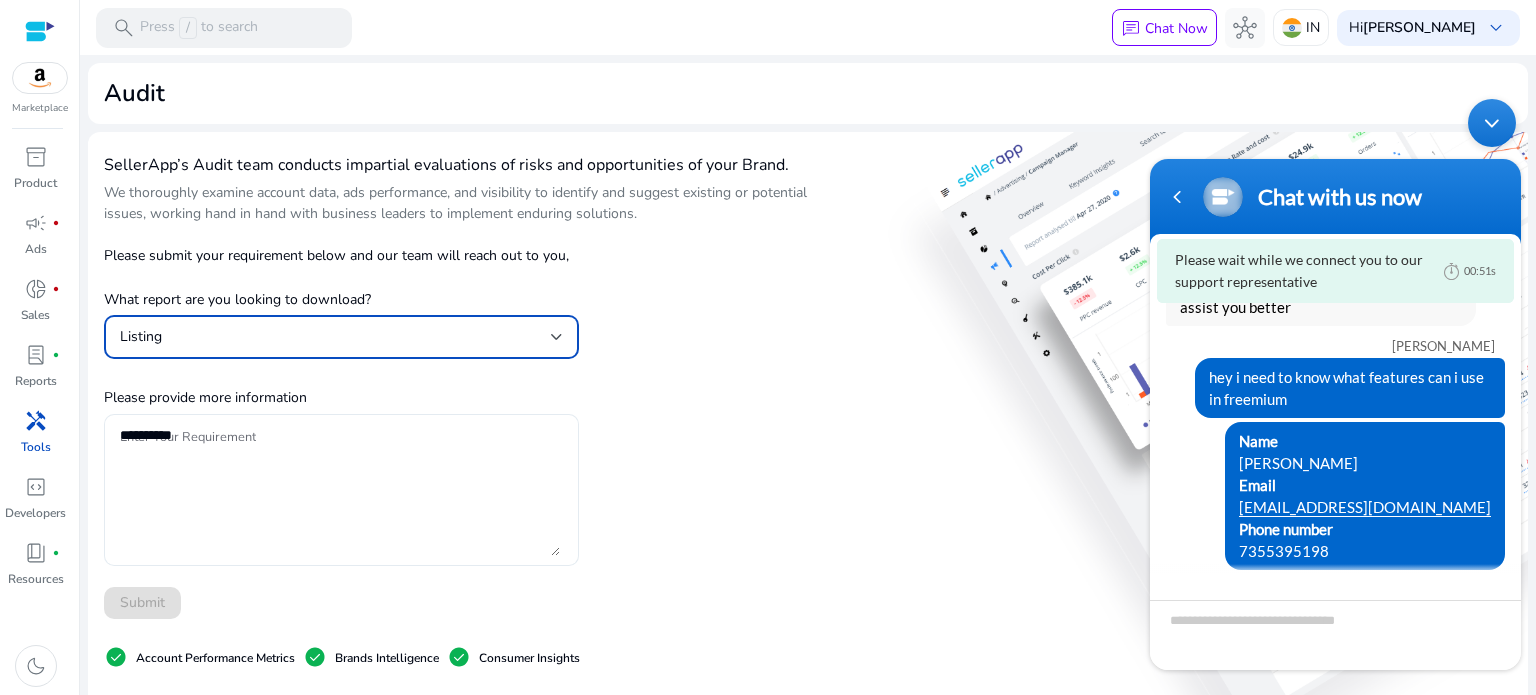 click on "Enter Your Requirement" at bounding box center [340, 490] 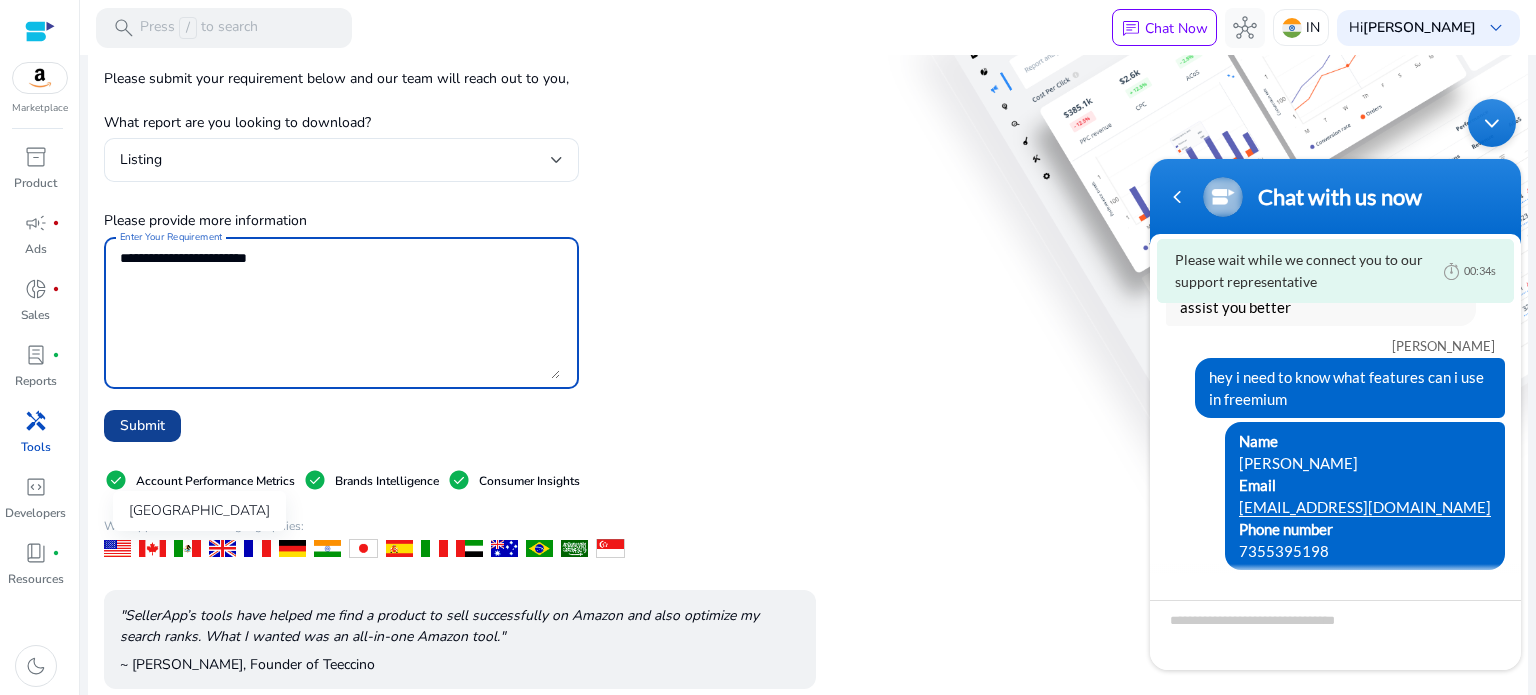 scroll, scrollTop: 178, scrollLeft: 0, axis: vertical 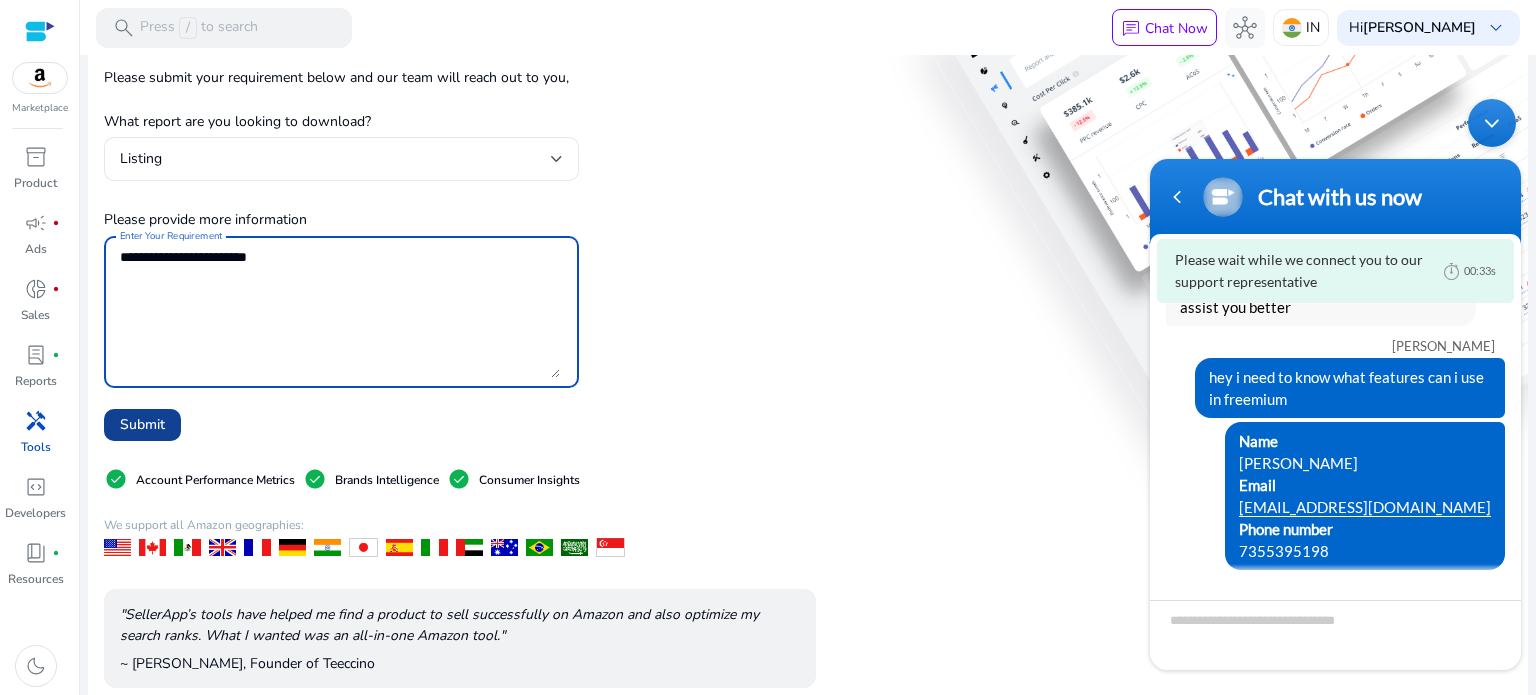 type on "**********" 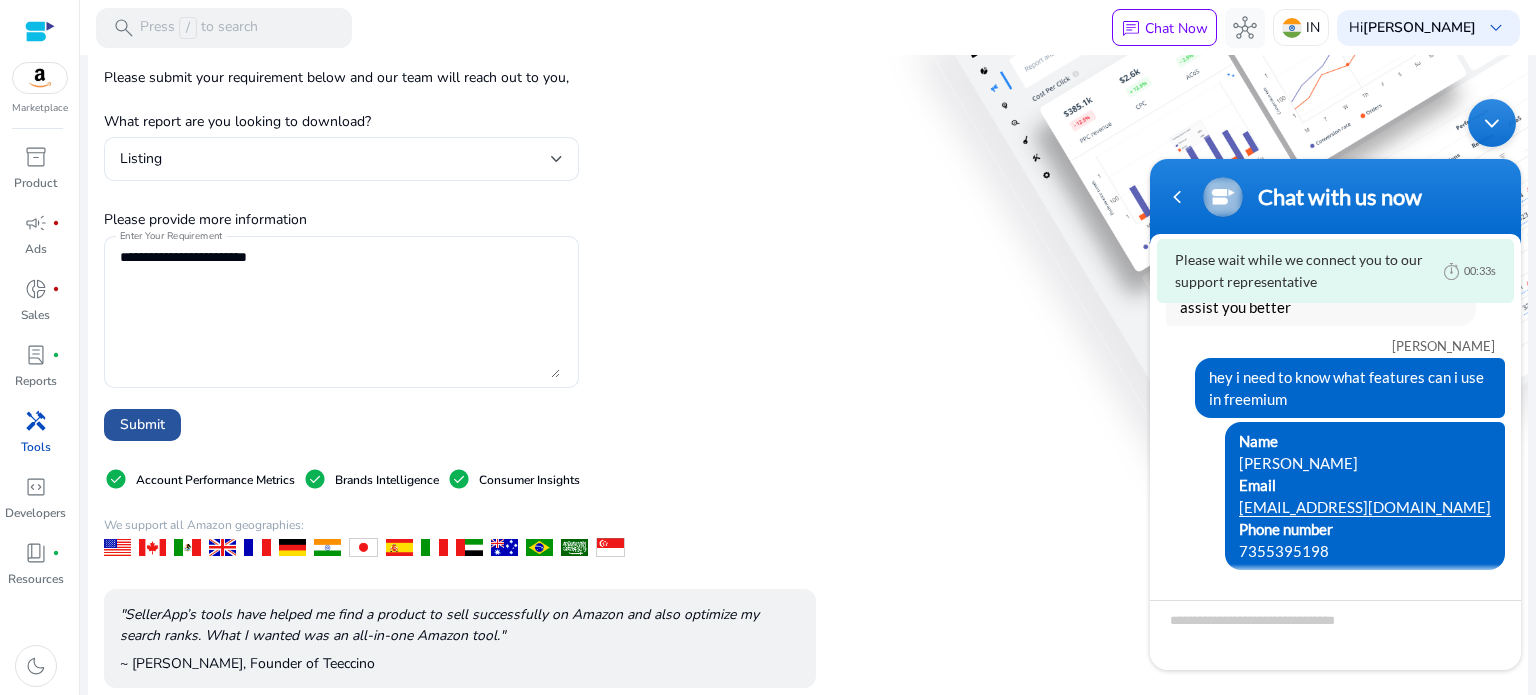click on "Submit" 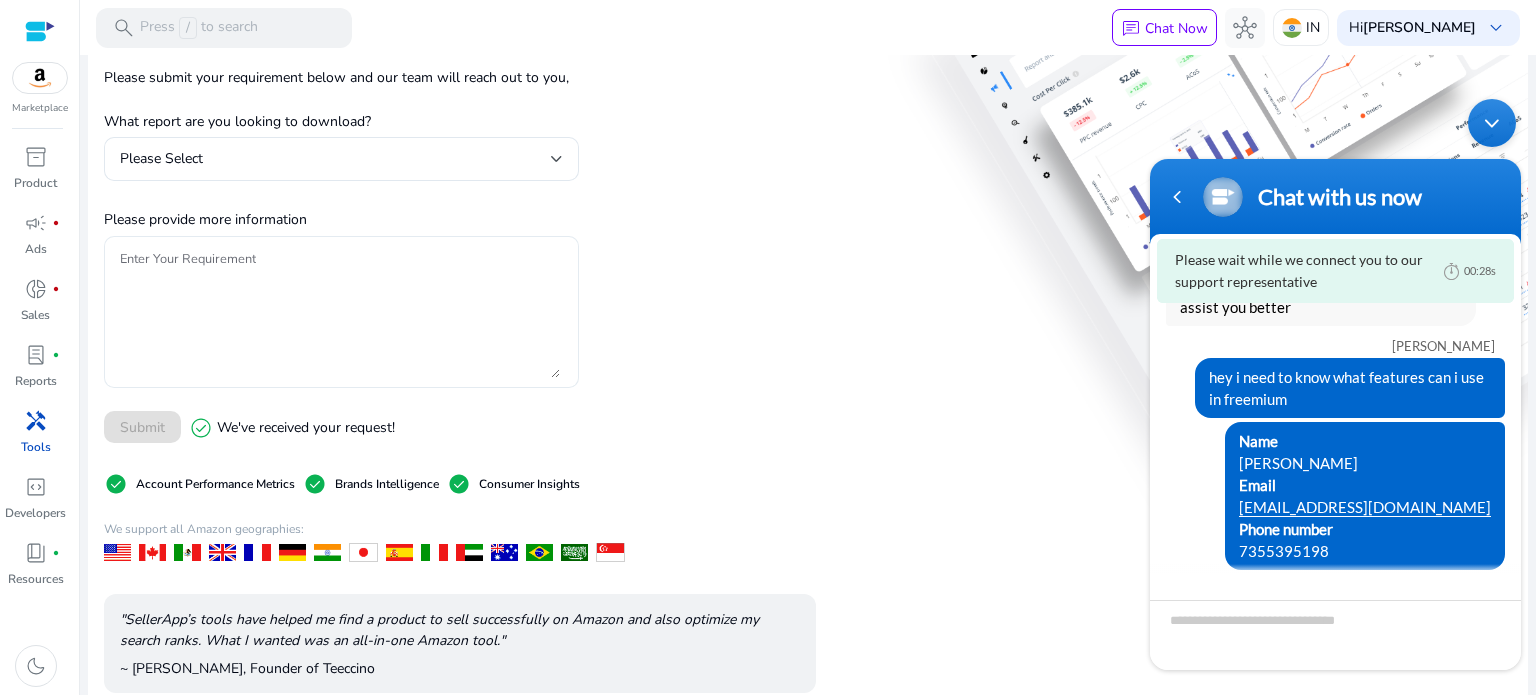scroll, scrollTop: 0, scrollLeft: 0, axis: both 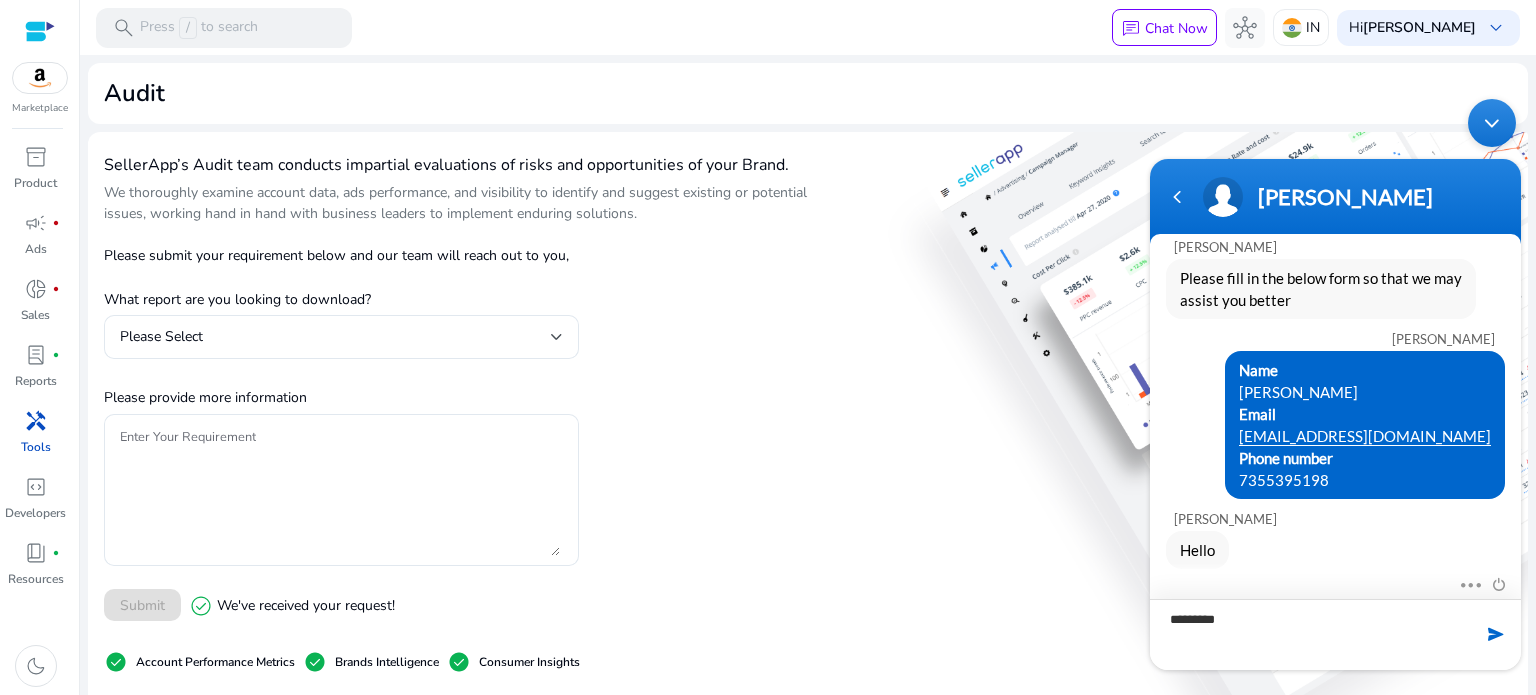 type on "*********" 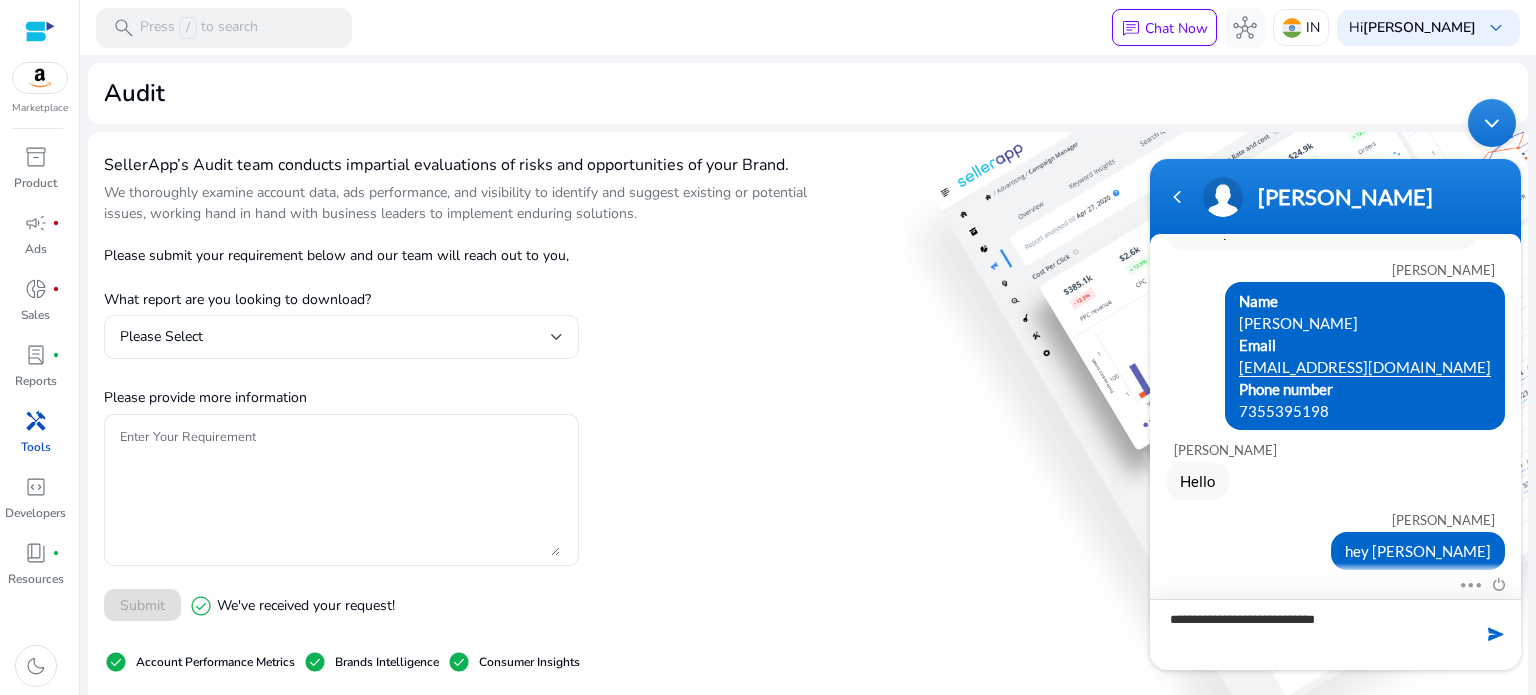 scroll, scrollTop: 300, scrollLeft: 0, axis: vertical 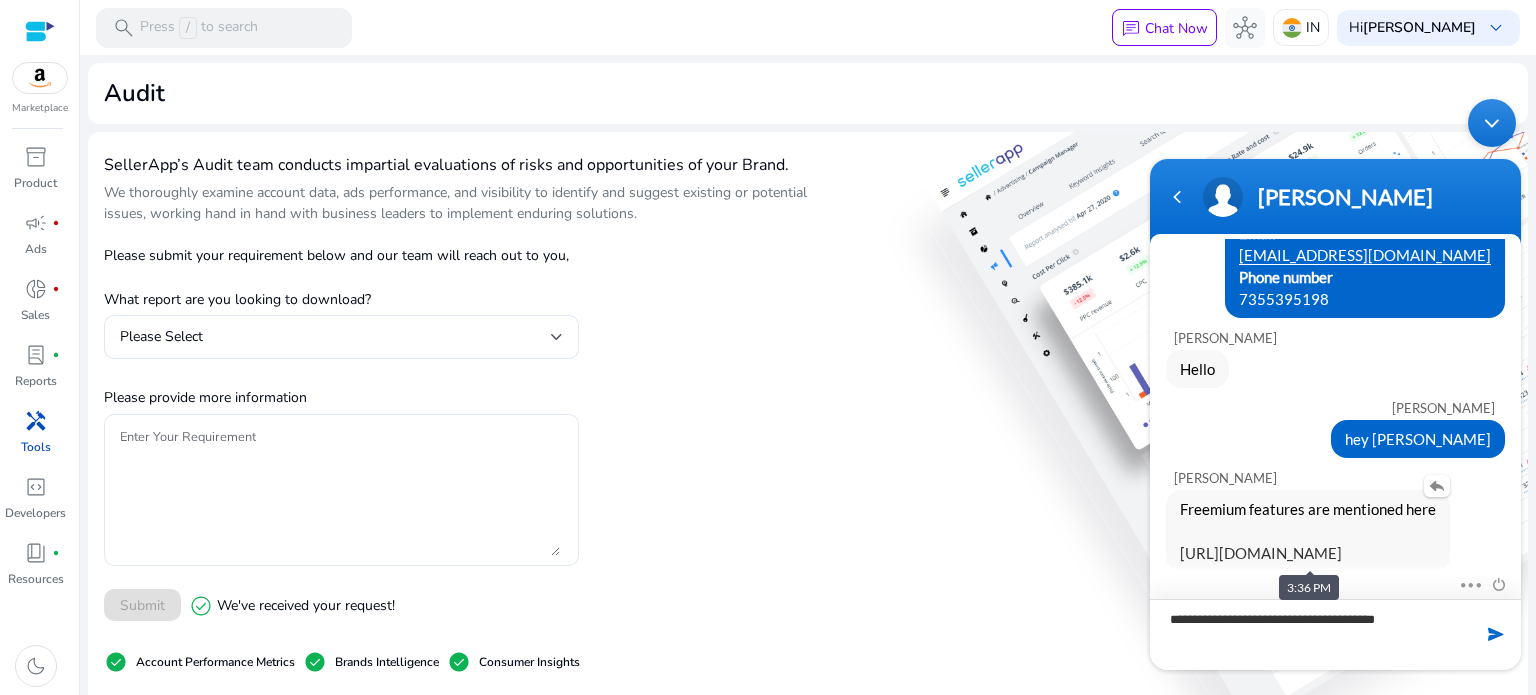 type on "**********" 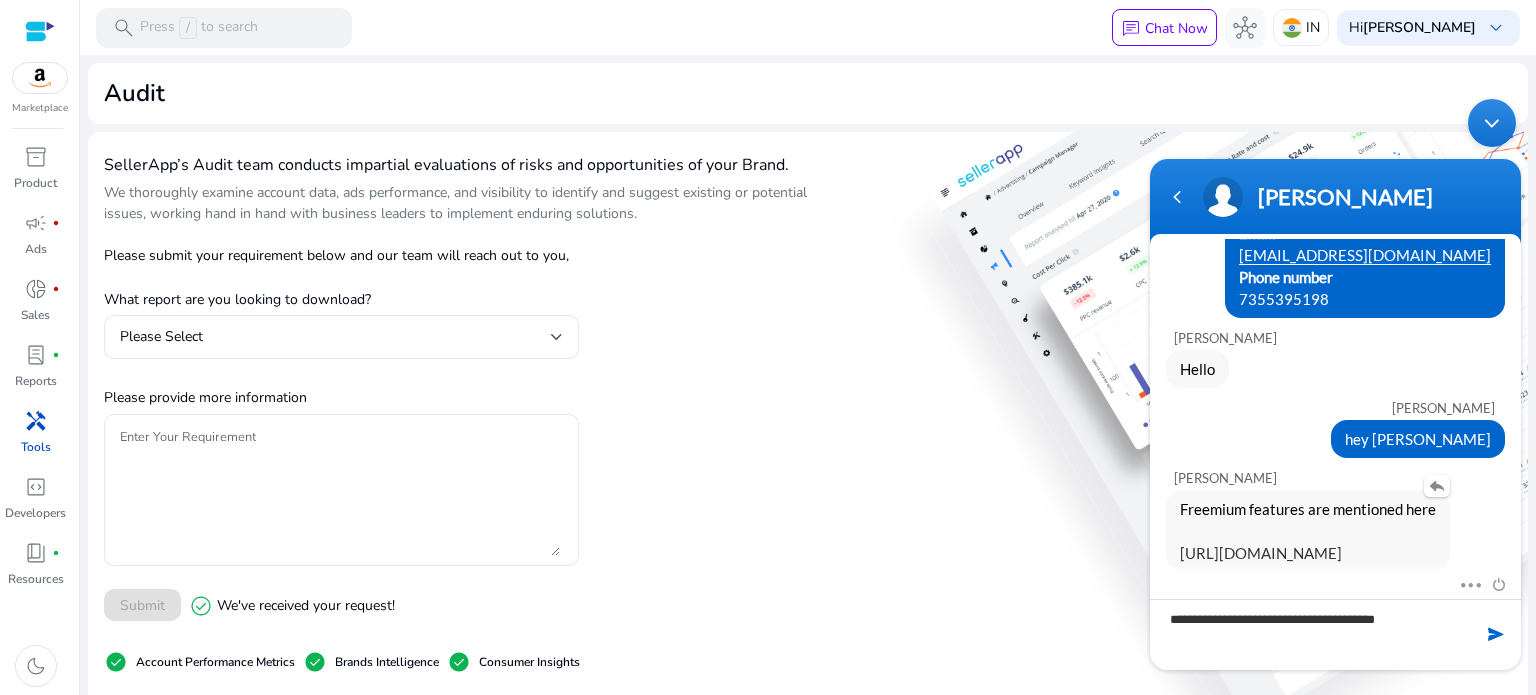 click on "[URL][DOMAIN_NAME]" at bounding box center (1261, 553) 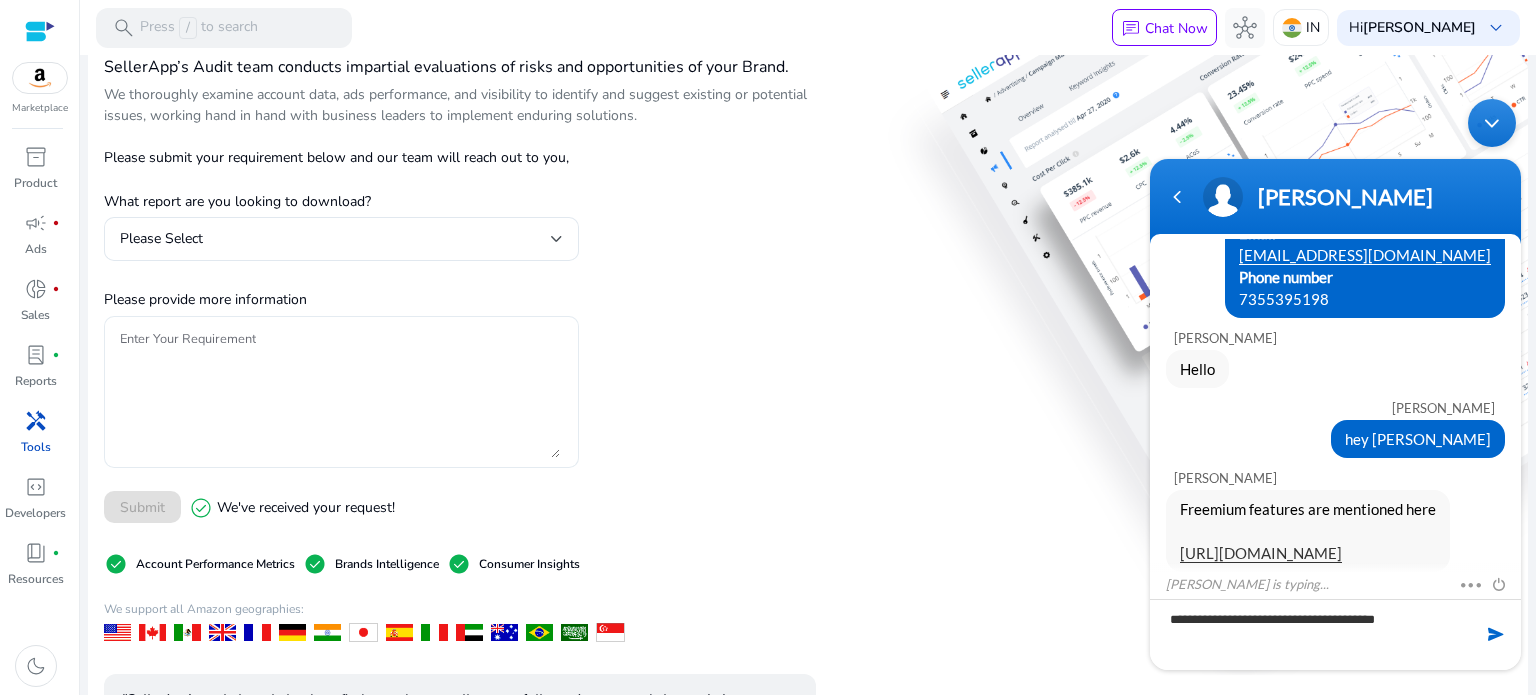 scroll, scrollTop: 0, scrollLeft: 0, axis: both 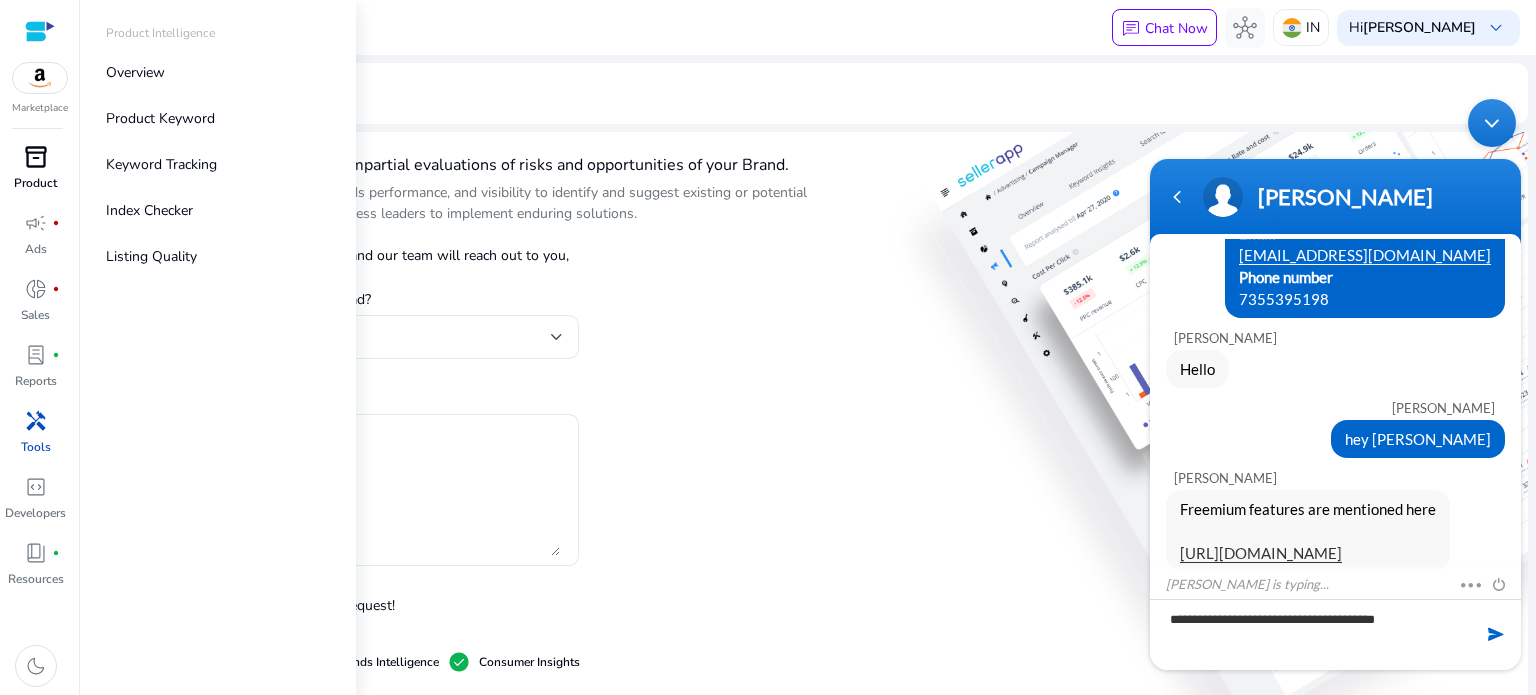 click on "inventory_2" at bounding box center [36, 157] 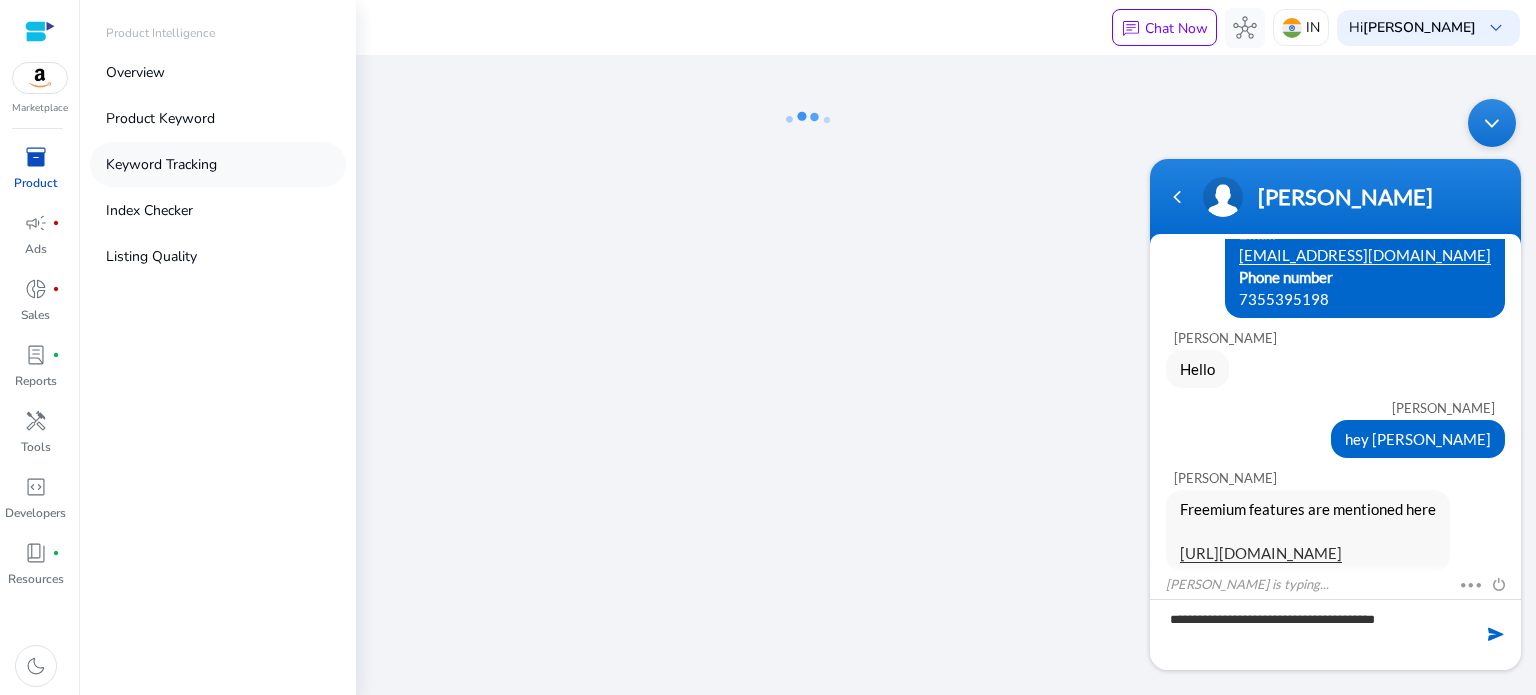 scroll, scrollTop: 344, scrollLeft: 0, axis: vertical 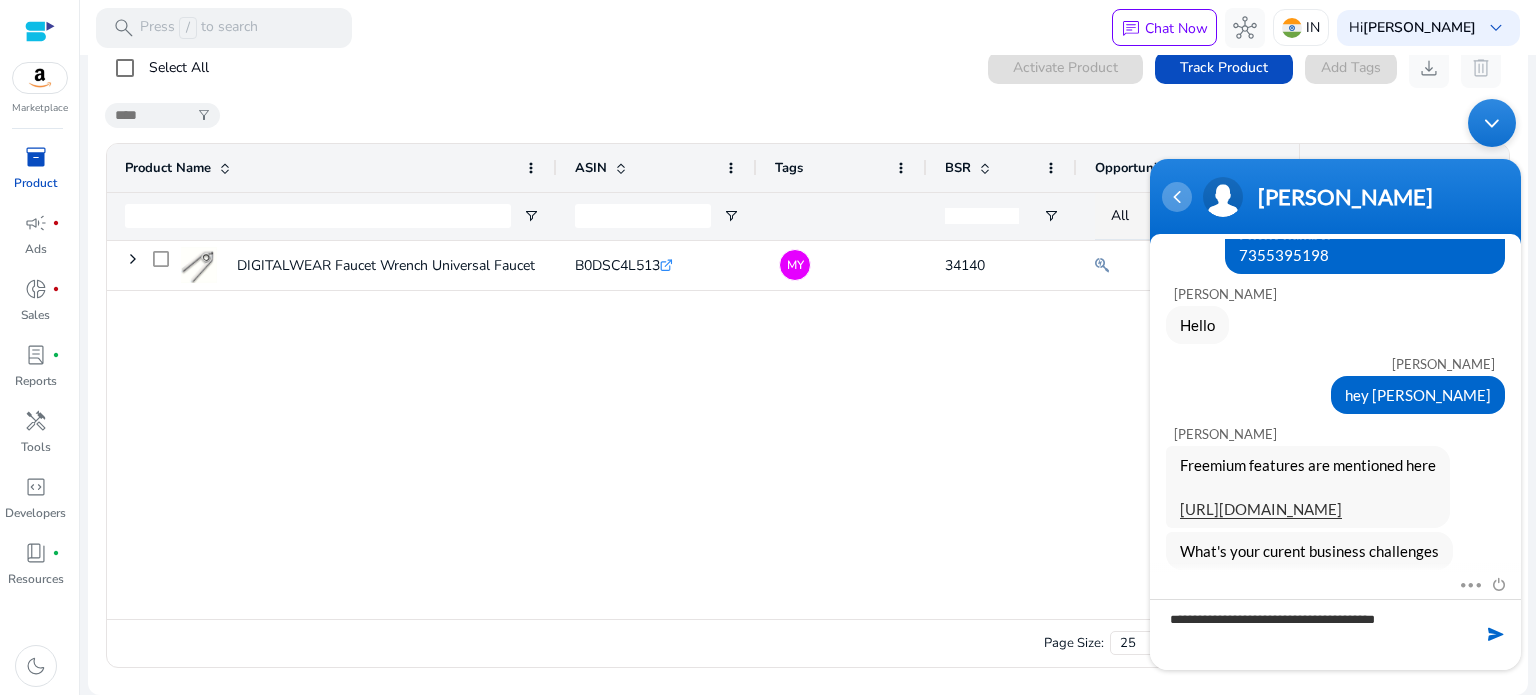 click at bounding box center (1177, 197) 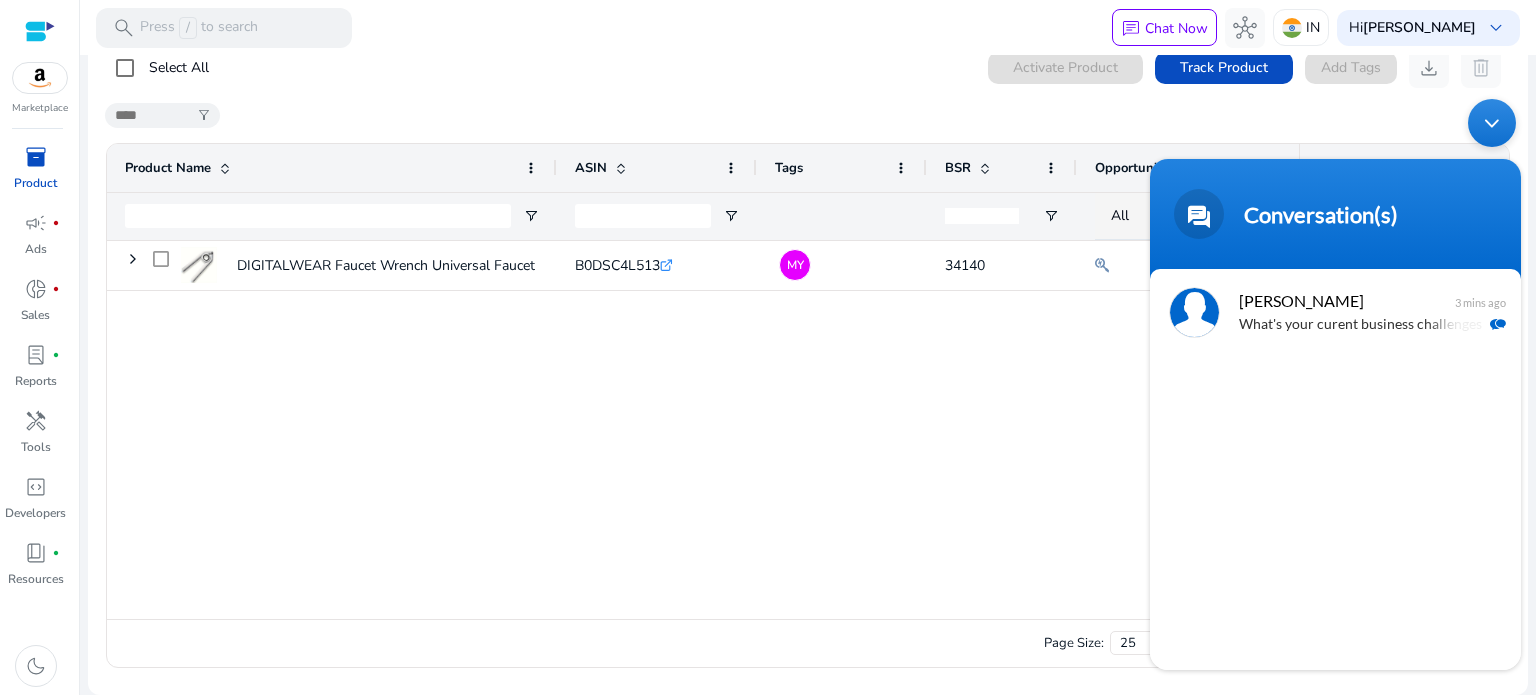 click at bounding box center [1492, 123] 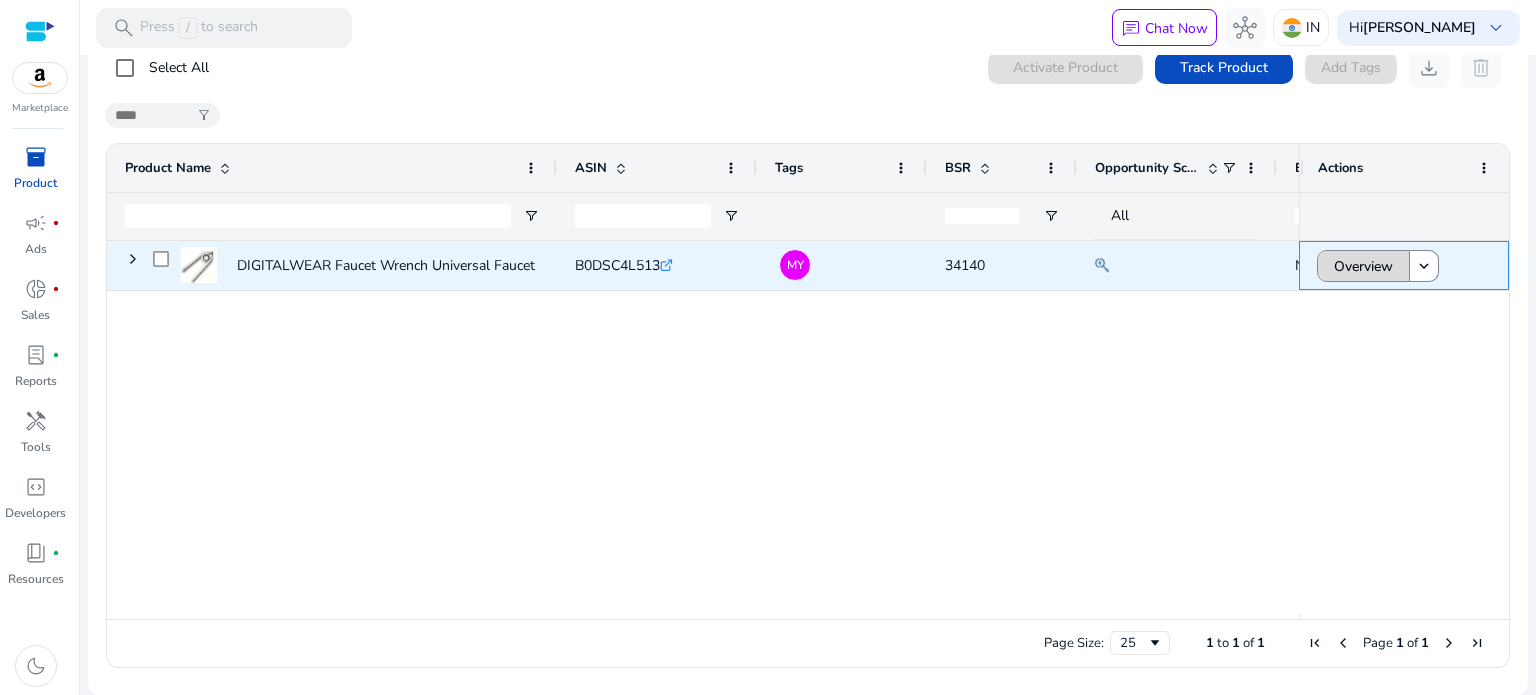 click on "Overview" 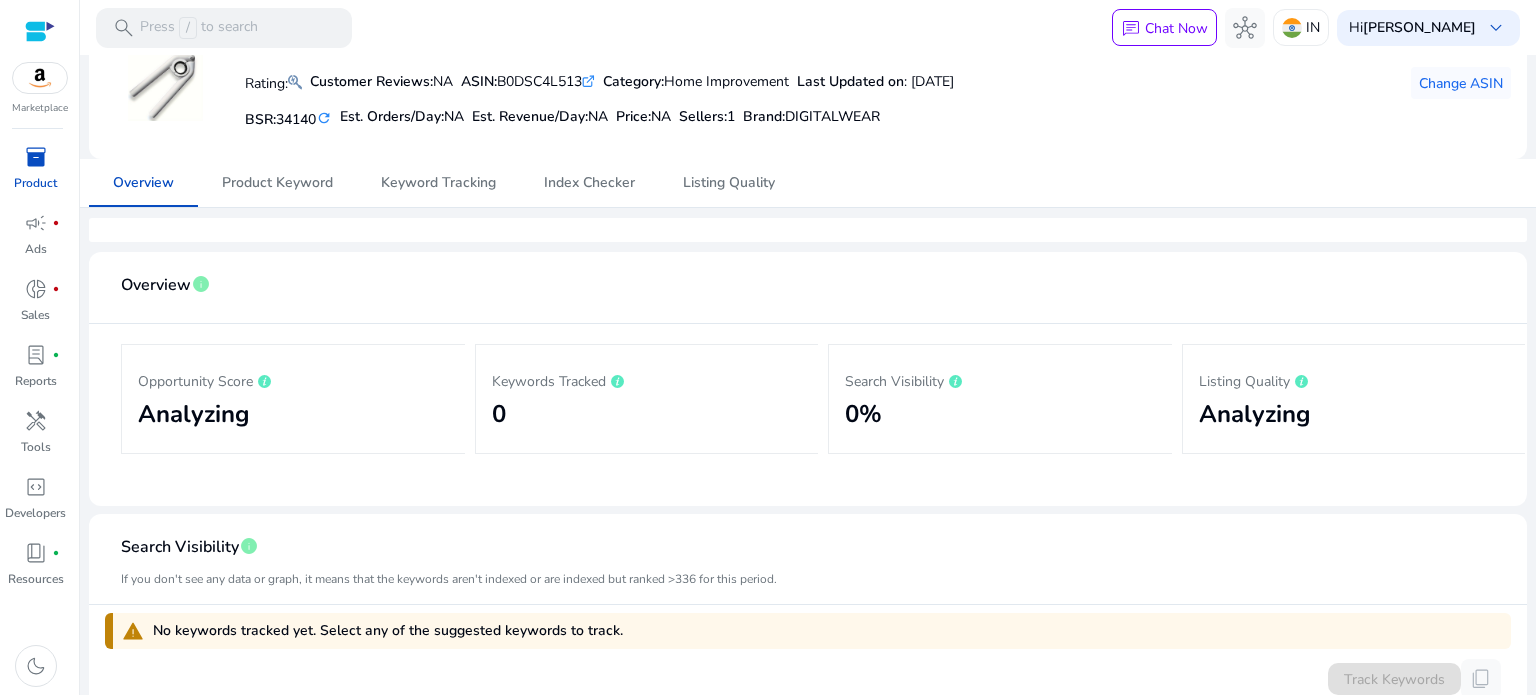 scroll, scrollTop: 0, scrollLeft: 0, axis: both 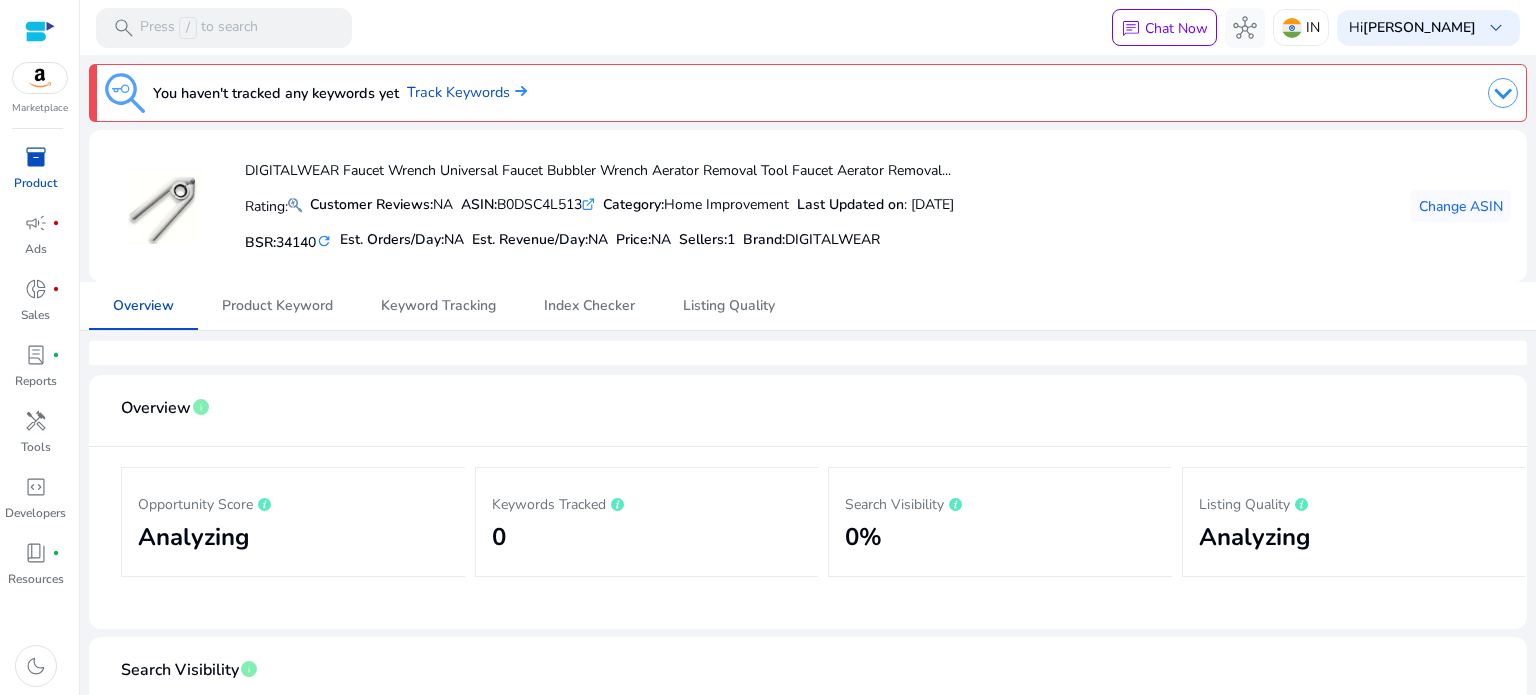 click at bounding box center [40, 31] 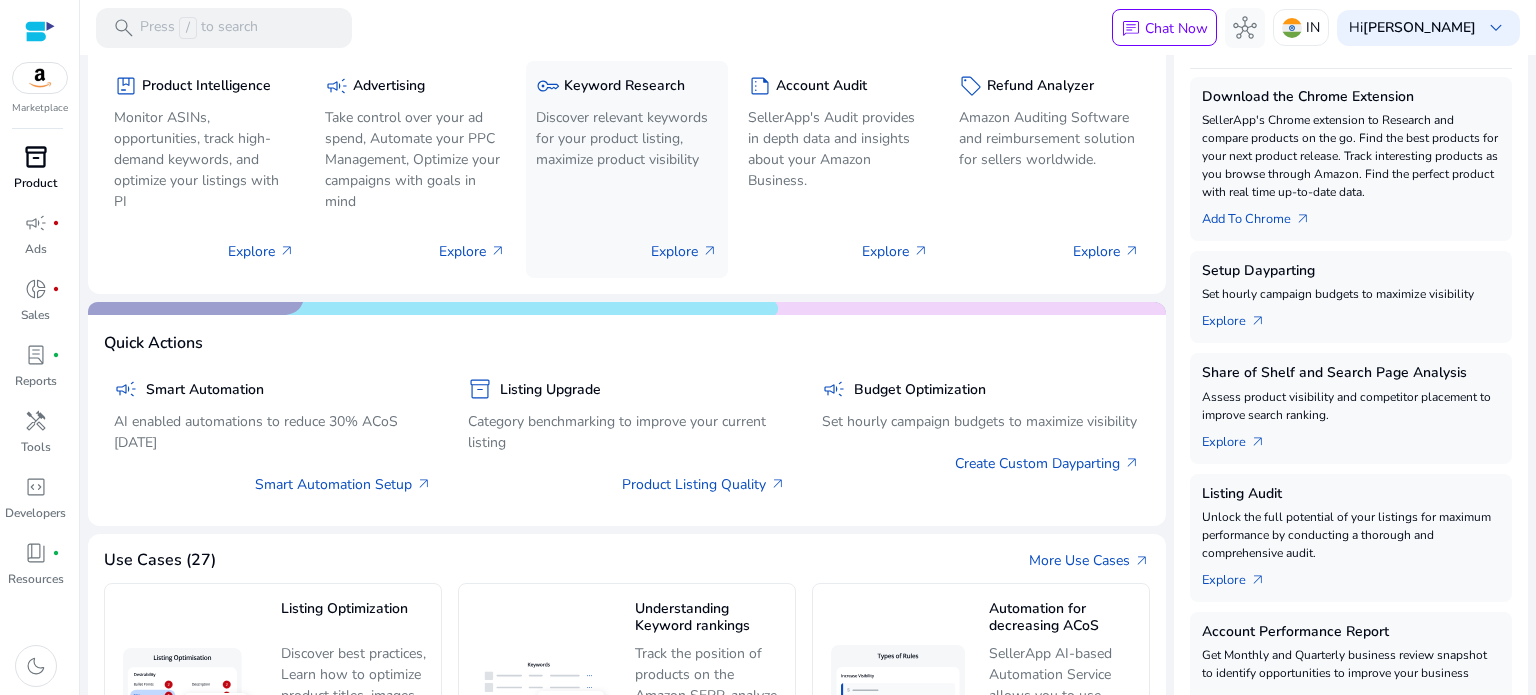 scroll, scrollTop: 0, scrollLeft: 0, axis: both 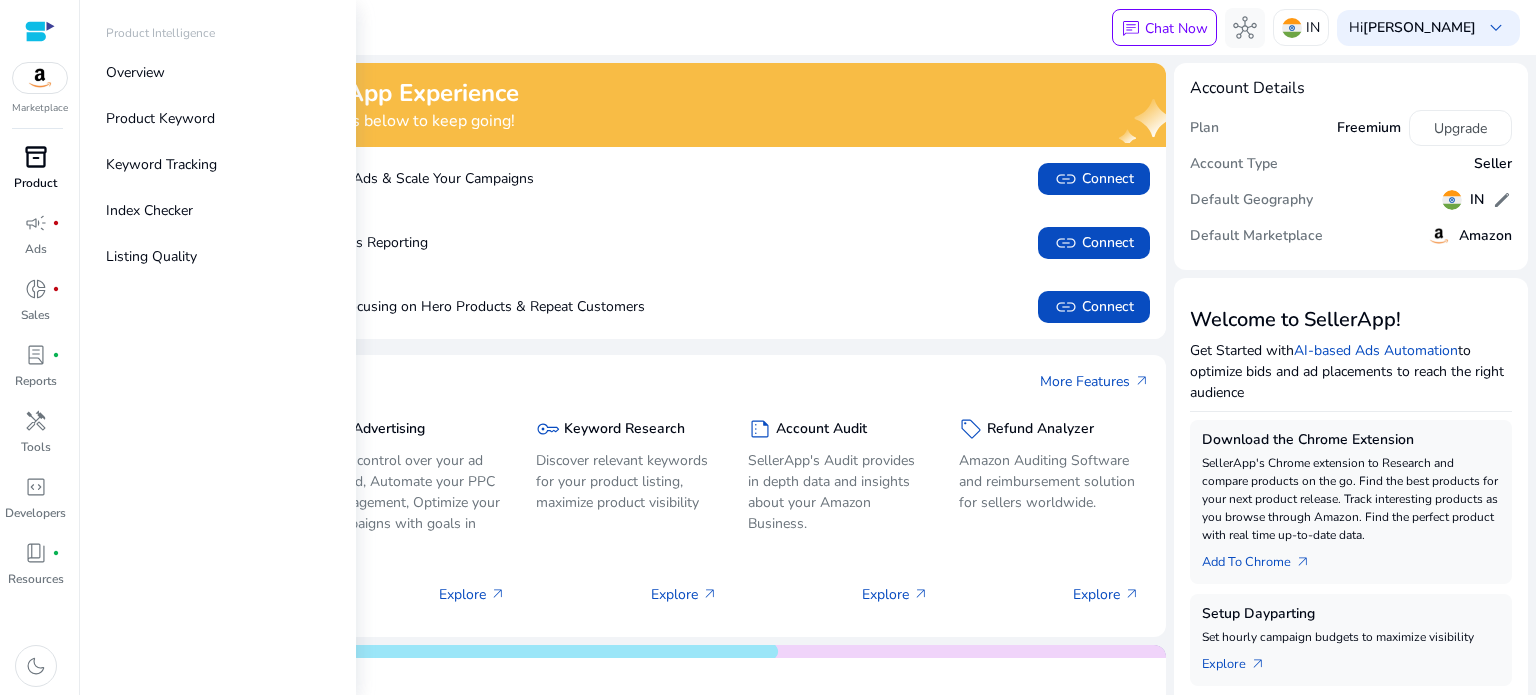 click on "inventory_2" at bounding box center (36, 157) 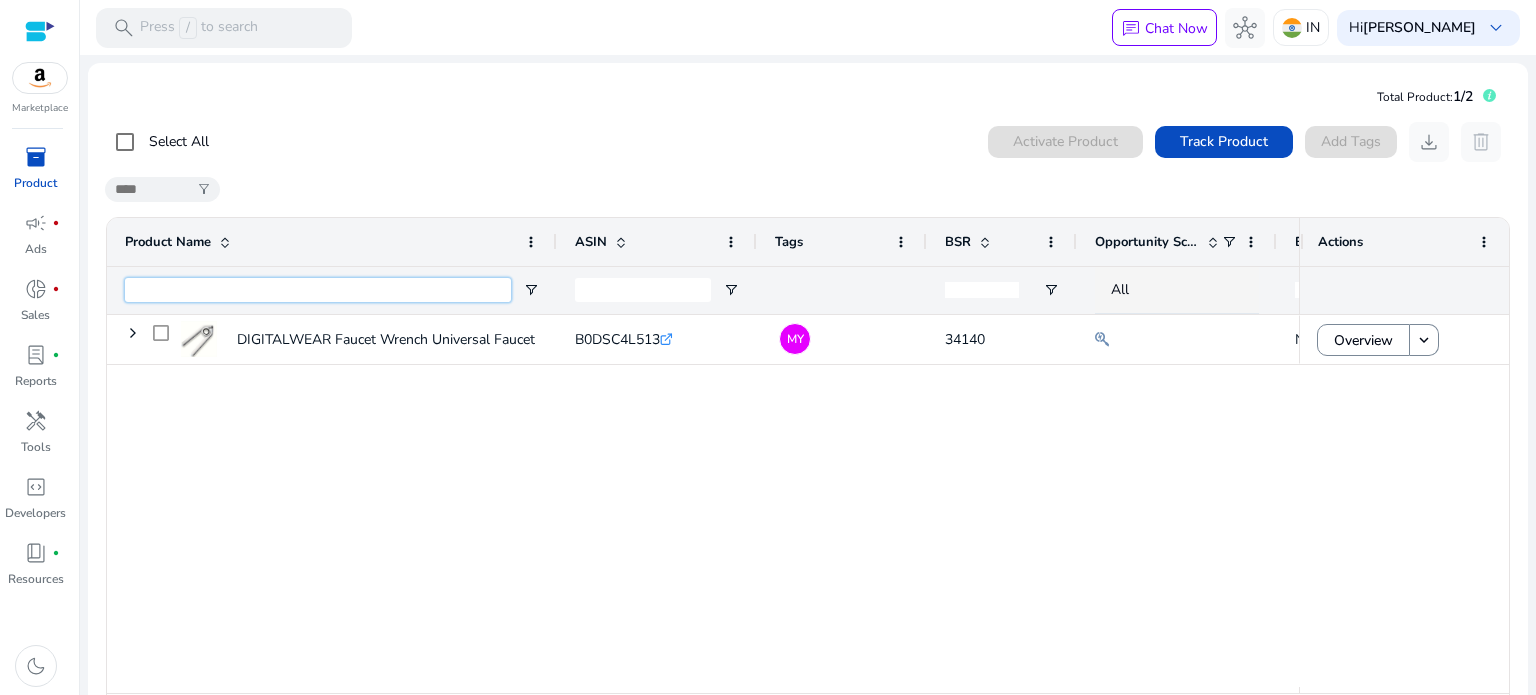 click at bounding box center [318, 290] 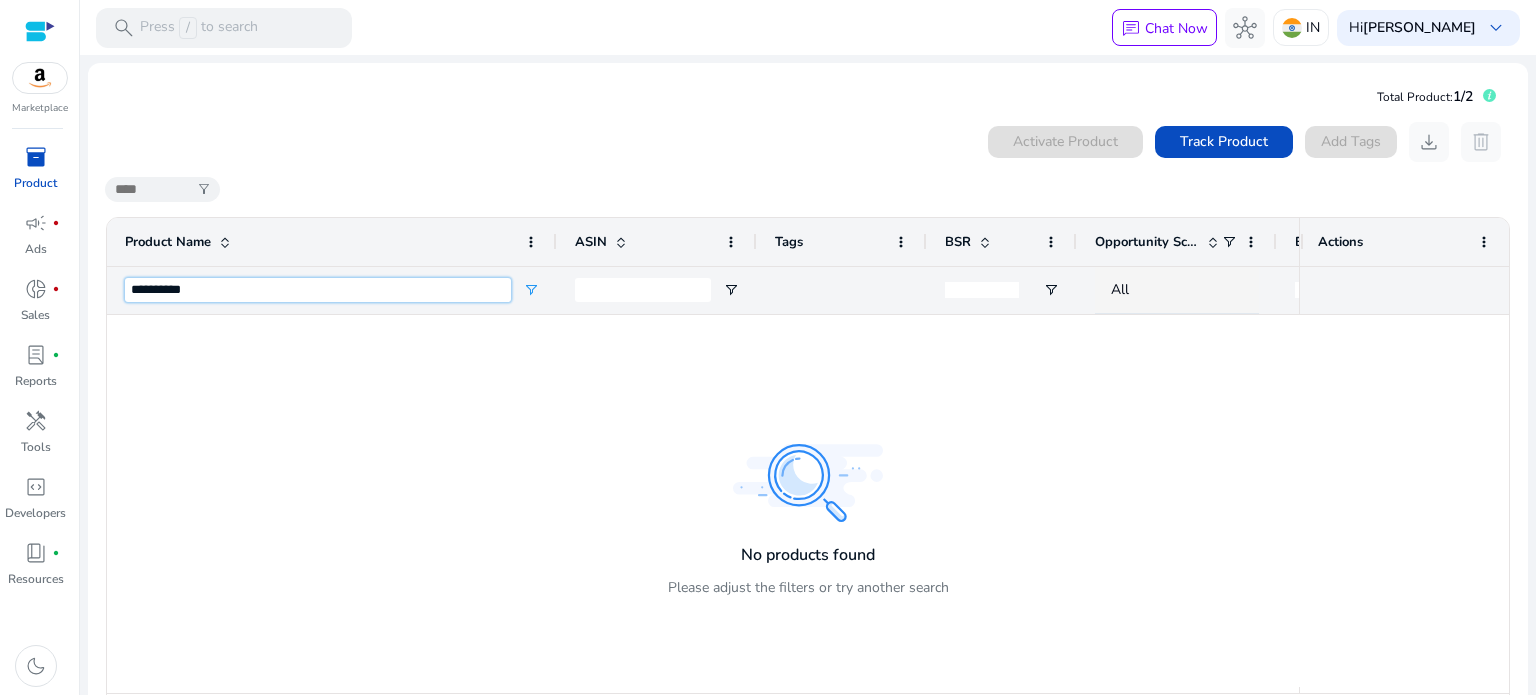 type on "**********" 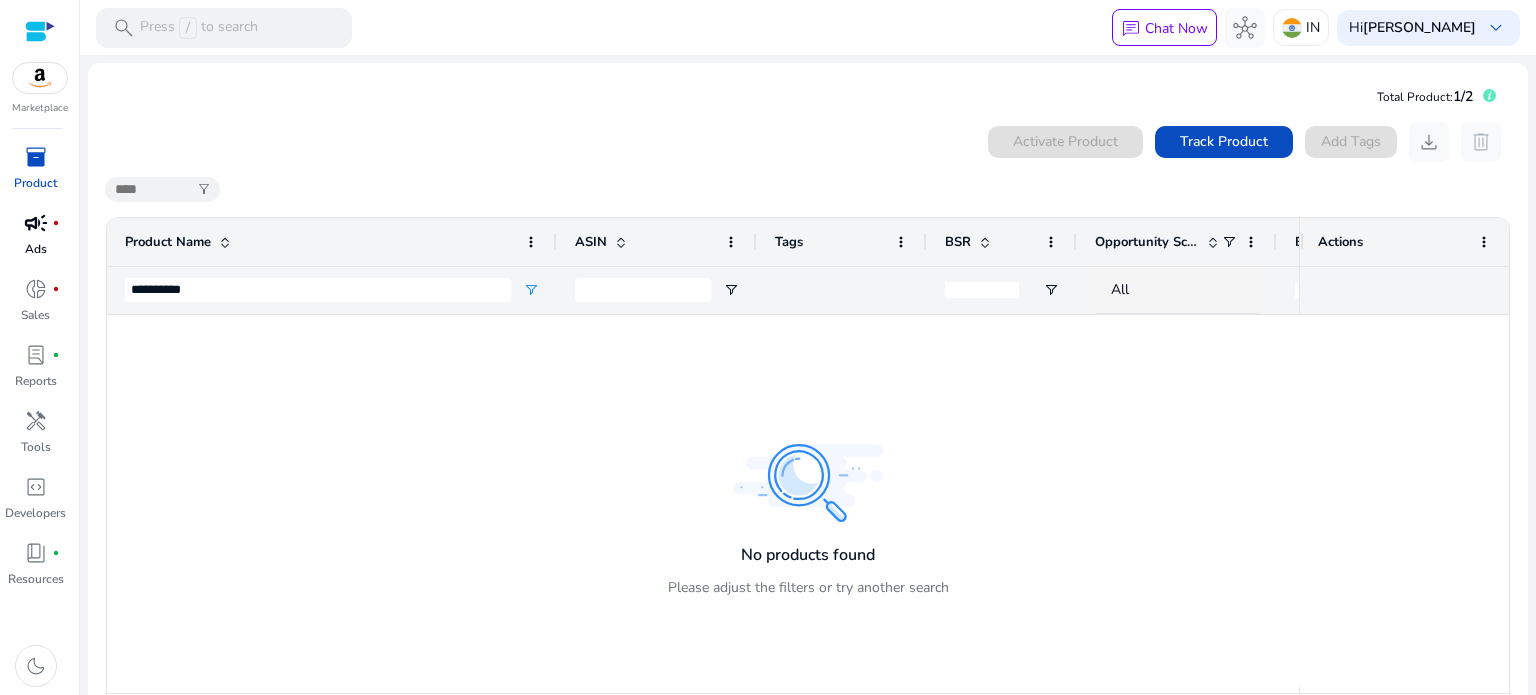 drag, startPoint x: 771, startPoint y: 203, endPoint x: 0, endPoint y: 243, distance: 772.0369 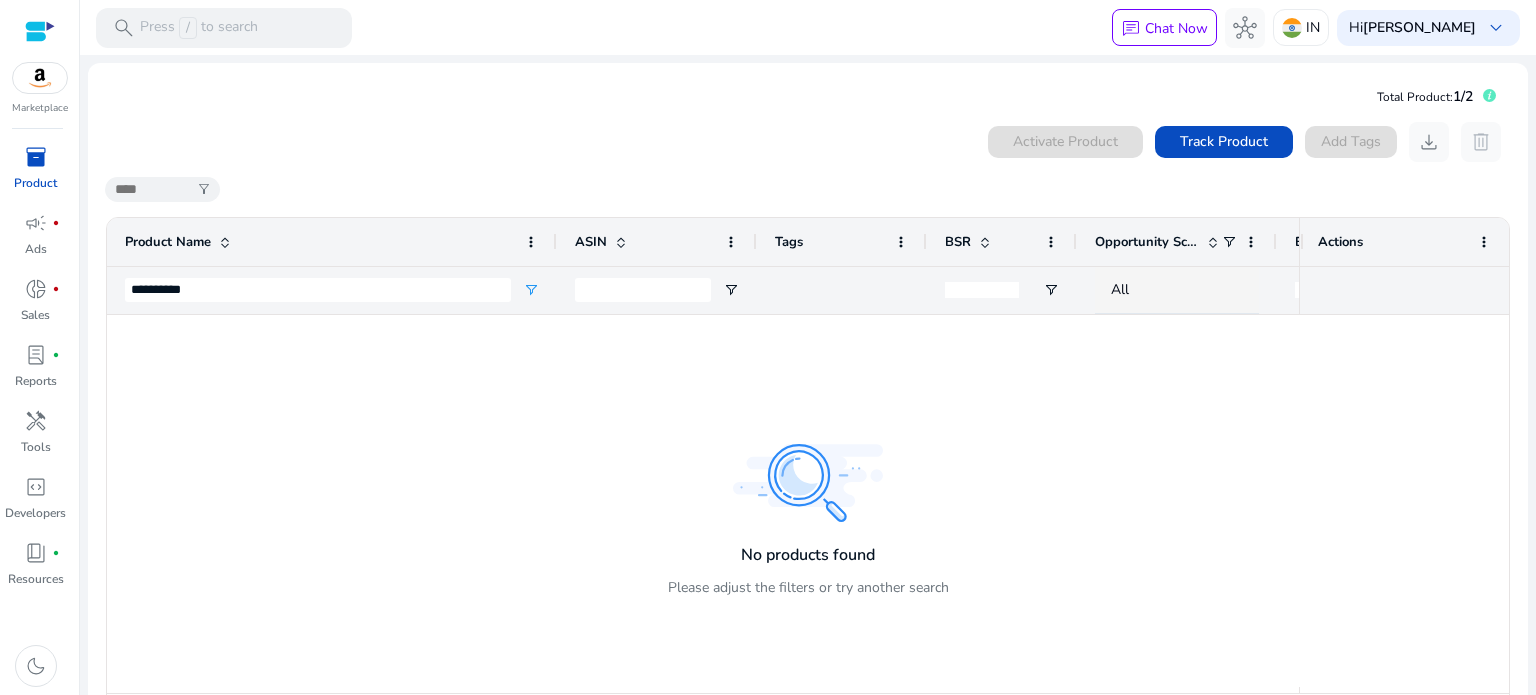 click on "Product Name" 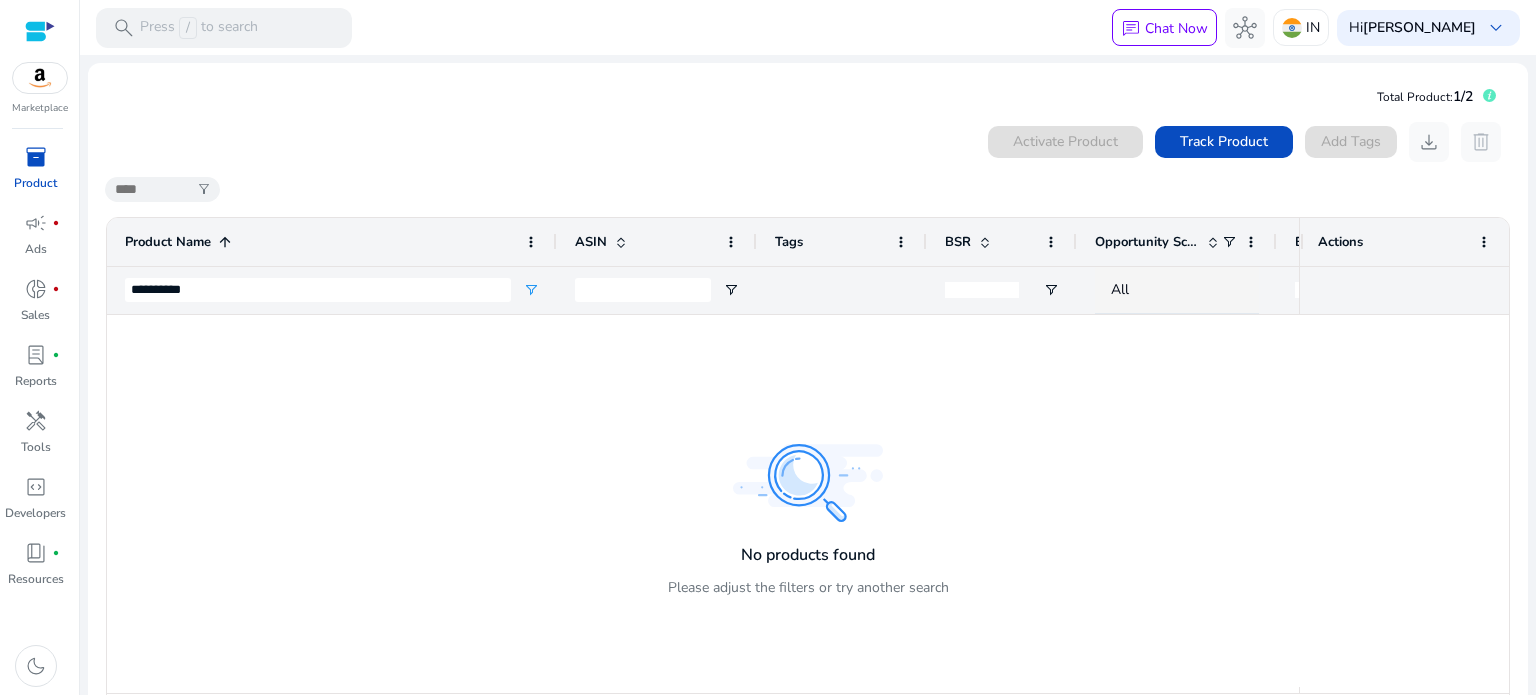 click on "filter_alt" 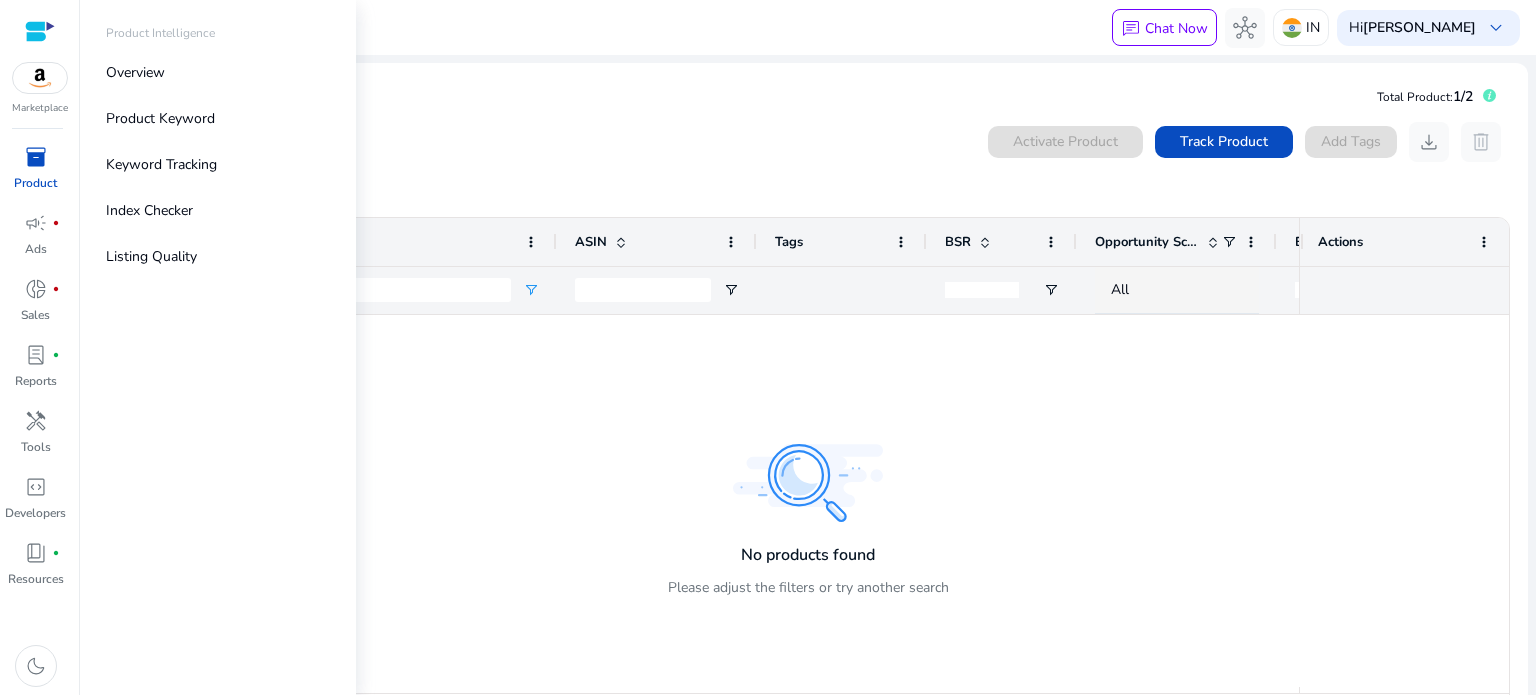 click on "inventory_2" at bounding box center (36, 157) 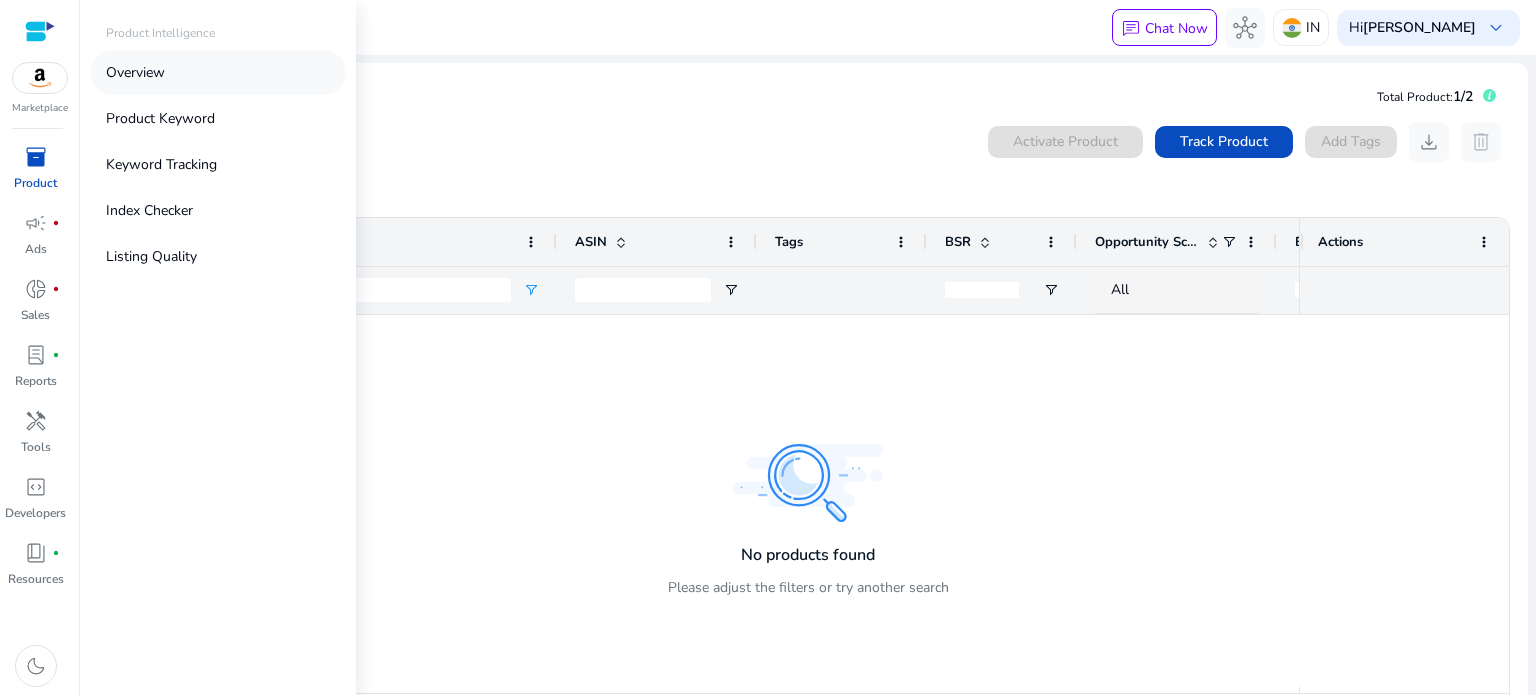 click on "Overview" at bounding box center (218, 72) 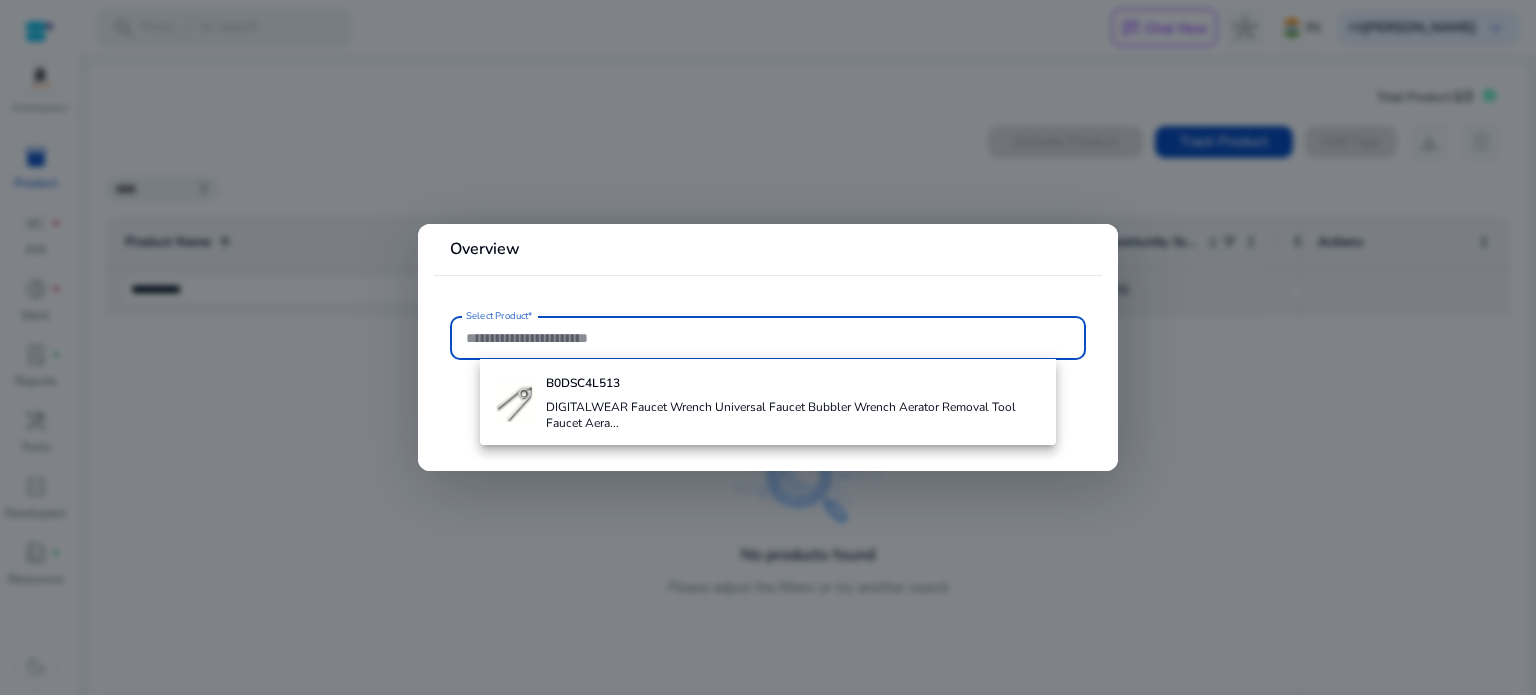 paste on "**********" 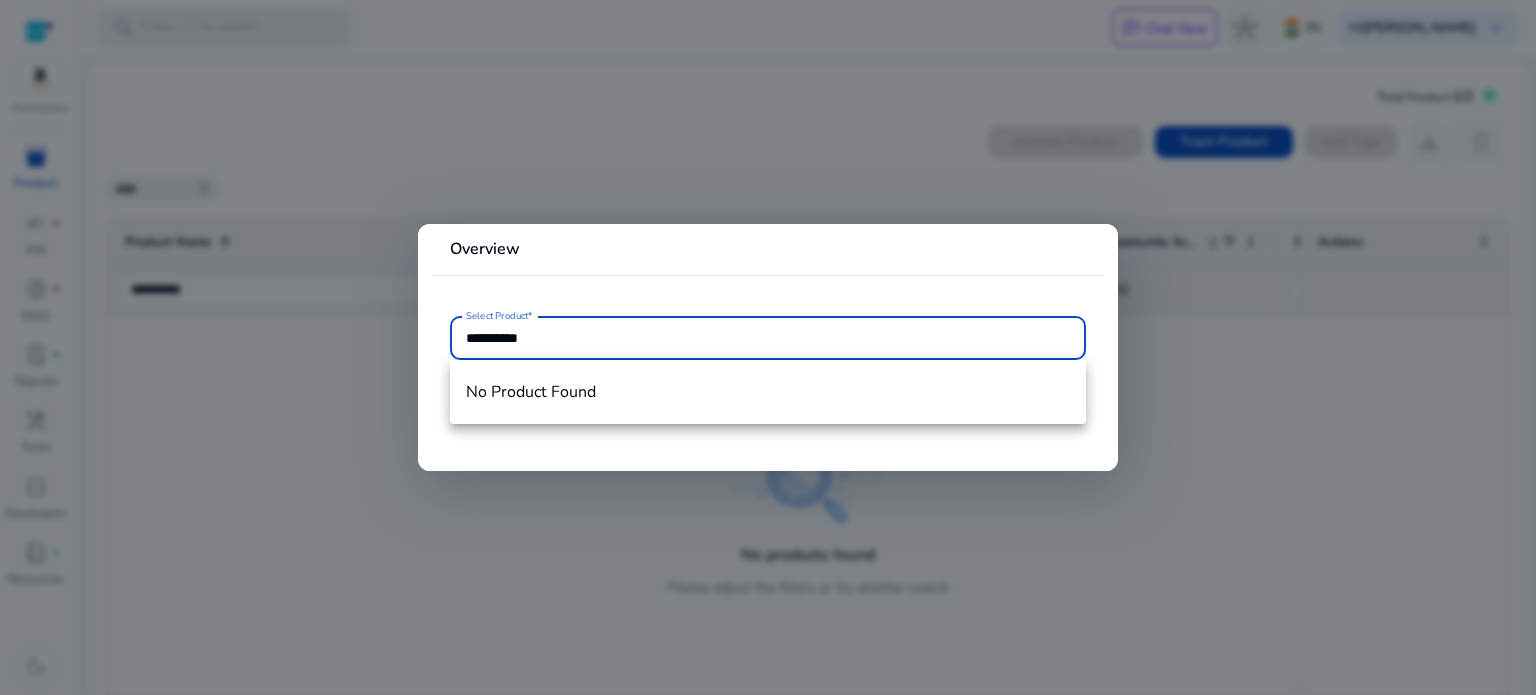 paste on "**********" 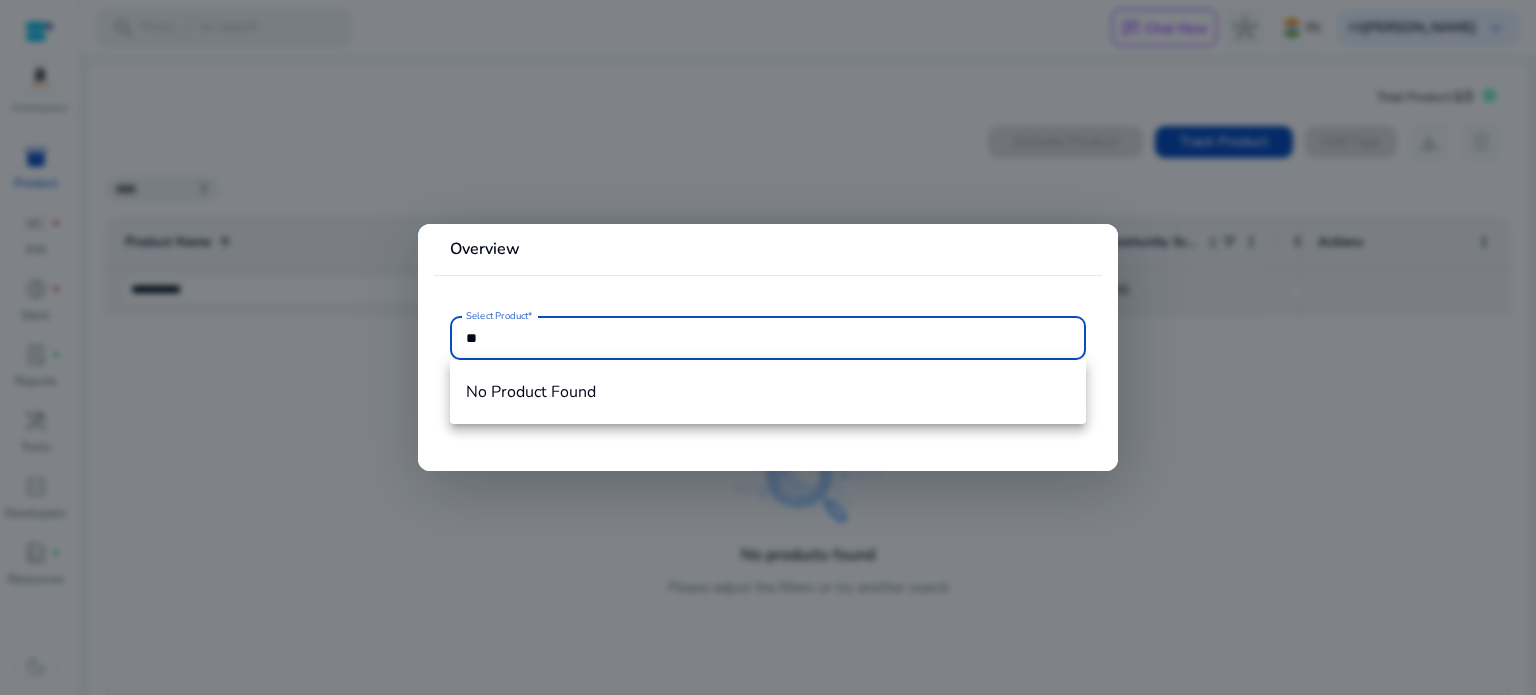 type on "*" 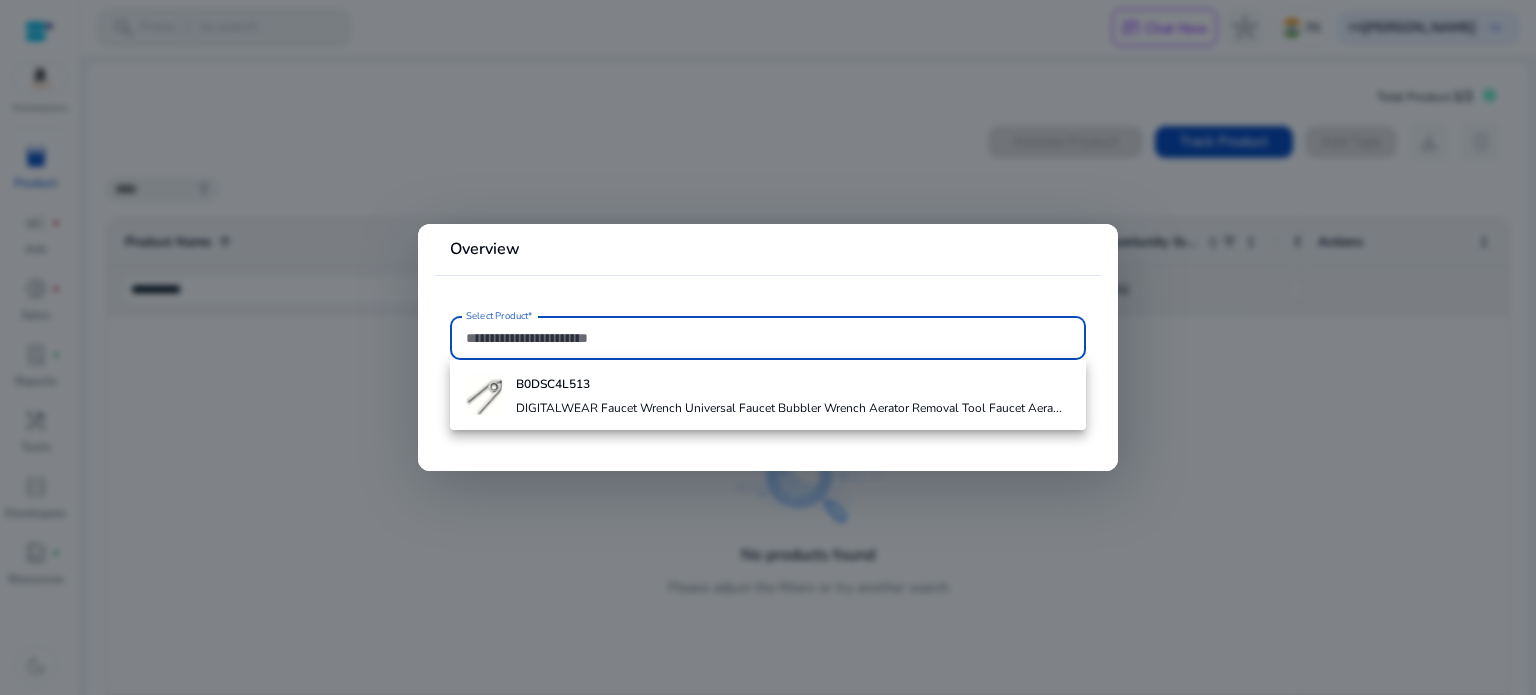 paste on "**********" 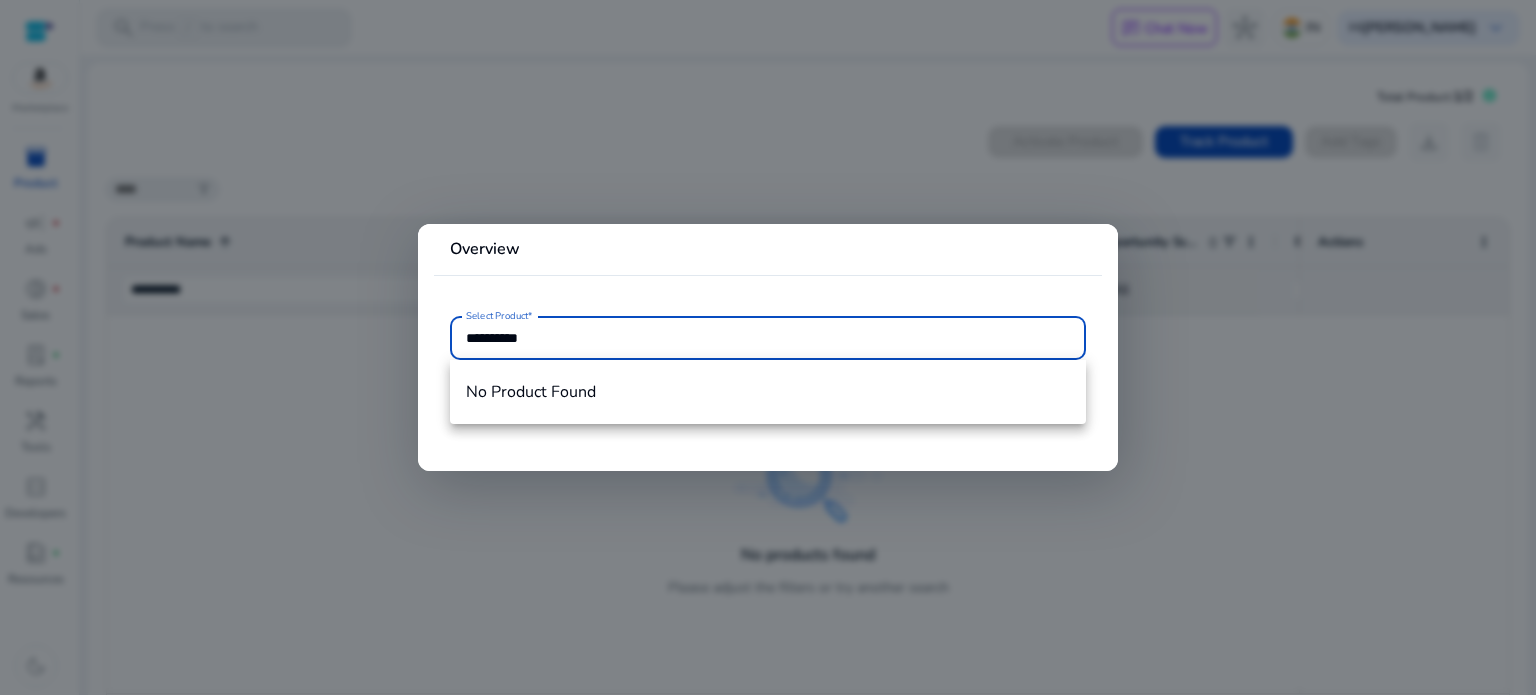 type on "**********" 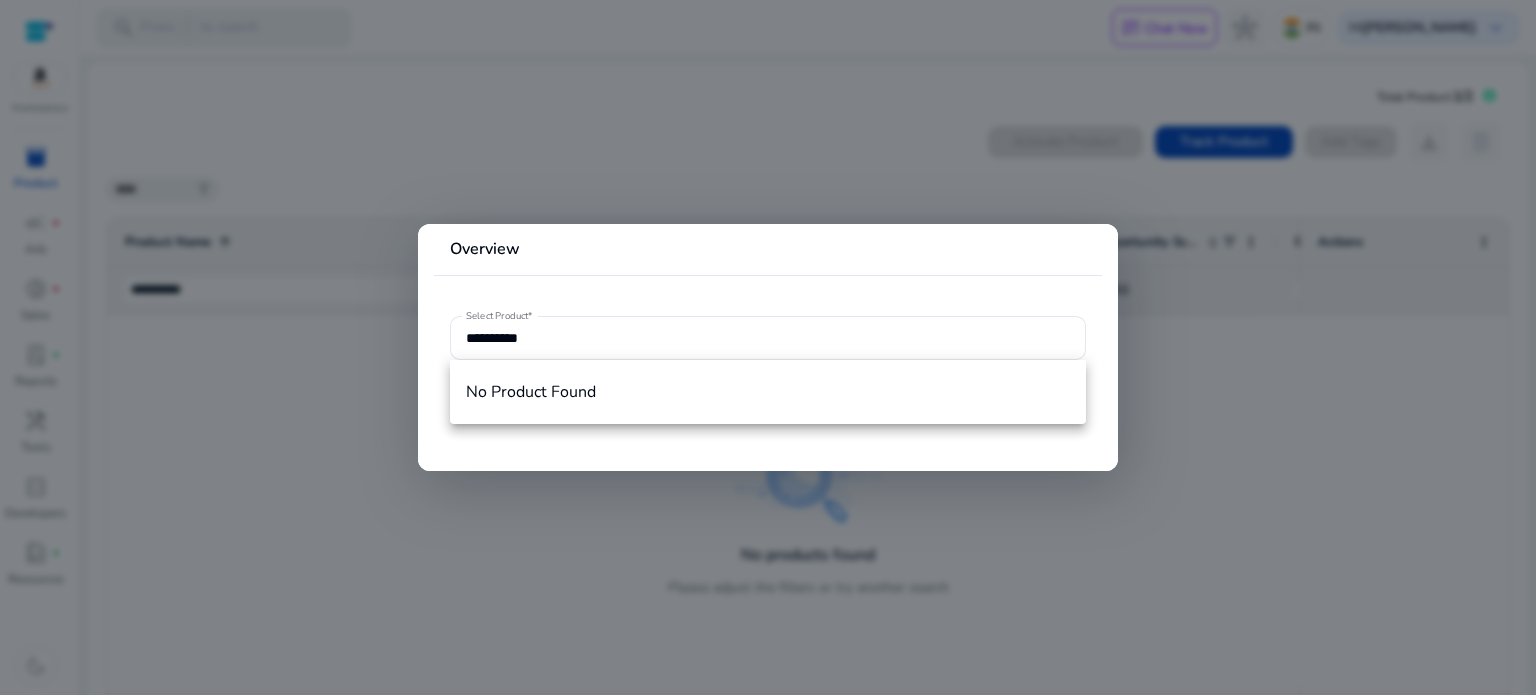 click at bounding box center [768, 347] 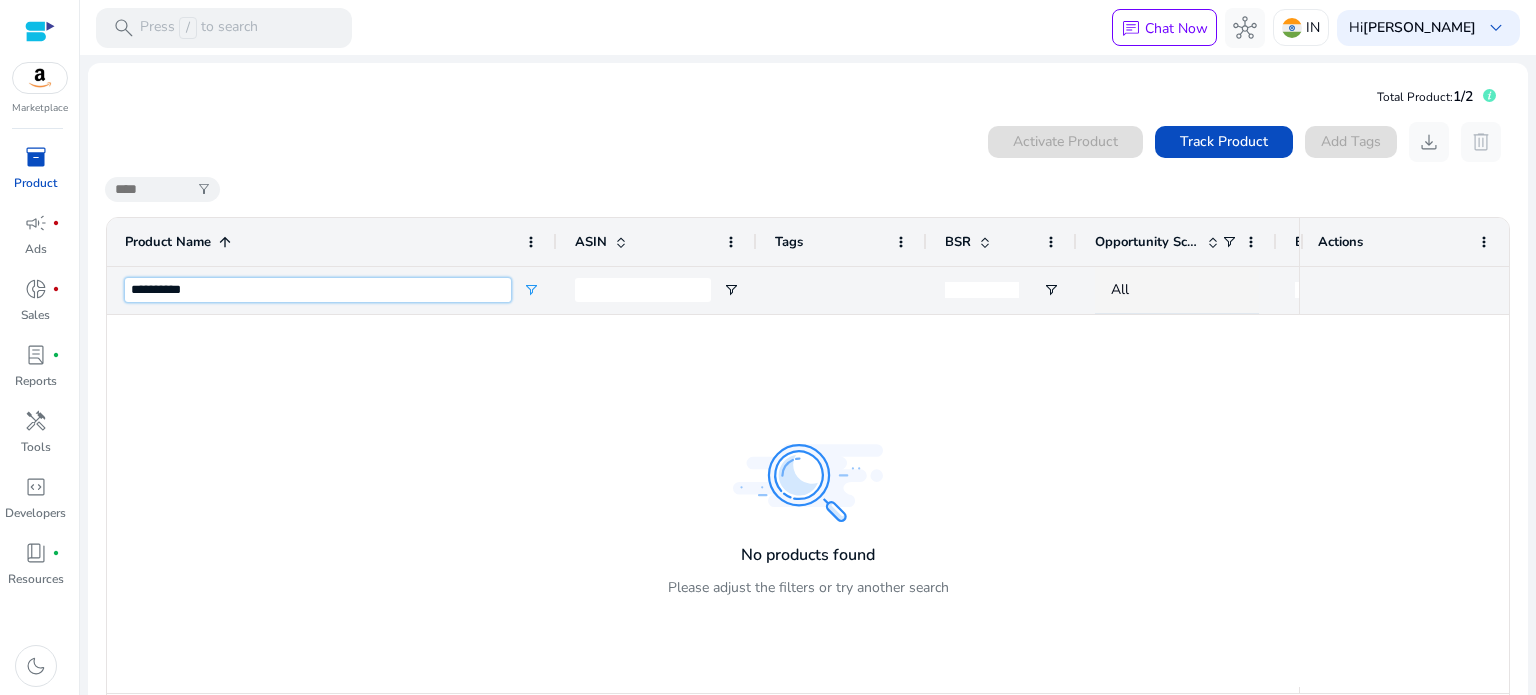 click on "**********" at bounding box center [318, 290] 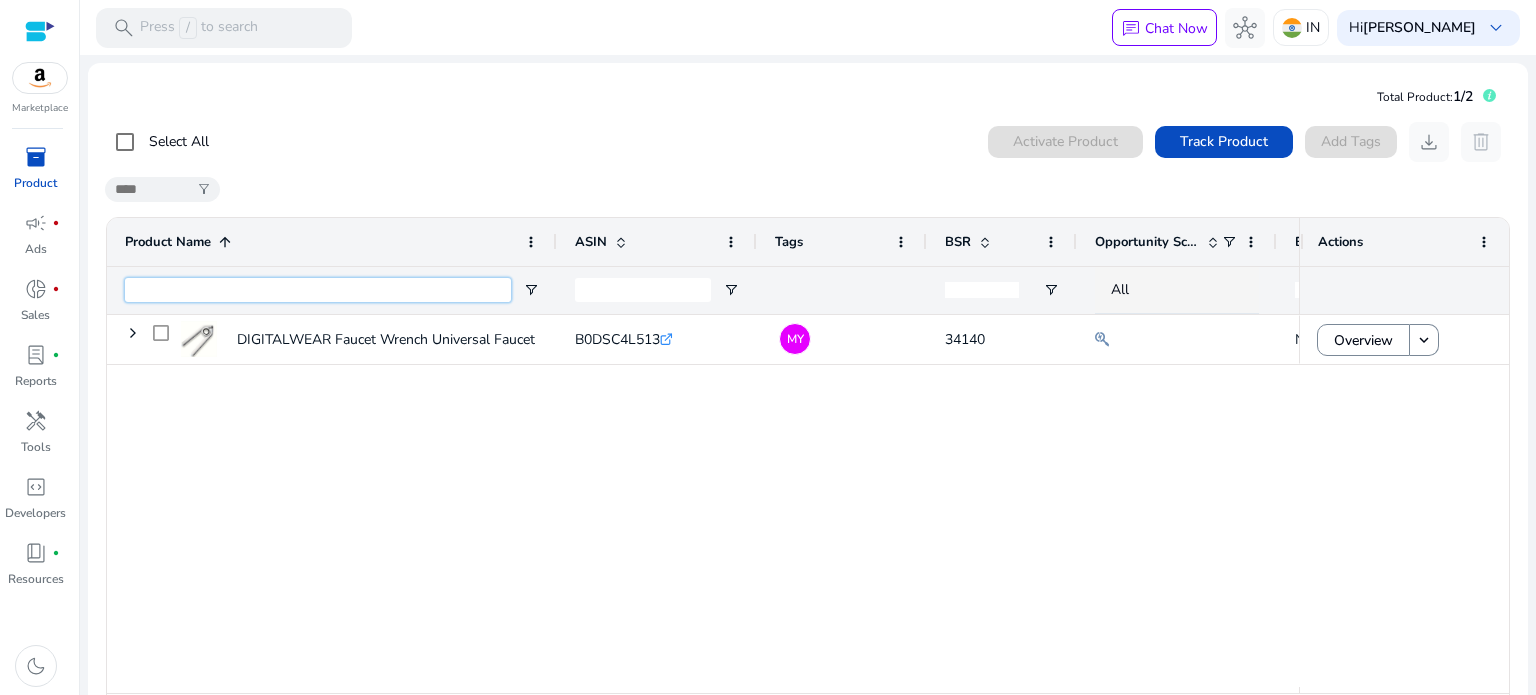 click at bounding box center [318, 290] 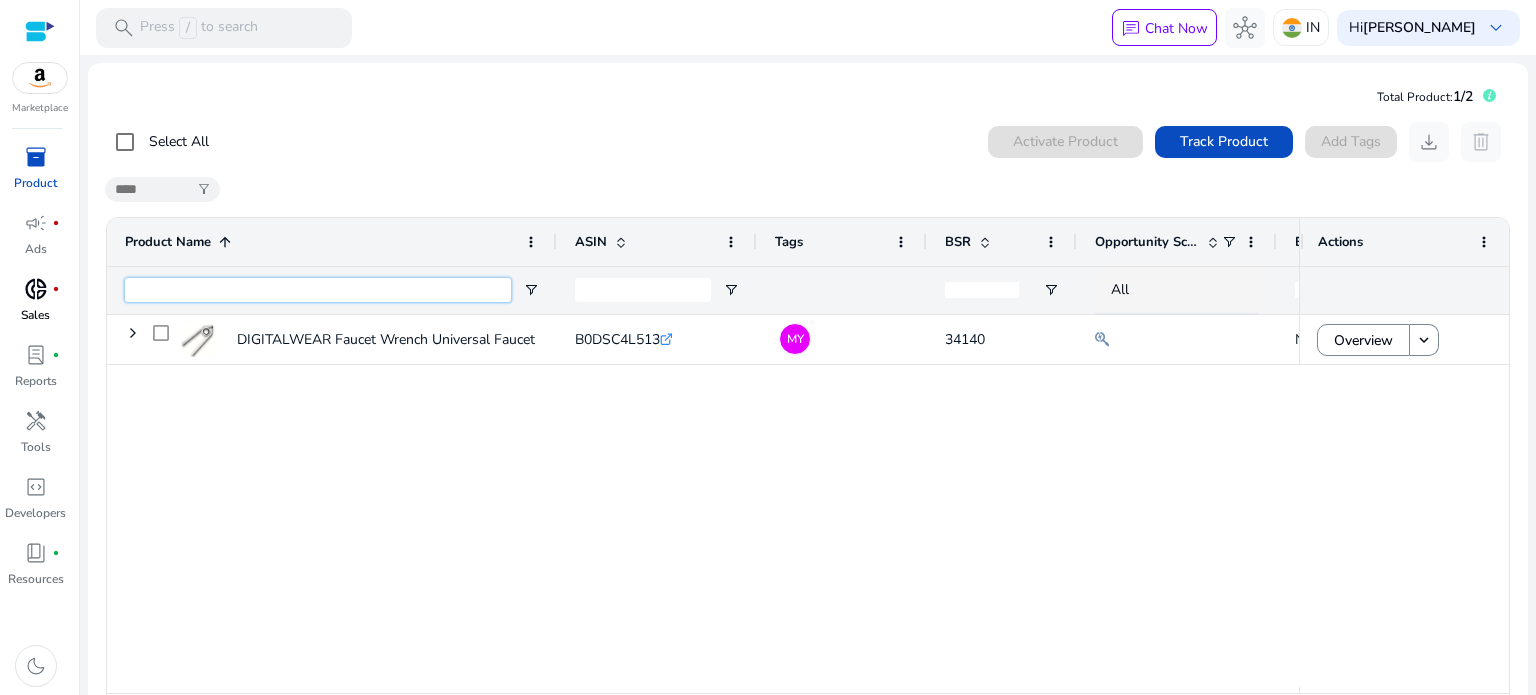 type 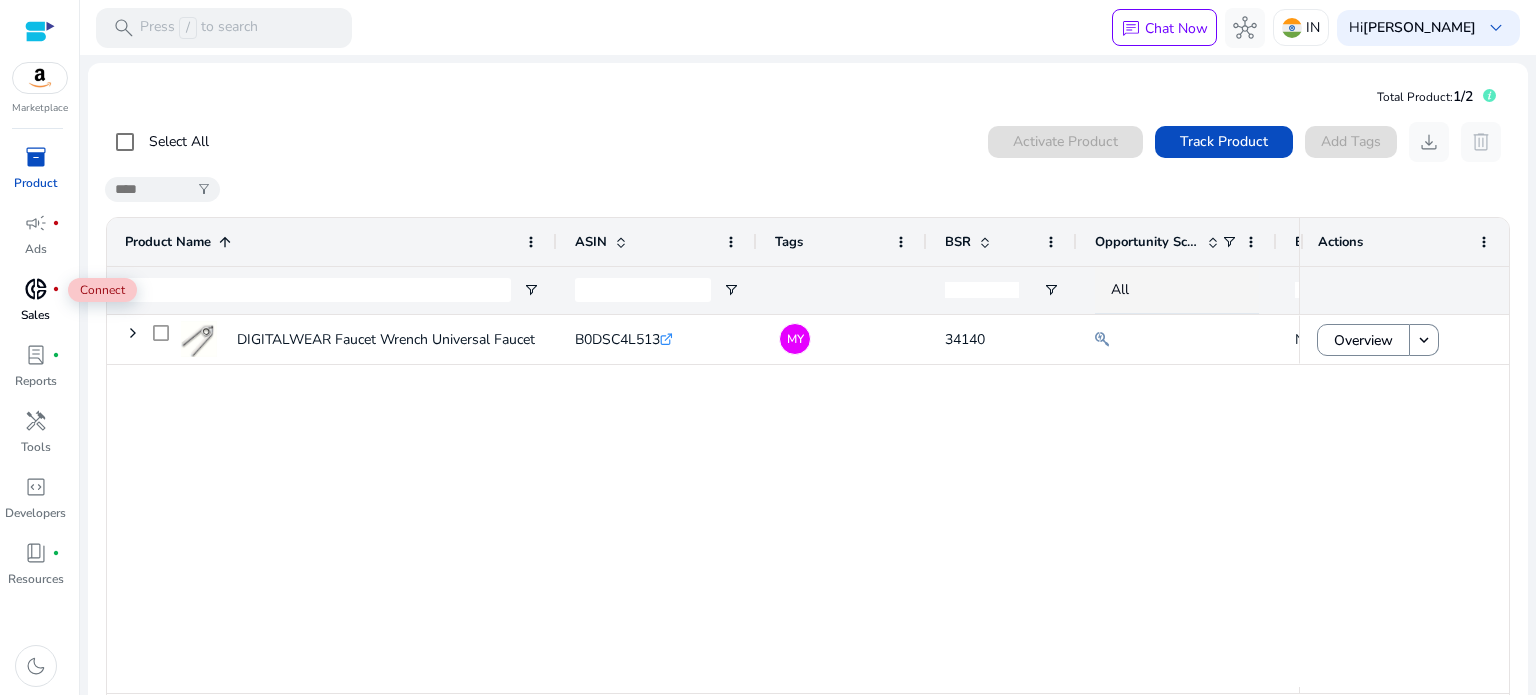 click on "donut_small" at bounding box center [36, 289] 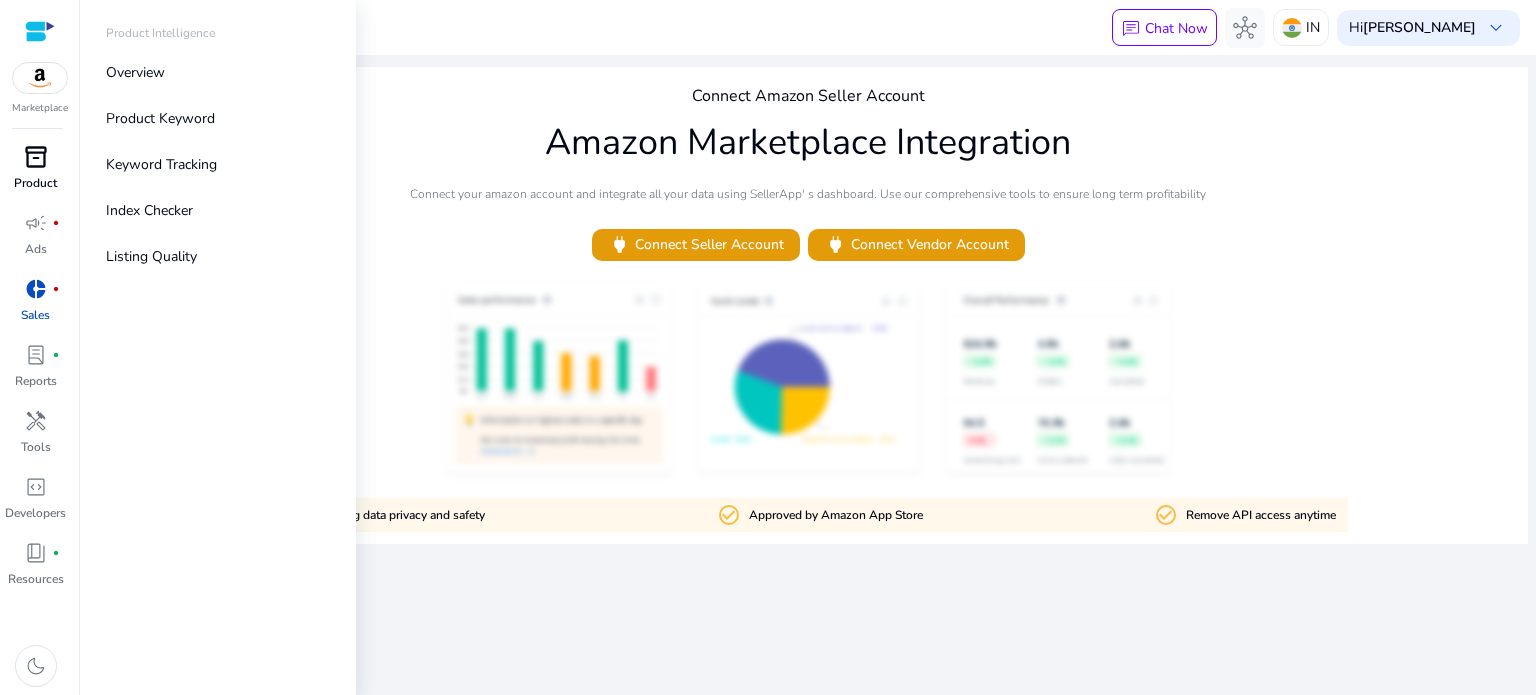 click on "inventory_2" at bounding box center [36, 157] 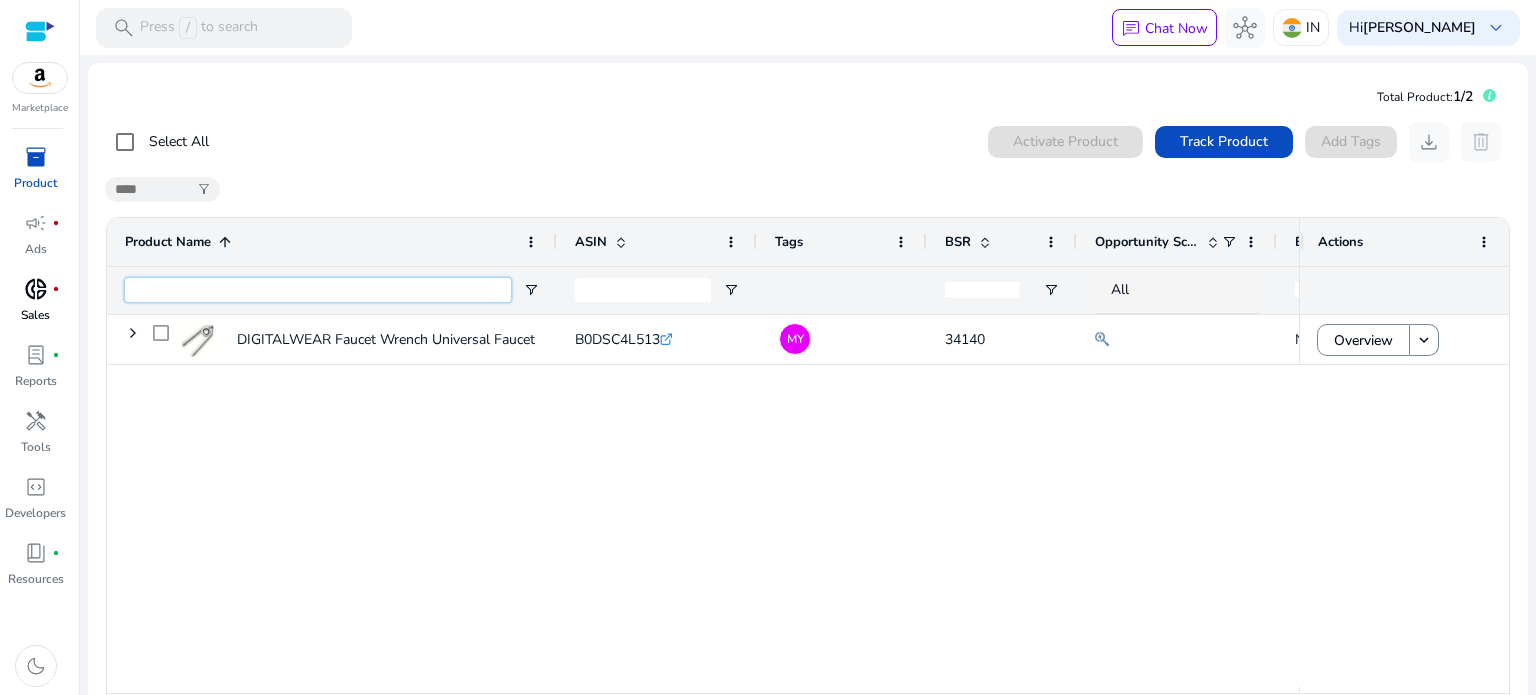 click at bounding box center [318, 290] 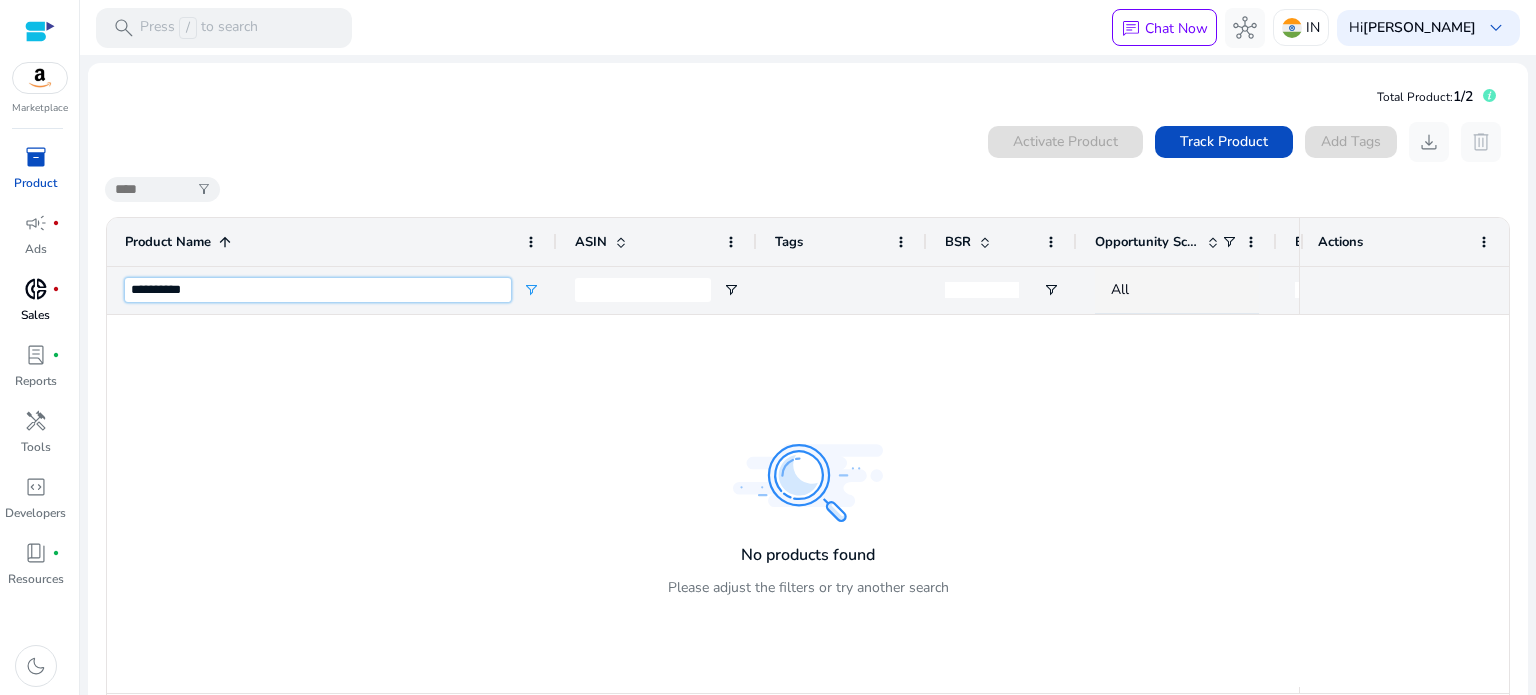type on "**********" 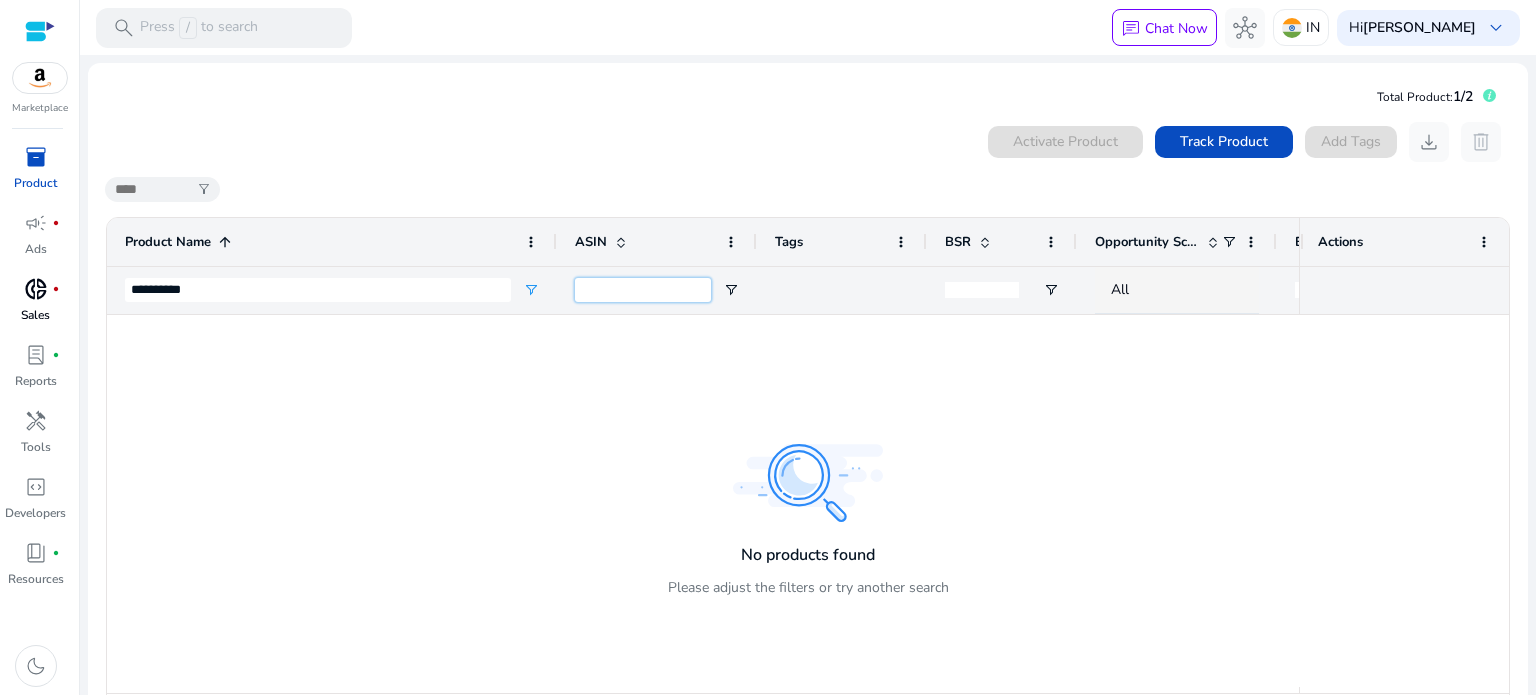 click at bounding box center [643, 290] 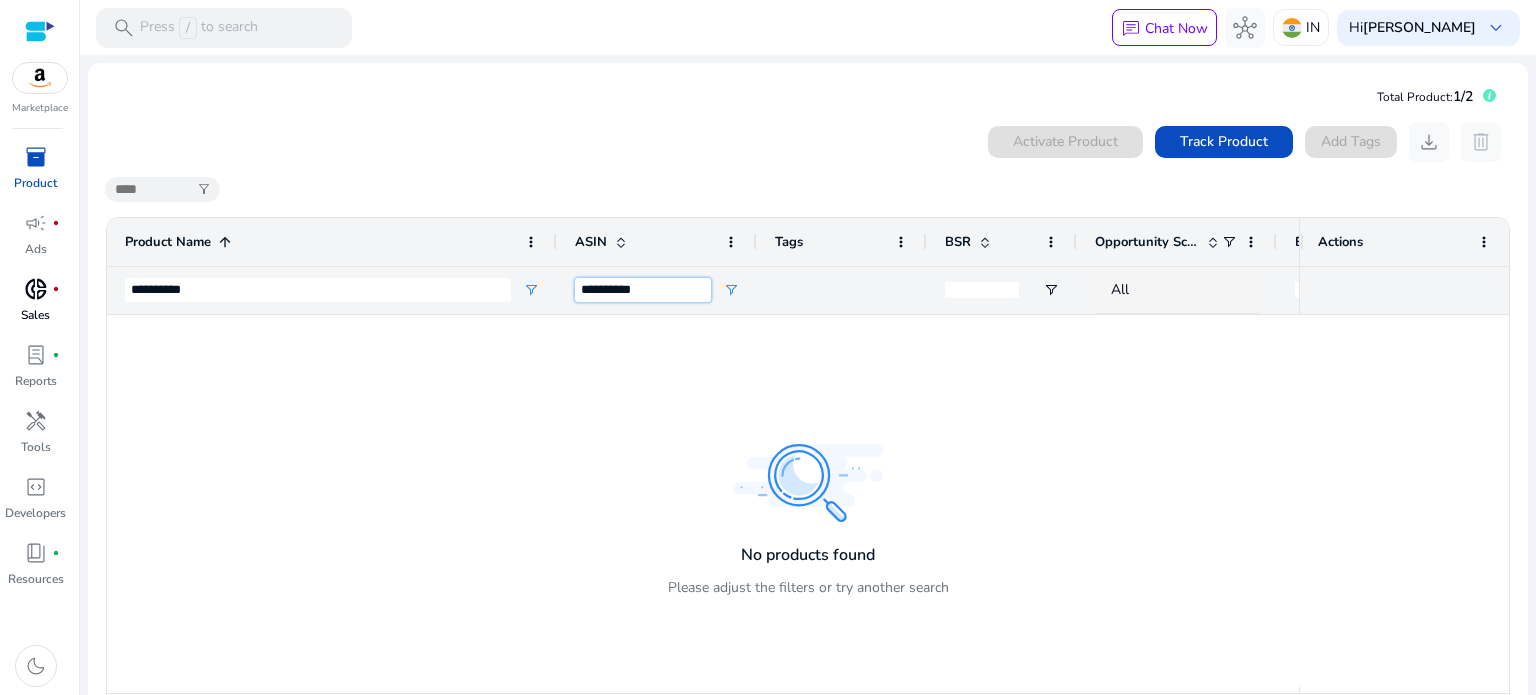 type on "**********" 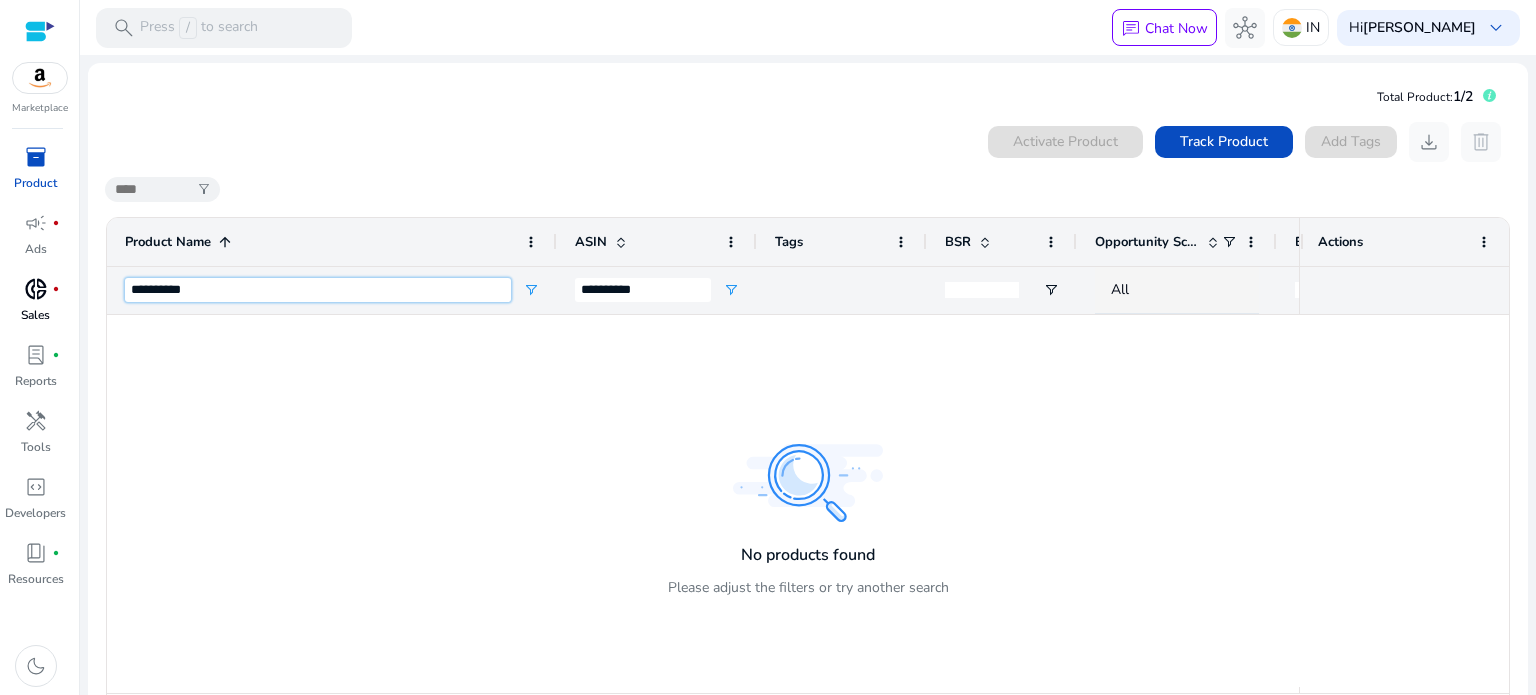 click on "**********" at bounding box center [318, 290] 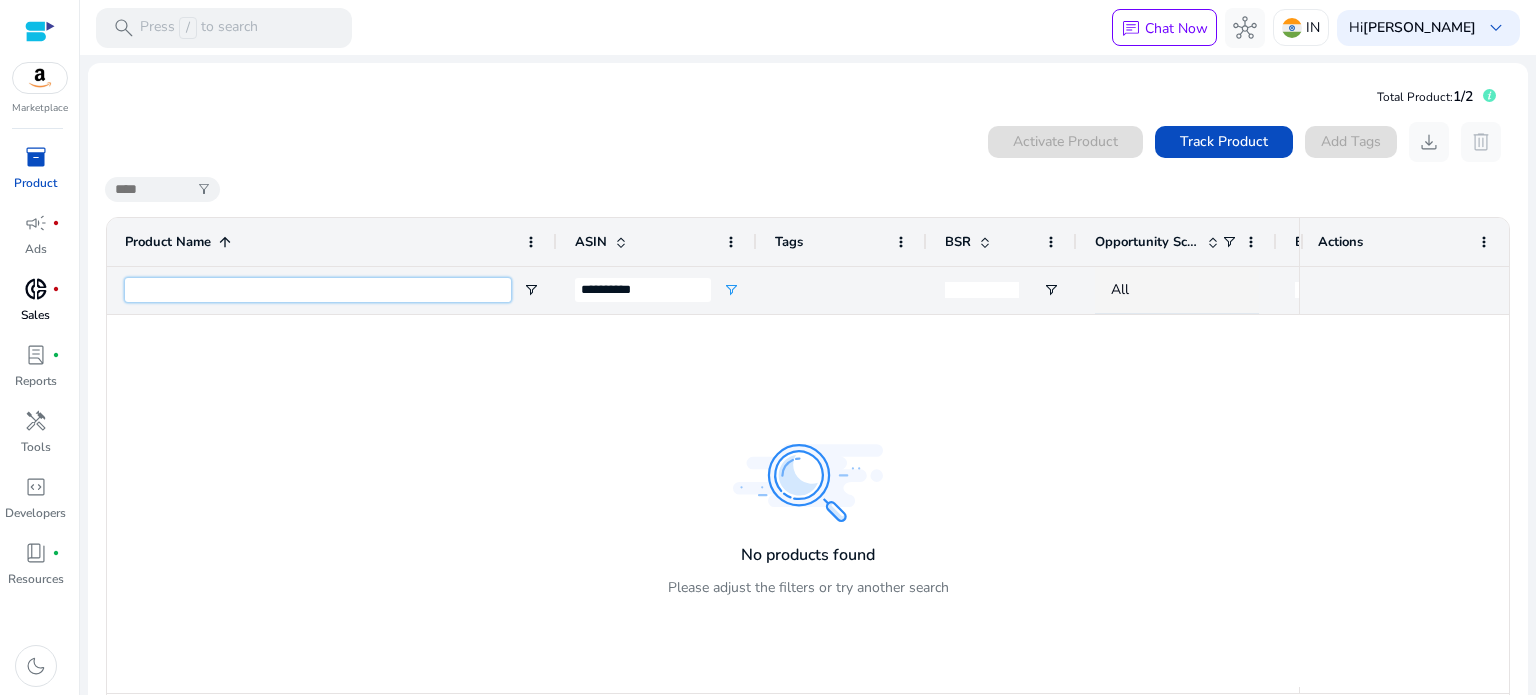type 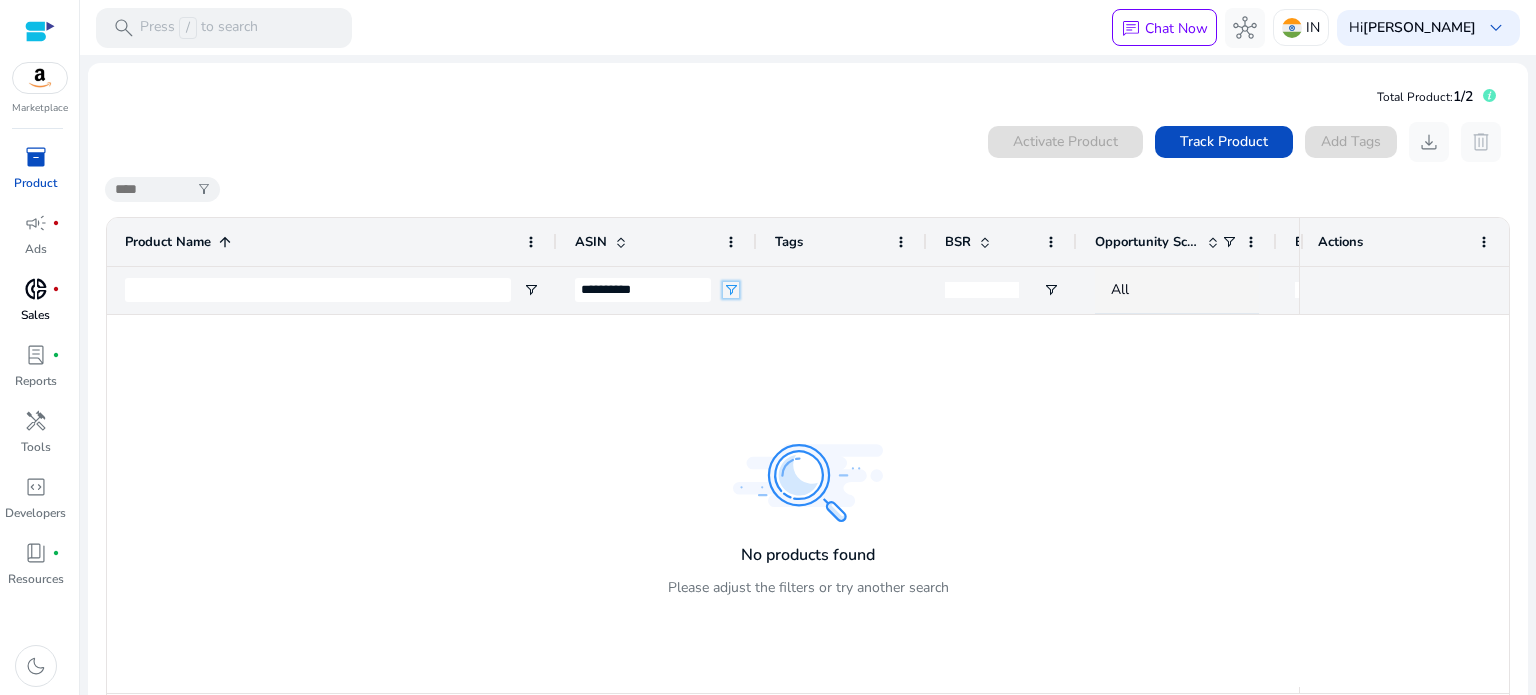 click 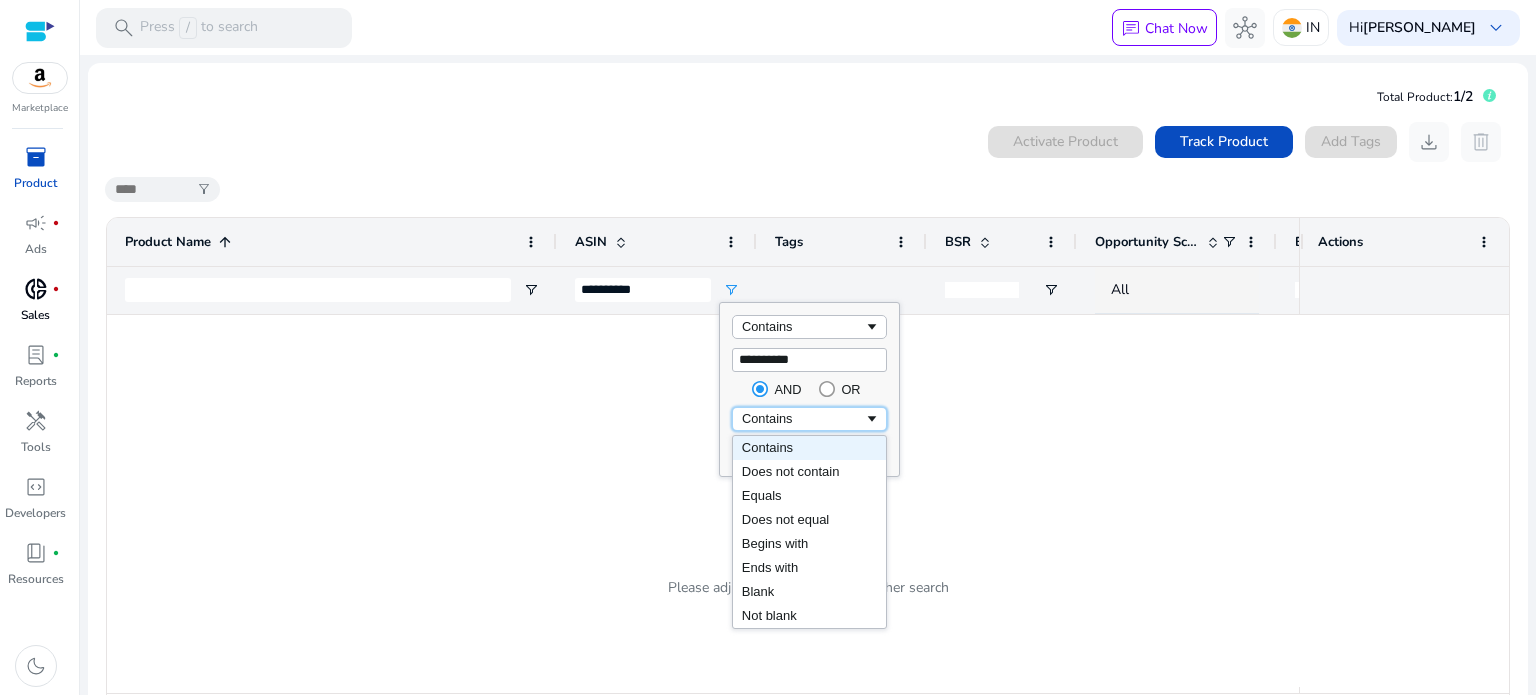 click on "Contains" at bounding box center [803, 418] 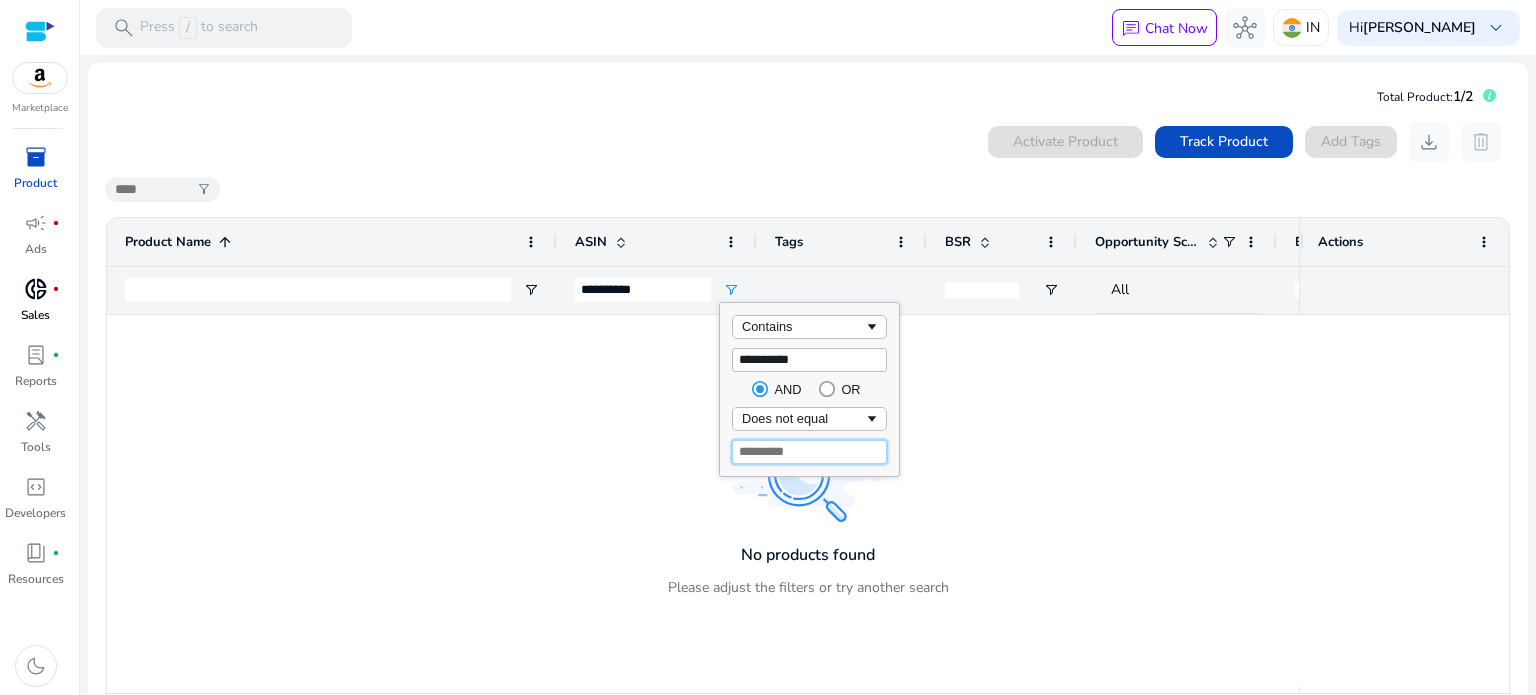 click at bounding box center (809, 452) 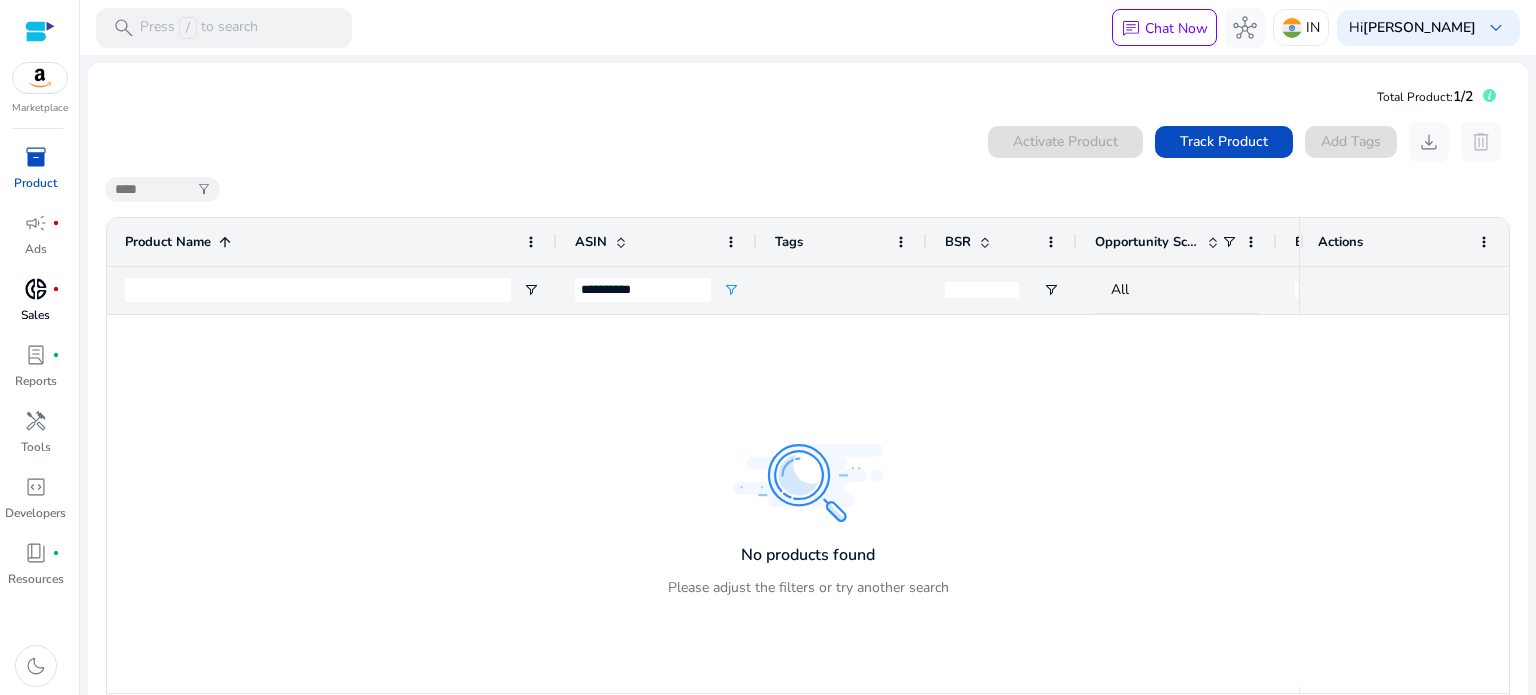 drag, startPoint x: 820, startPoint y: 451, endPoint x: 980, endPoint y: 475, distance: 161.79 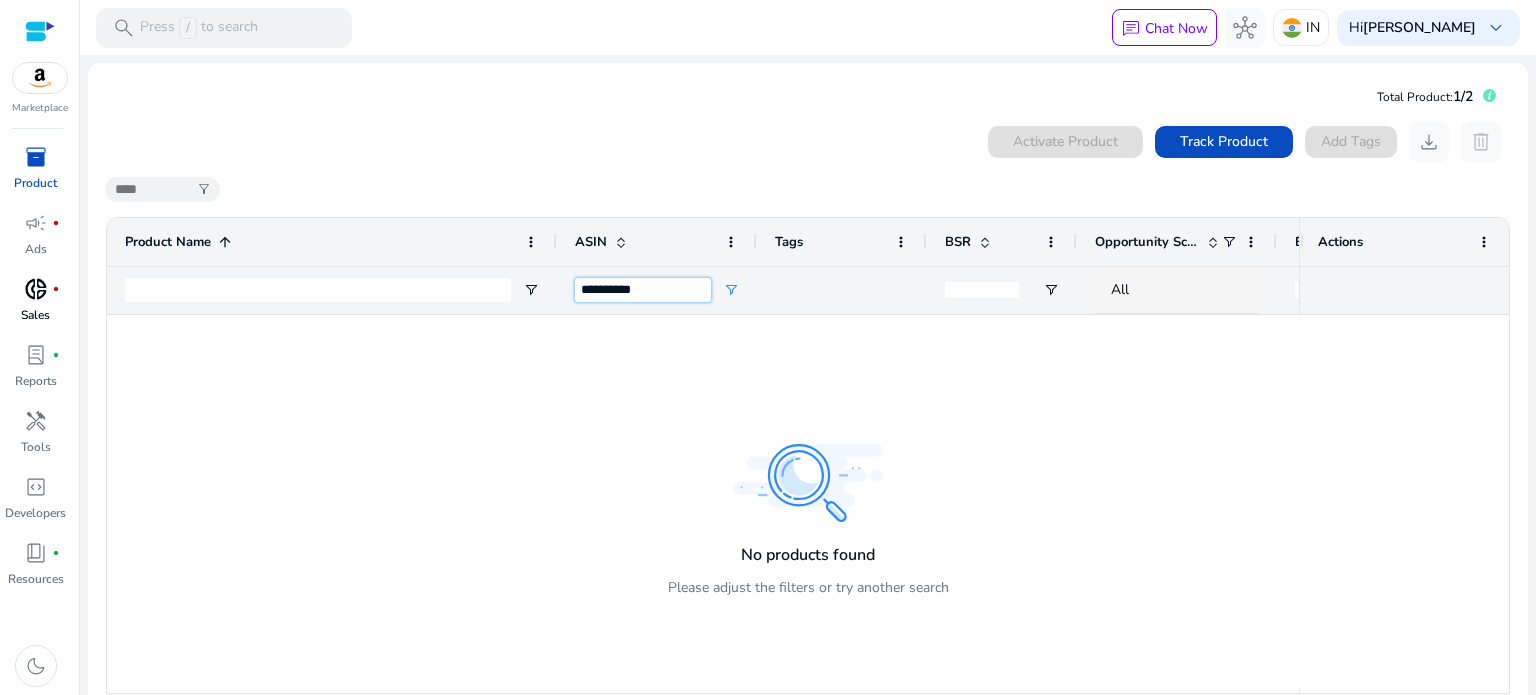 click on "**********" at bounding box center [643, 290] 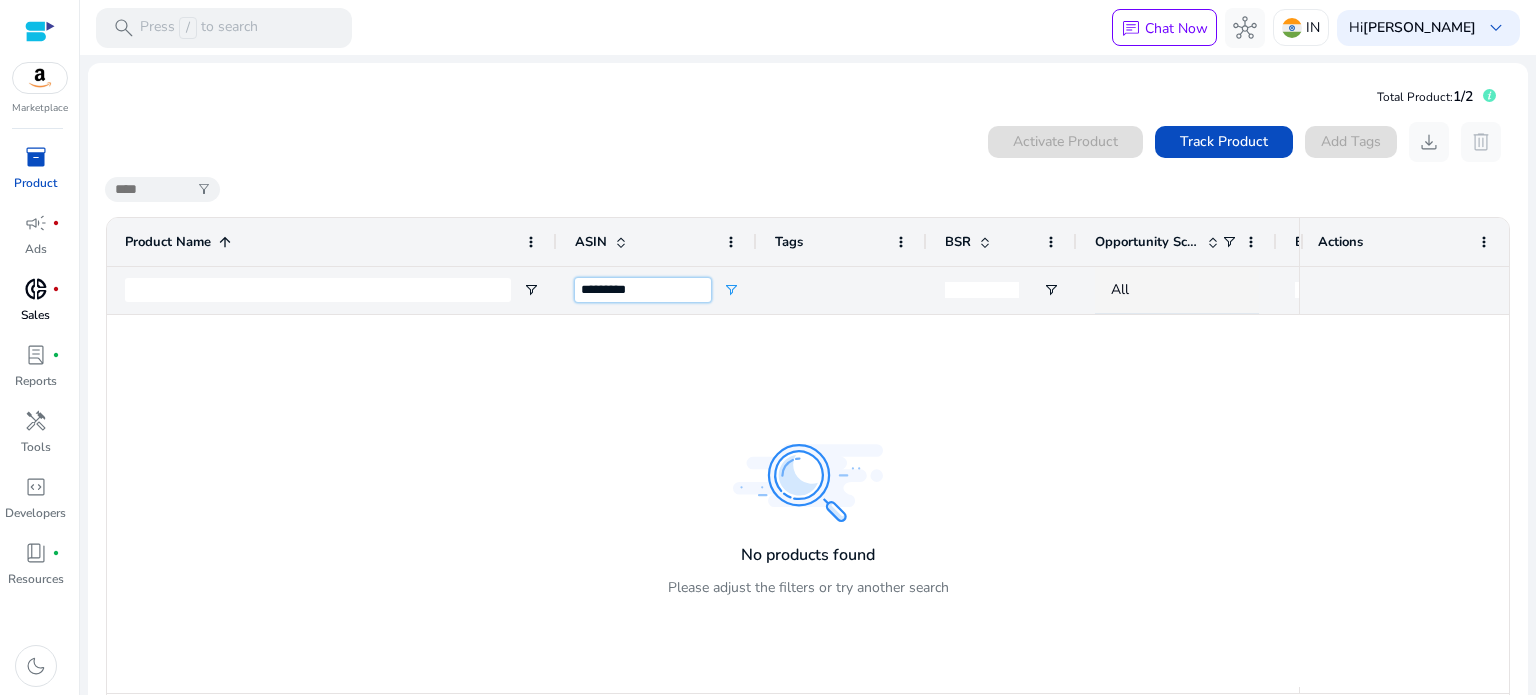 type on "**********" 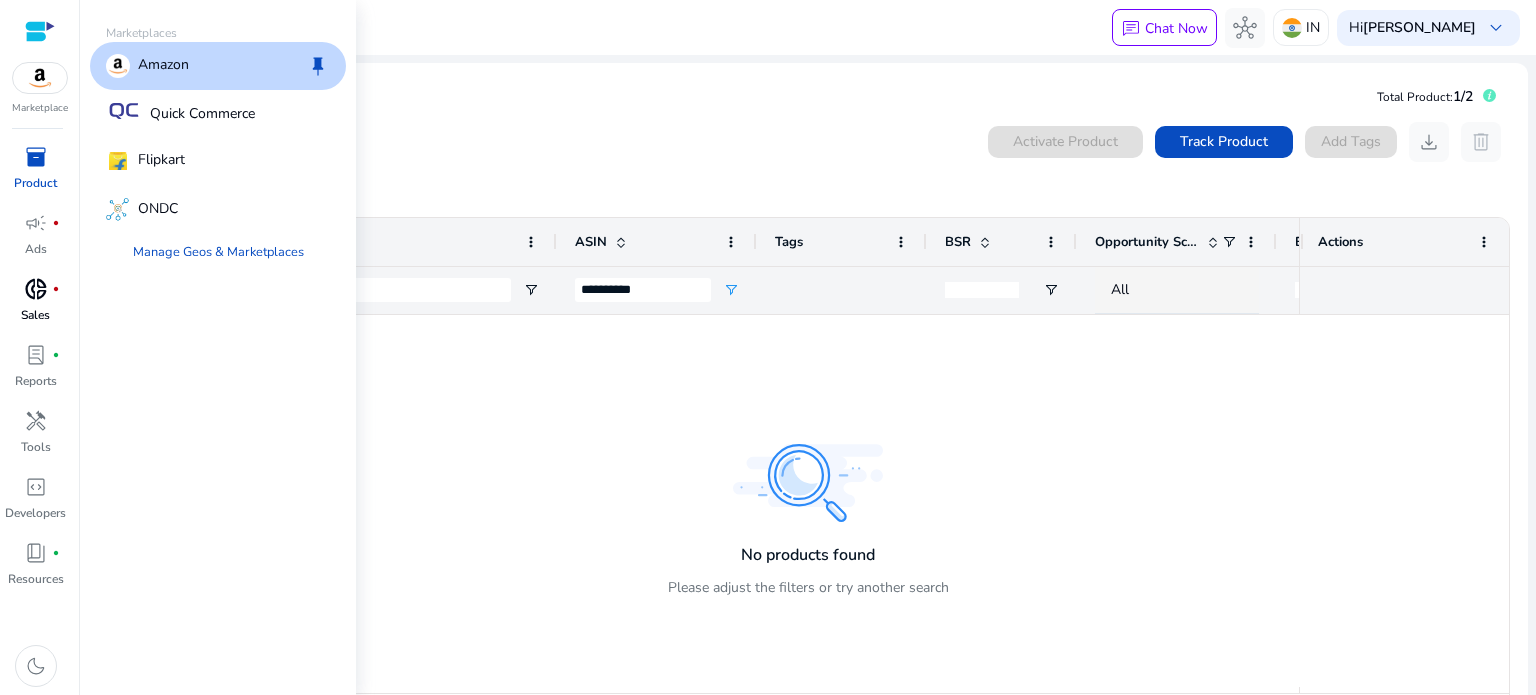click at bounding box center [40, 78] 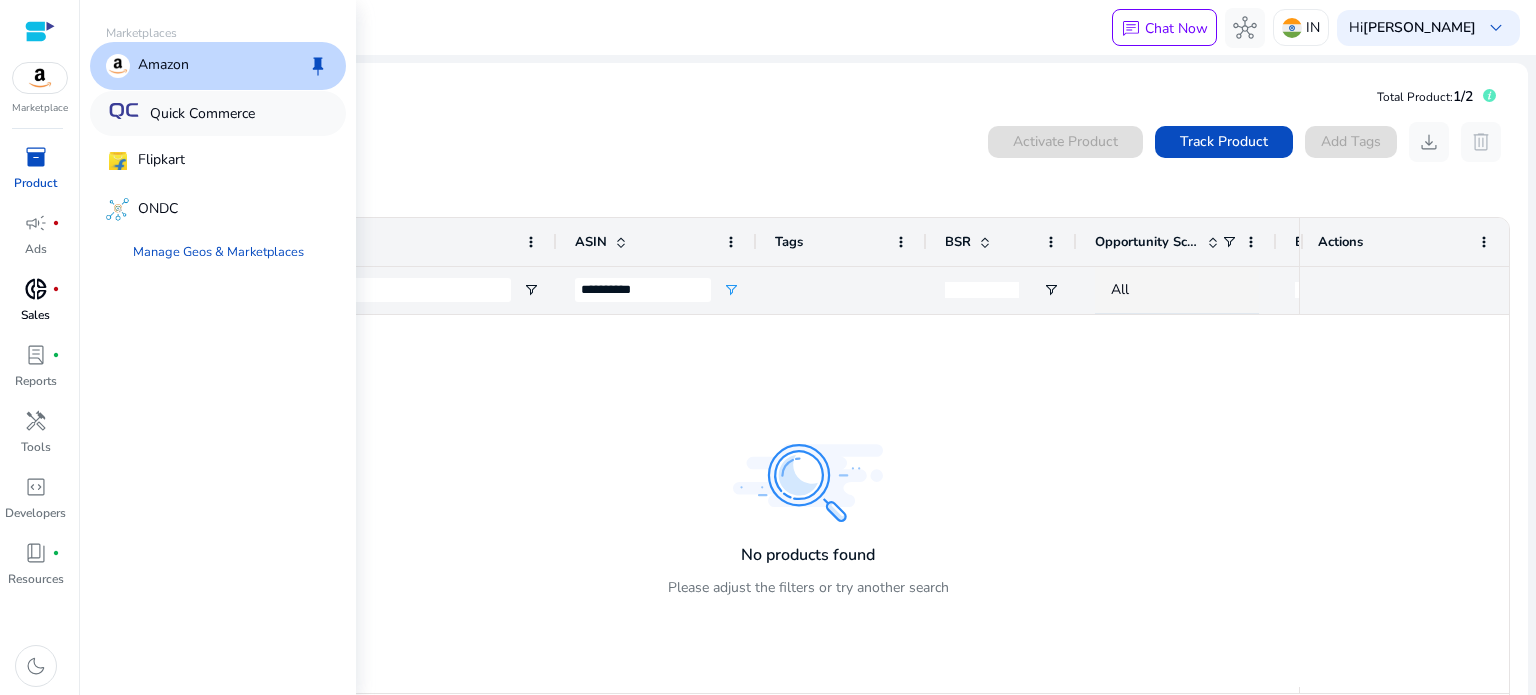 click on "Quick Commerce" at bounding box center [218, 113] 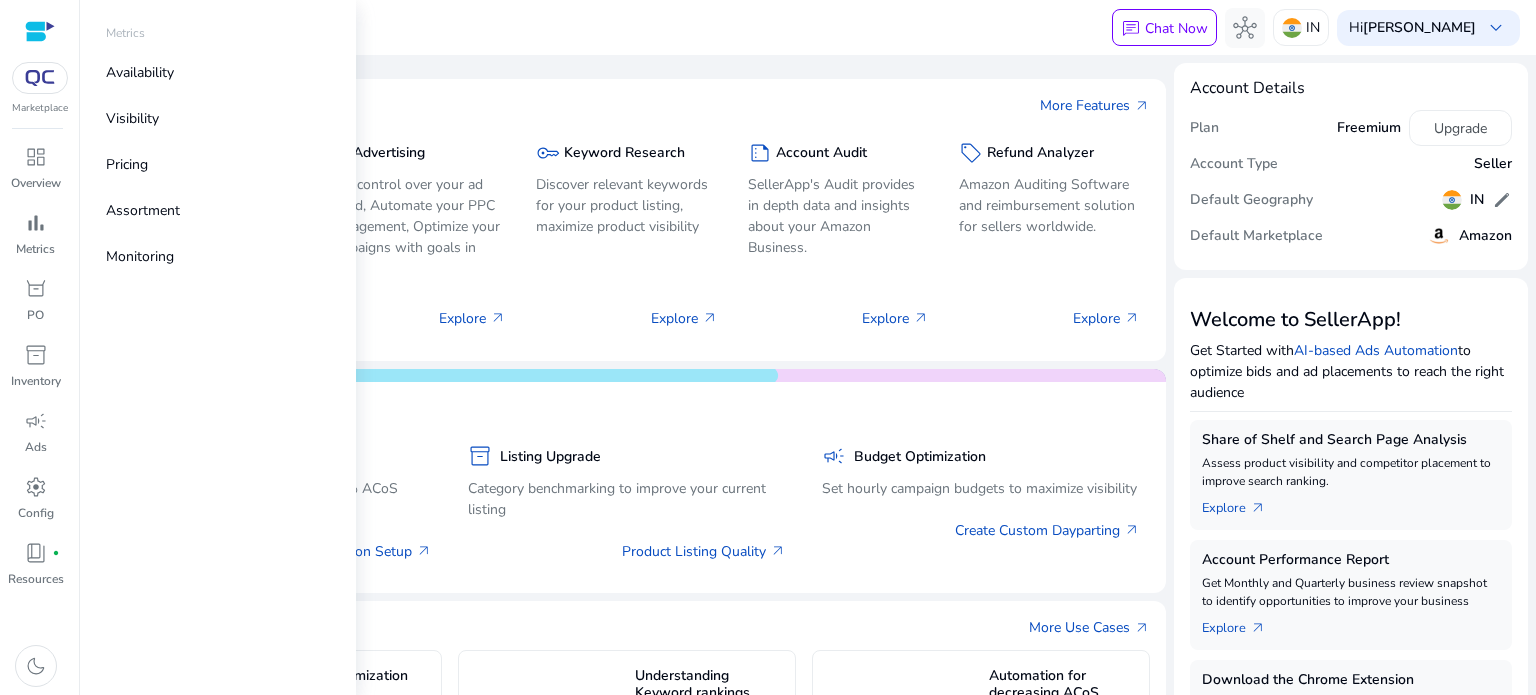 scroll, scrollTop: 0, scrollLeft: 0, axis: both 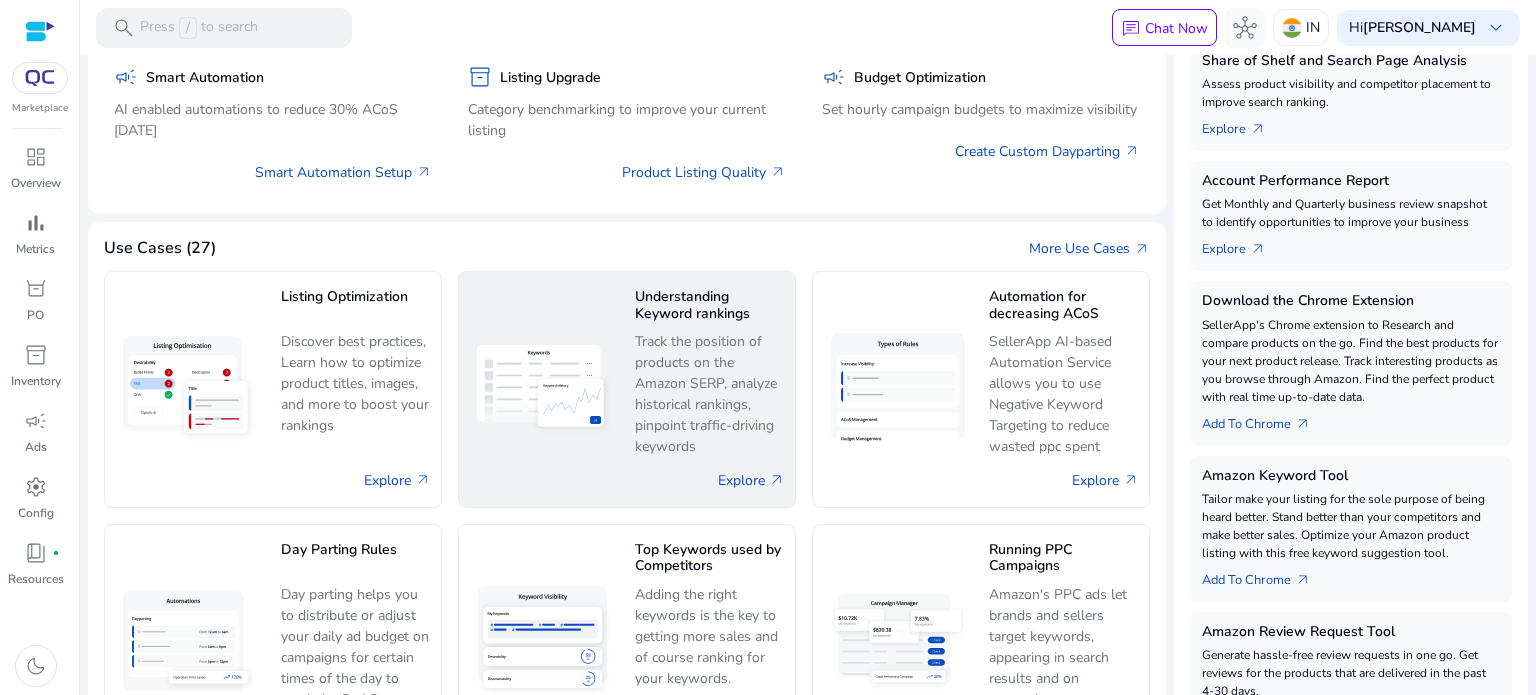 click 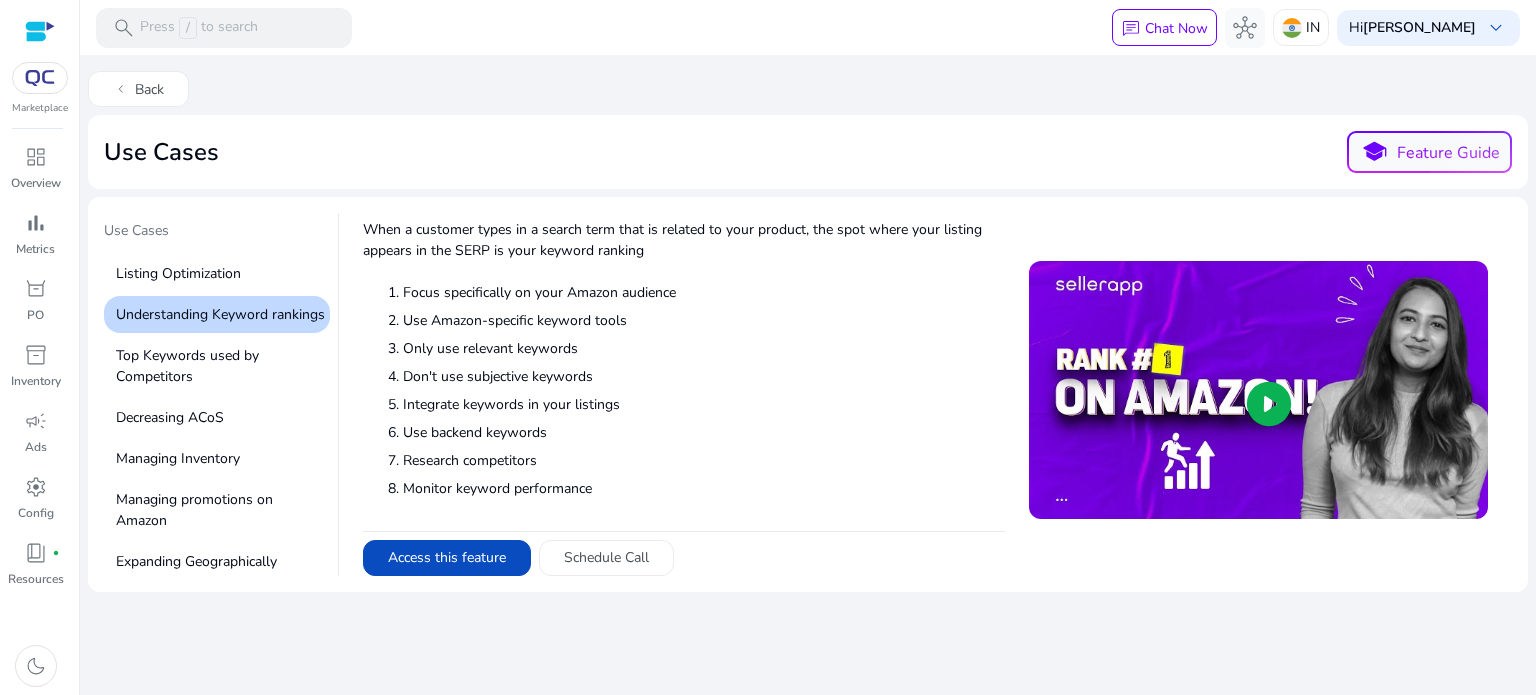 scroll, scrollTop: 332, scrollLeft: 0, axis: vertical 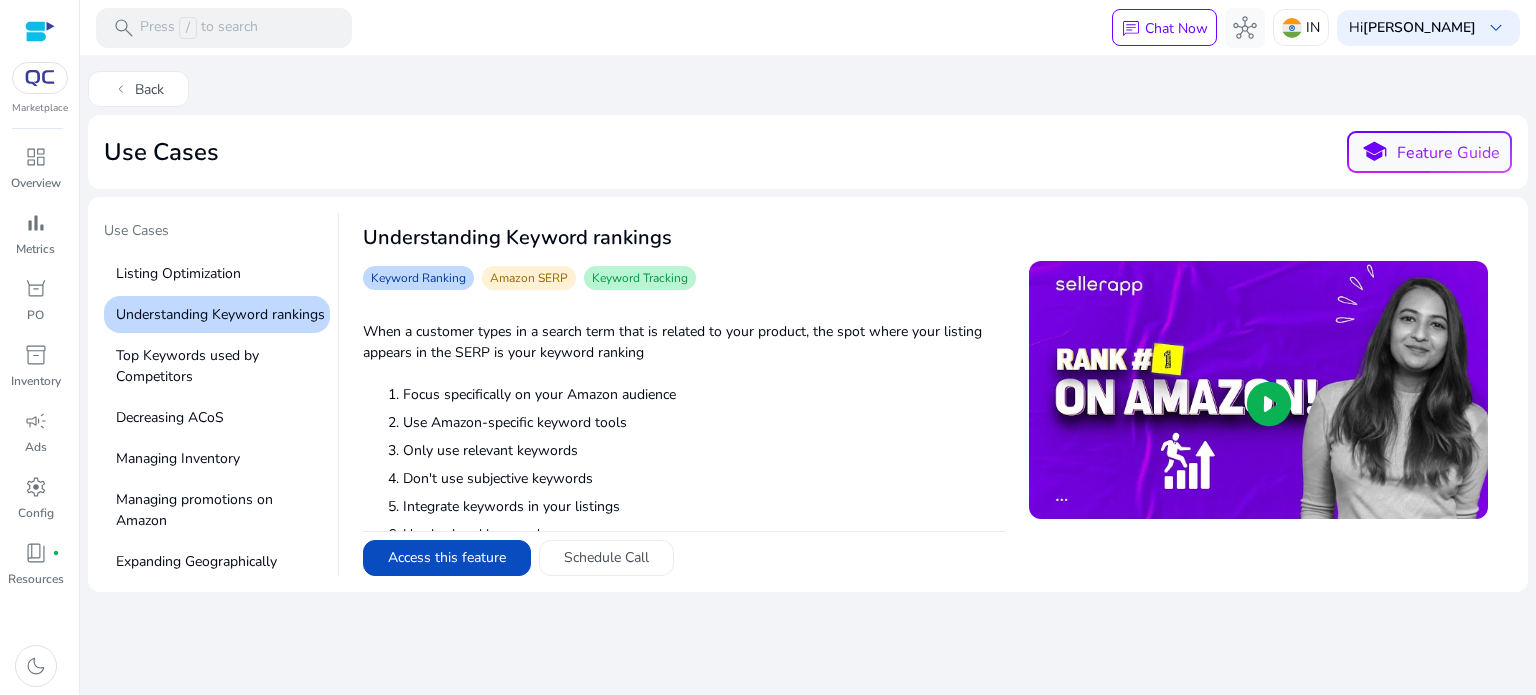 click on "Use Amazon-specific keyword tools" 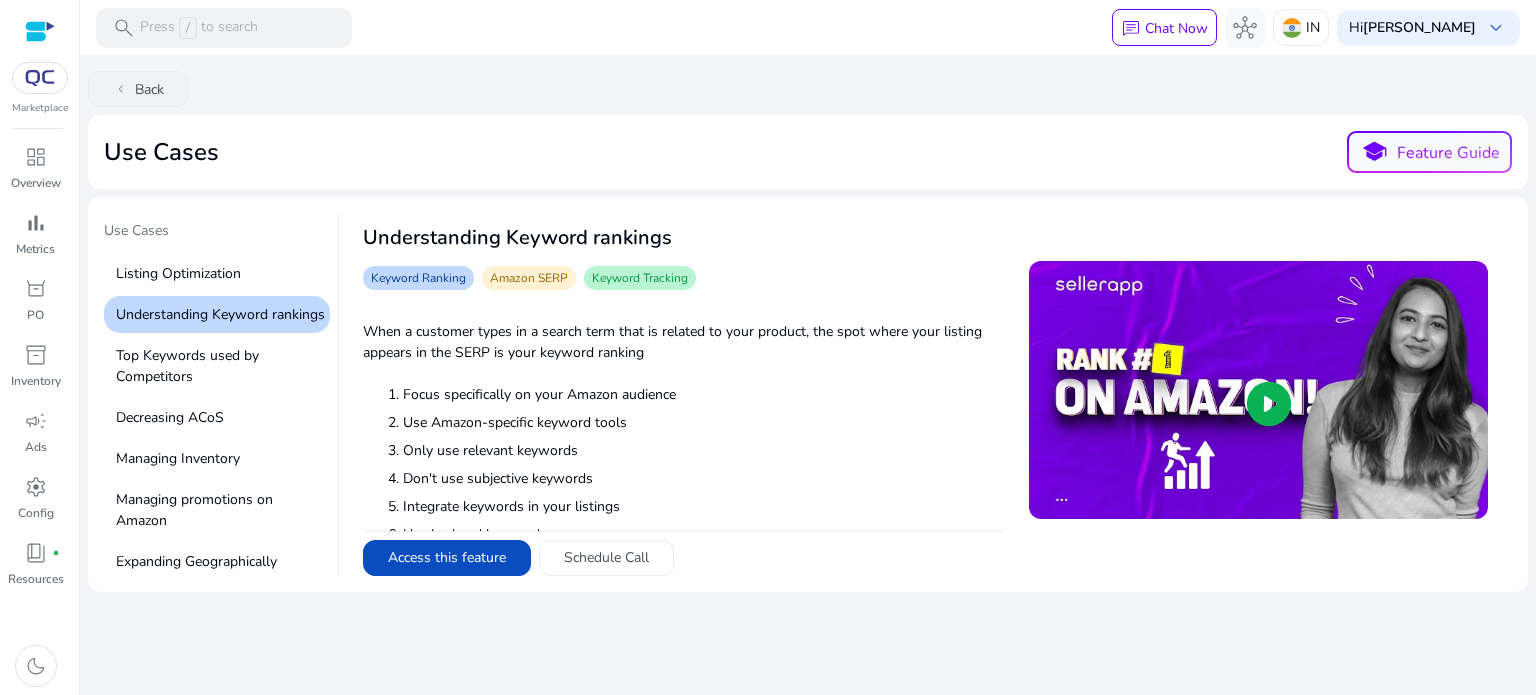 click on "chevron_left   Back" 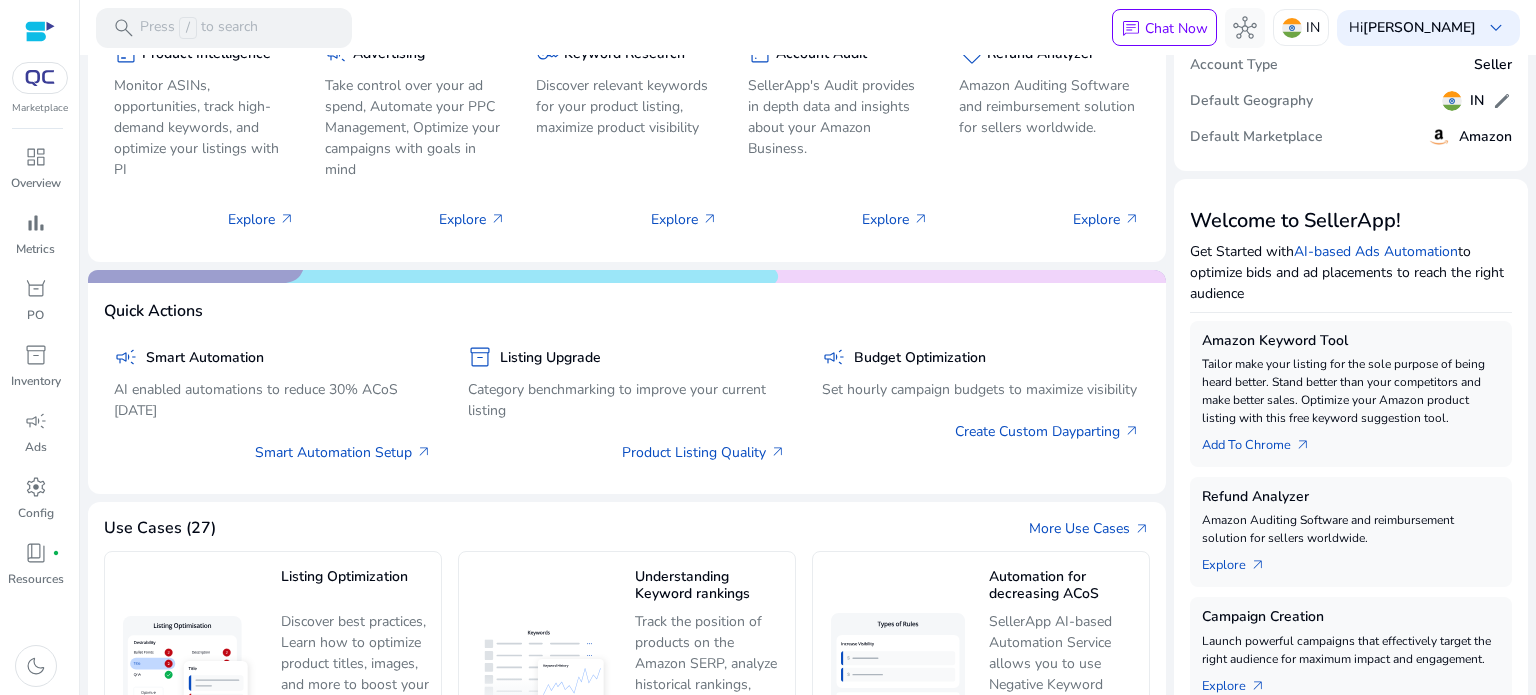 scroll, scrollTop: 0, scrollLeft: 0, axis: both 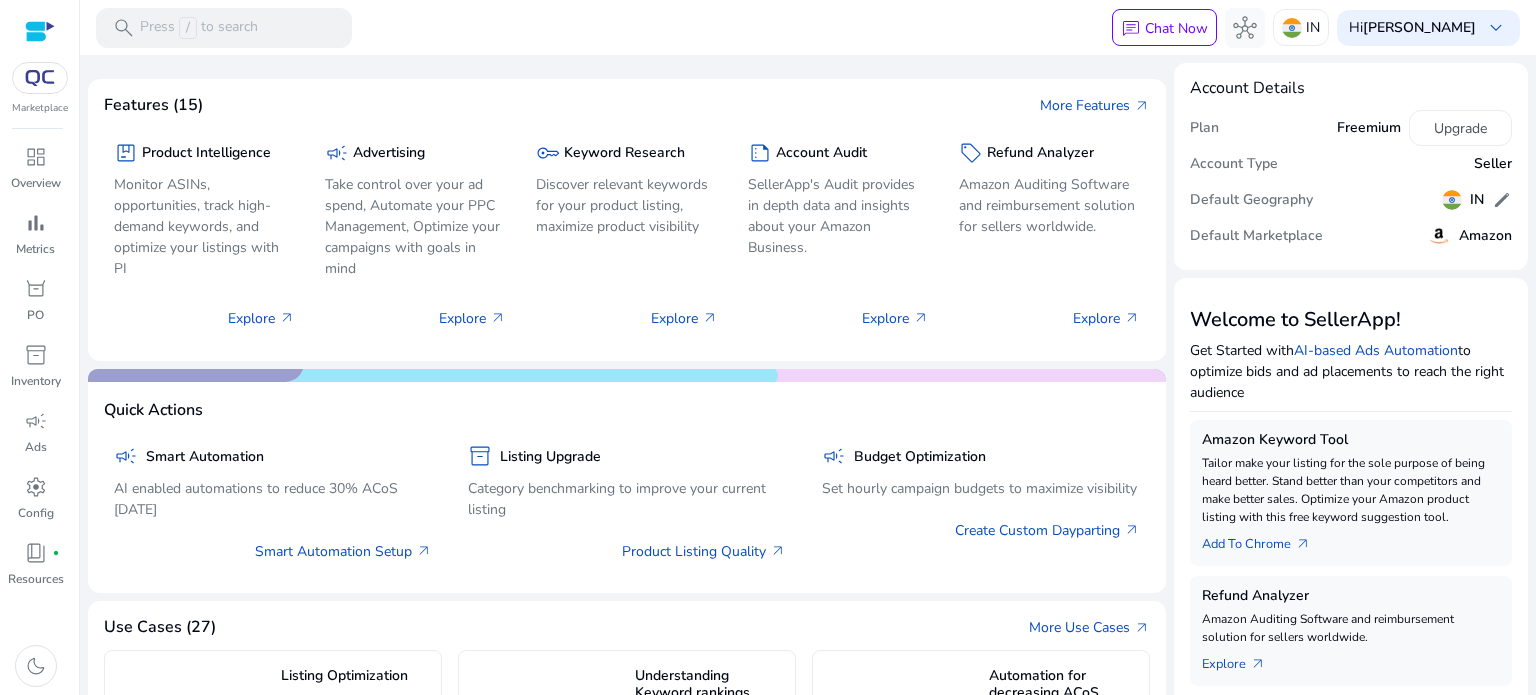click on "Keyword Research" 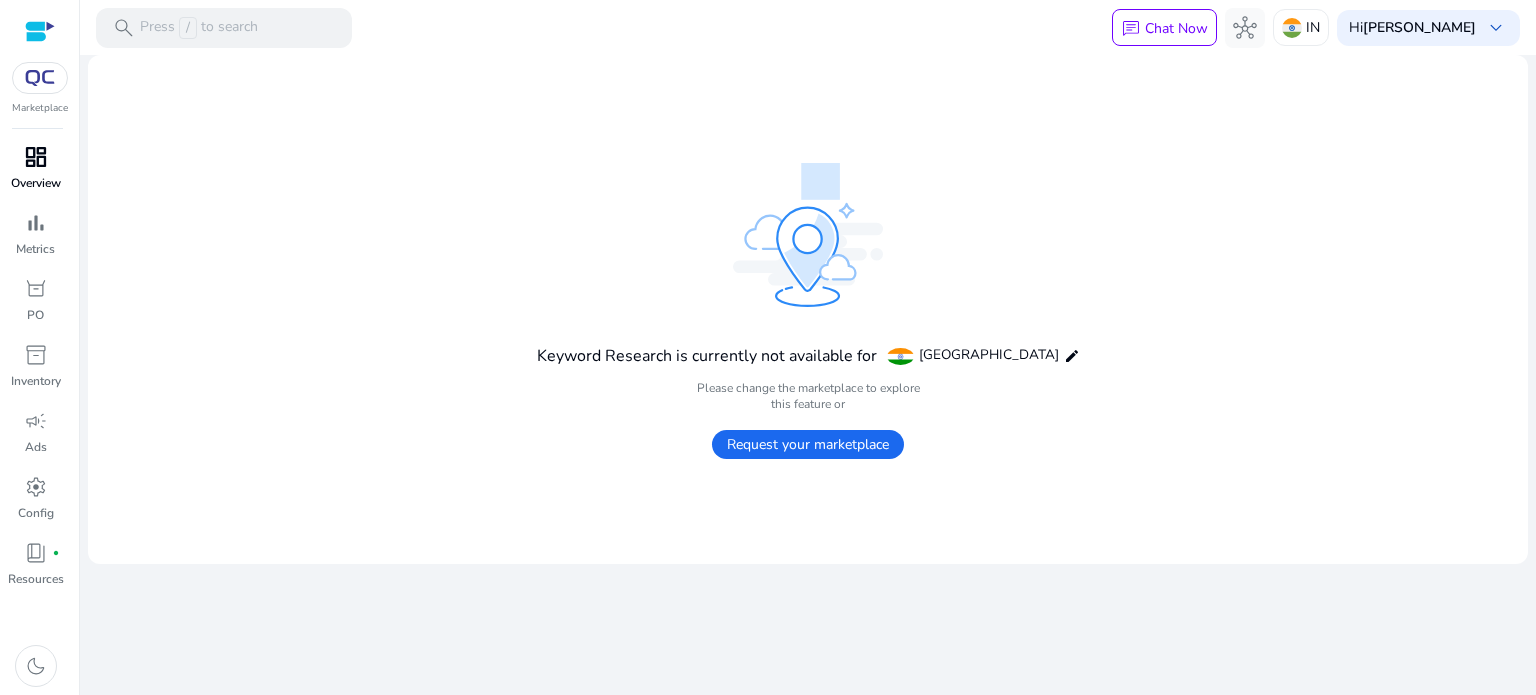 click on "dashboard" at bounding box center [36, 157] 